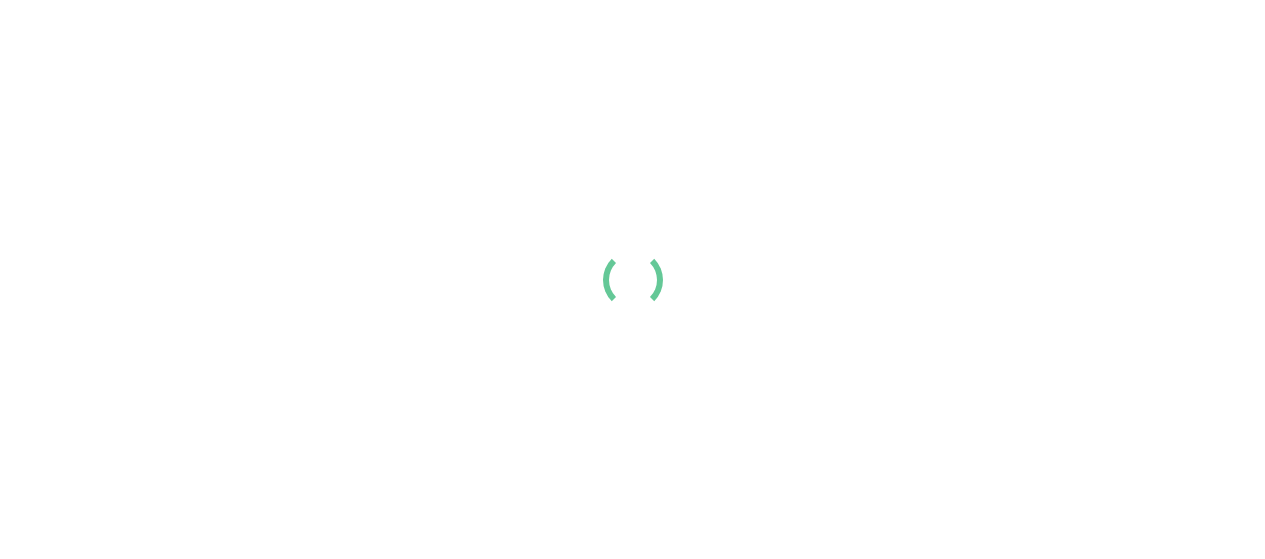 scroll, scrollTop: 0, scrollLeft: 0, axis: both 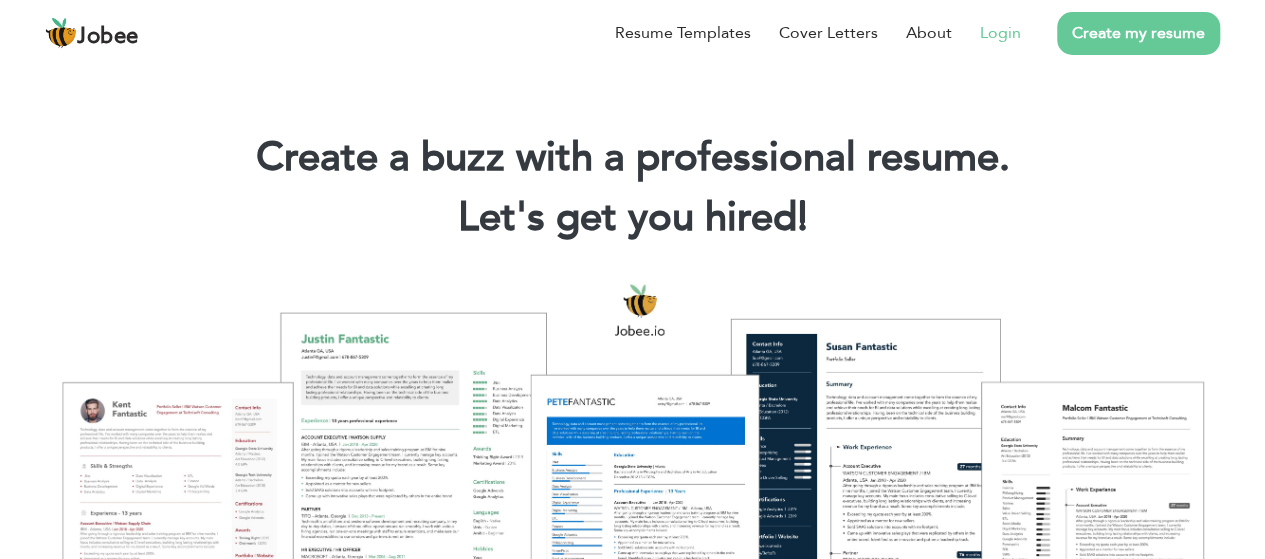 click on "Login" at bounding box center [1000, 33] 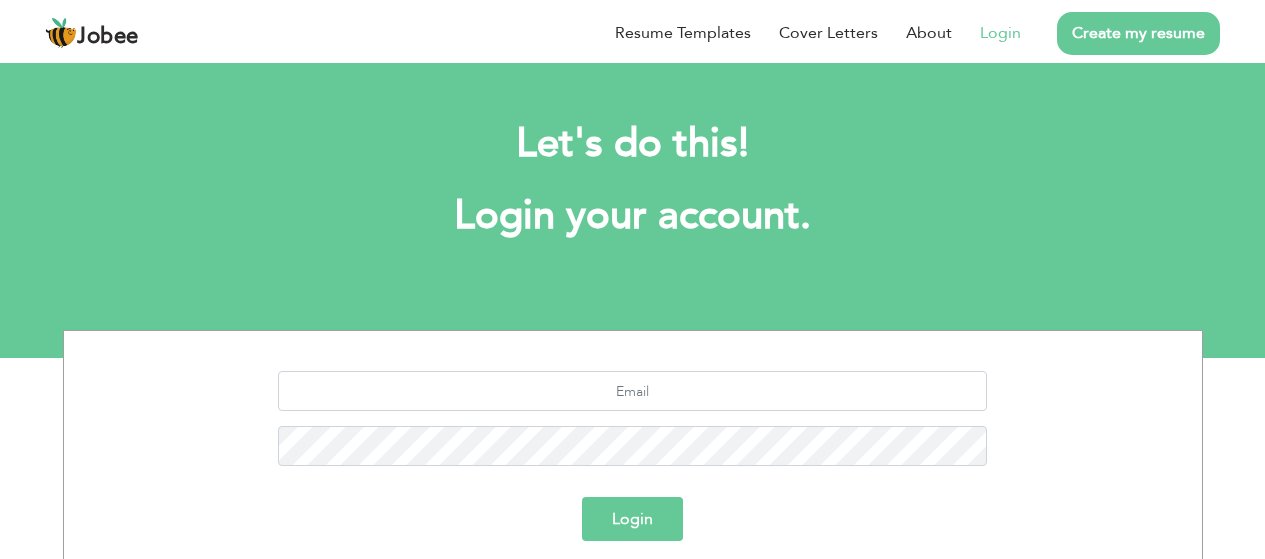 scroll, scrollTop: 0, scrollLeft: 0, axis: both 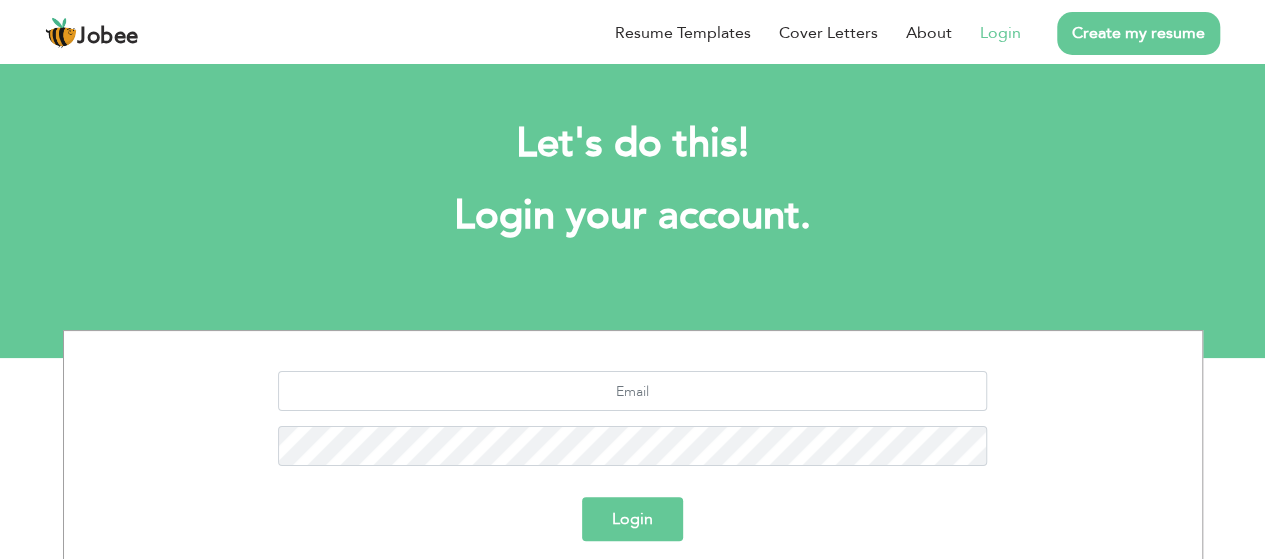 click on "Login" at bounding box center [986, 33] 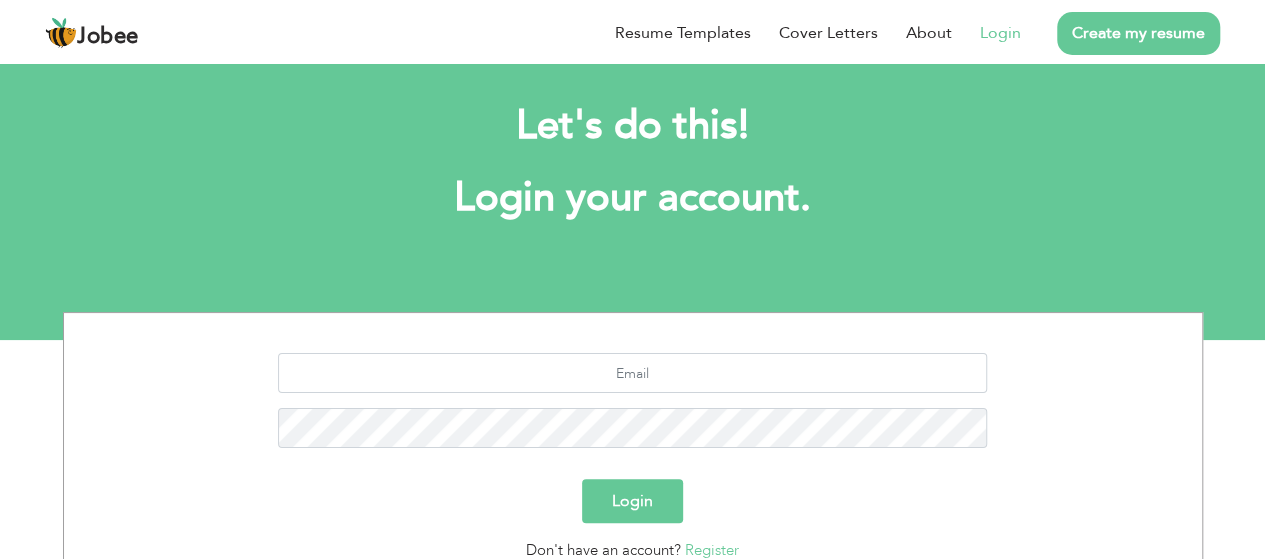 scroll, scrollTop: 200, scrollLeft: 0, axis: vertical 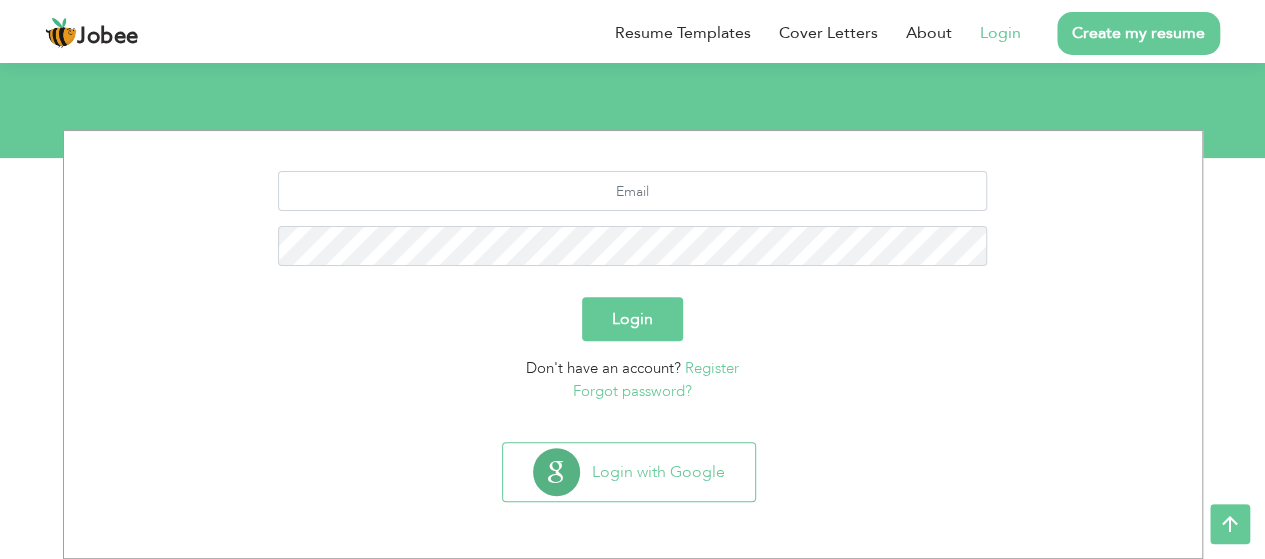 click on "Login with Google" at bounding box center (633, 496) 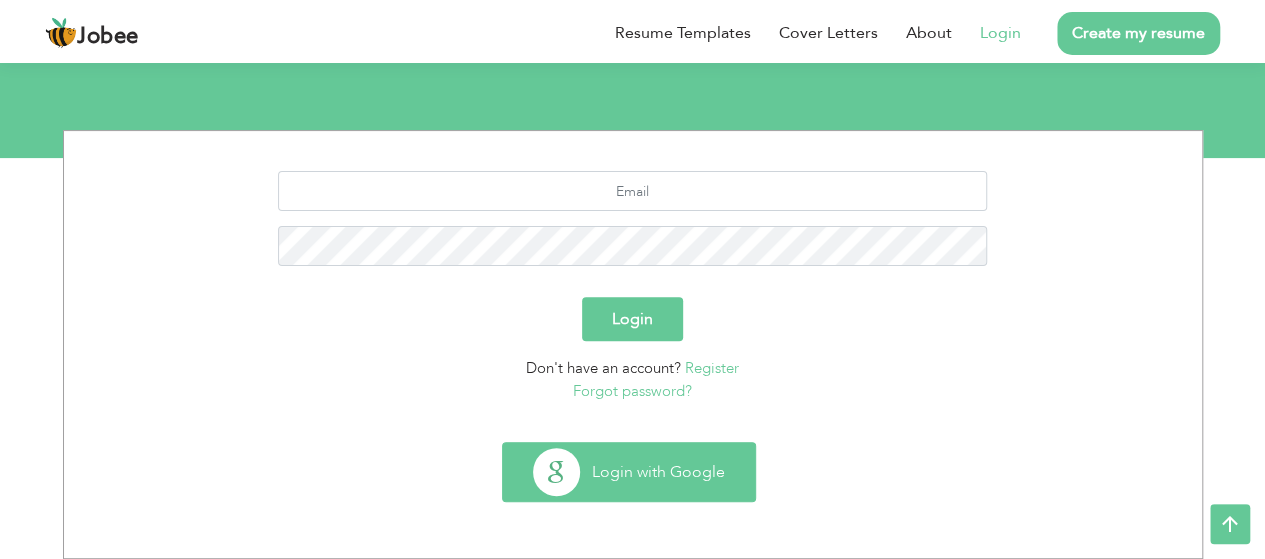 click on "Login with Google" at bounding box center [629, 472] 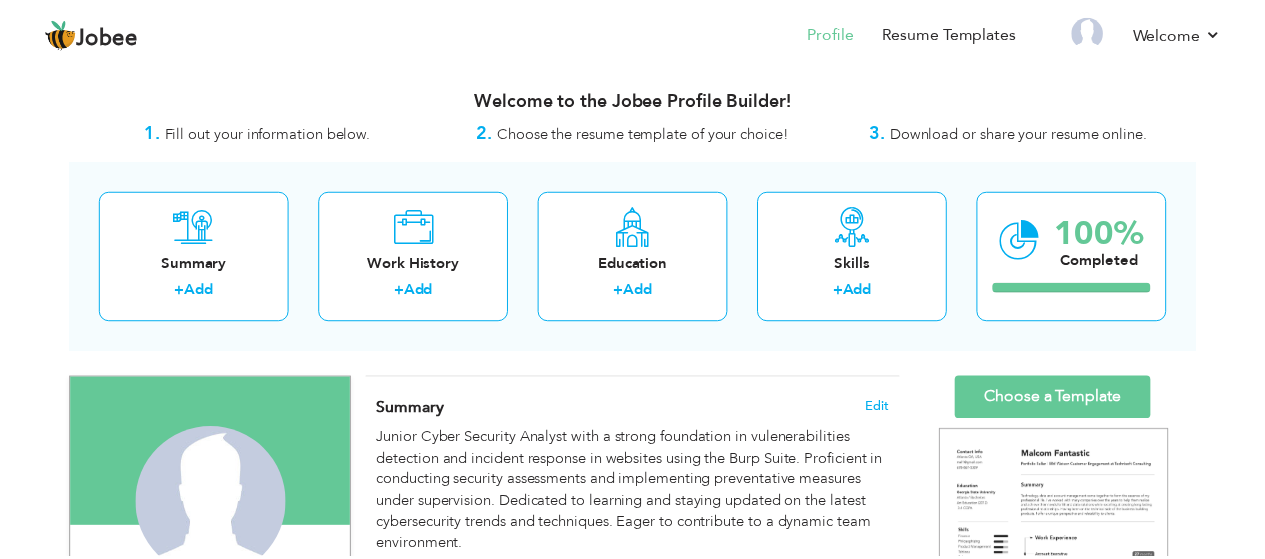 scroll, scrollTop: 0, scrollLeft: 0, axis: both 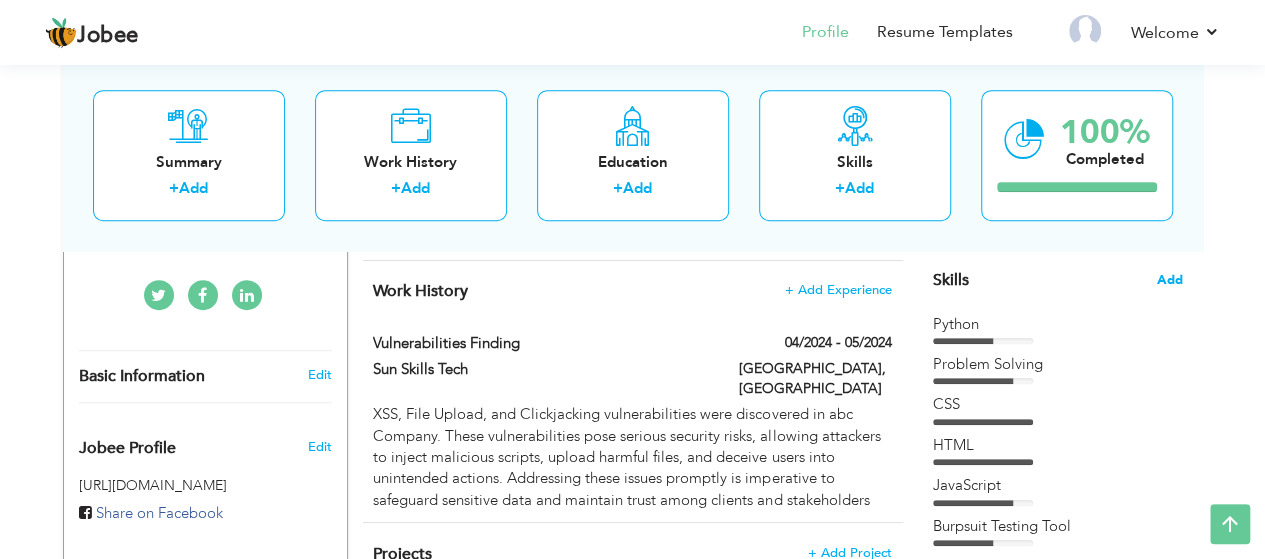 click on "Add" at bounding box center [1170, 280] 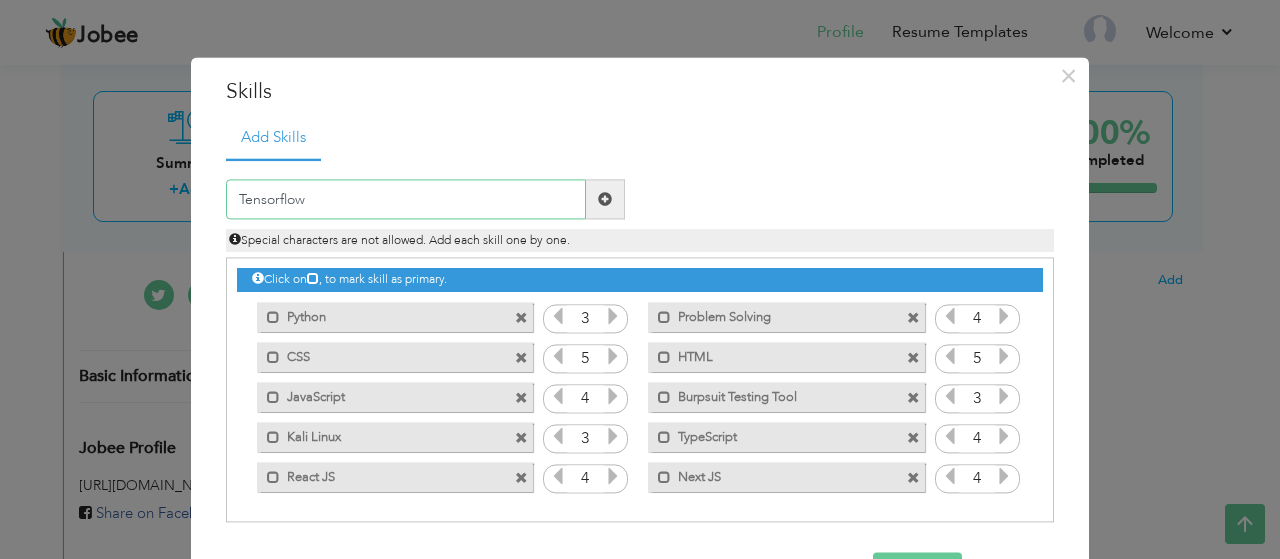 type on "Tensorflow" 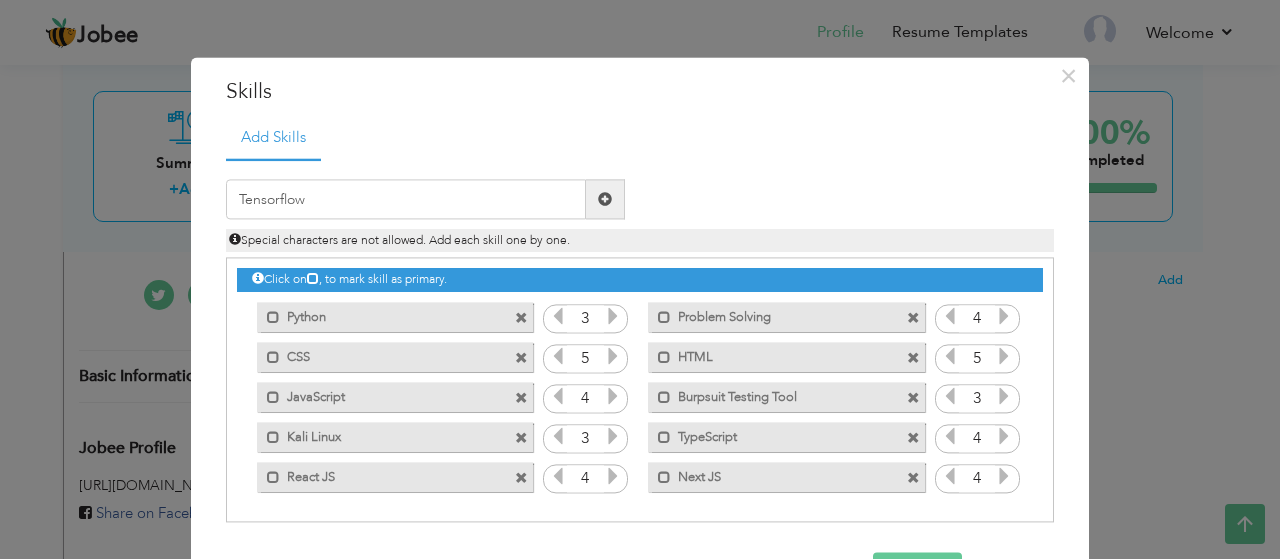 click at bounding box center (605, 199) 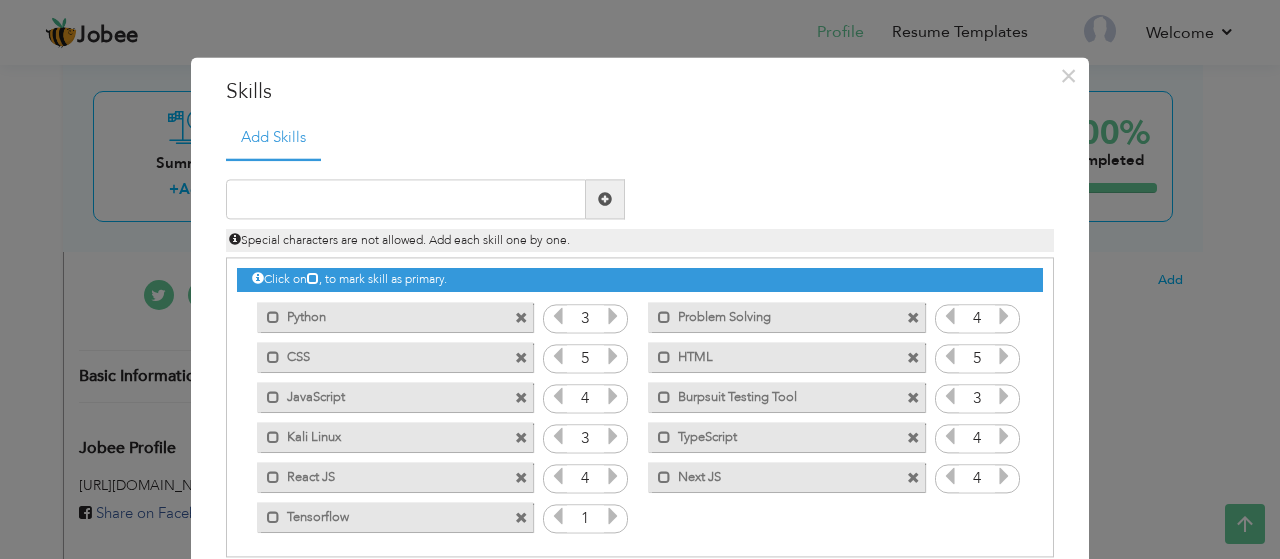 drag, startPoint x: 415, startPoint y: 512, endPoint x: 428, endPoint y: 337, distance: 175.4822 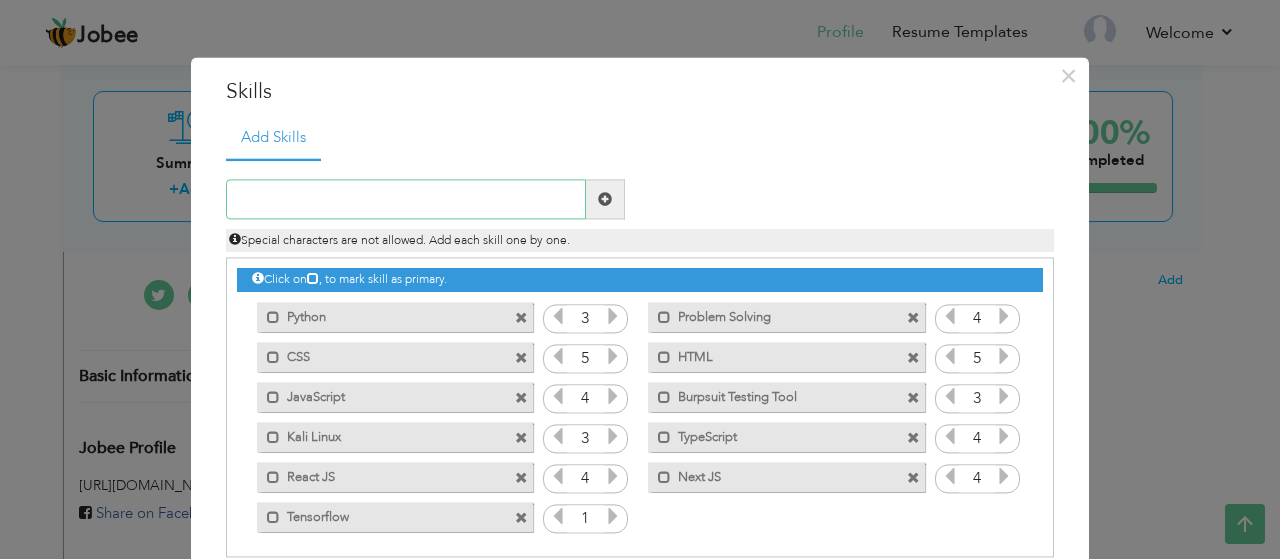 click at bounding box center [406, 200] 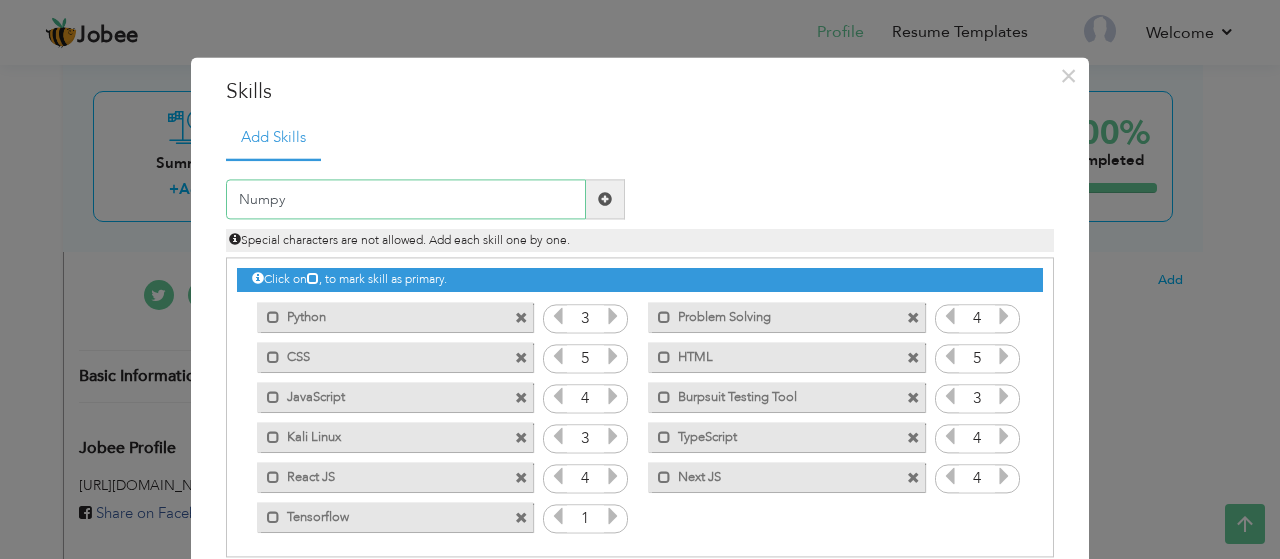 click on "Numpy" at bounding box center [406, 200] 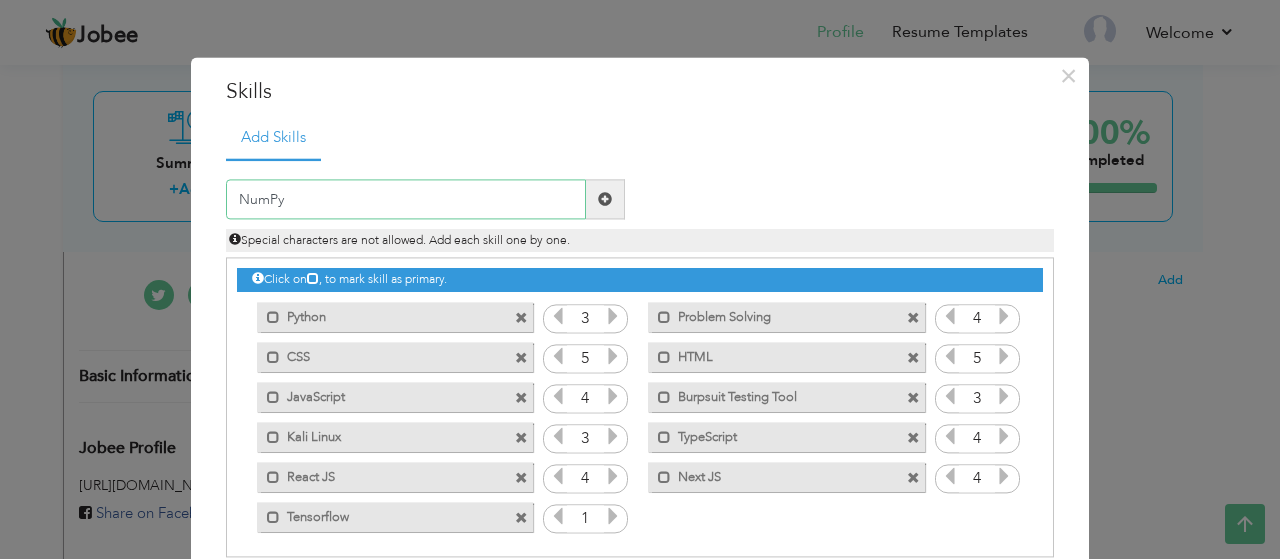 type on "NumPy" 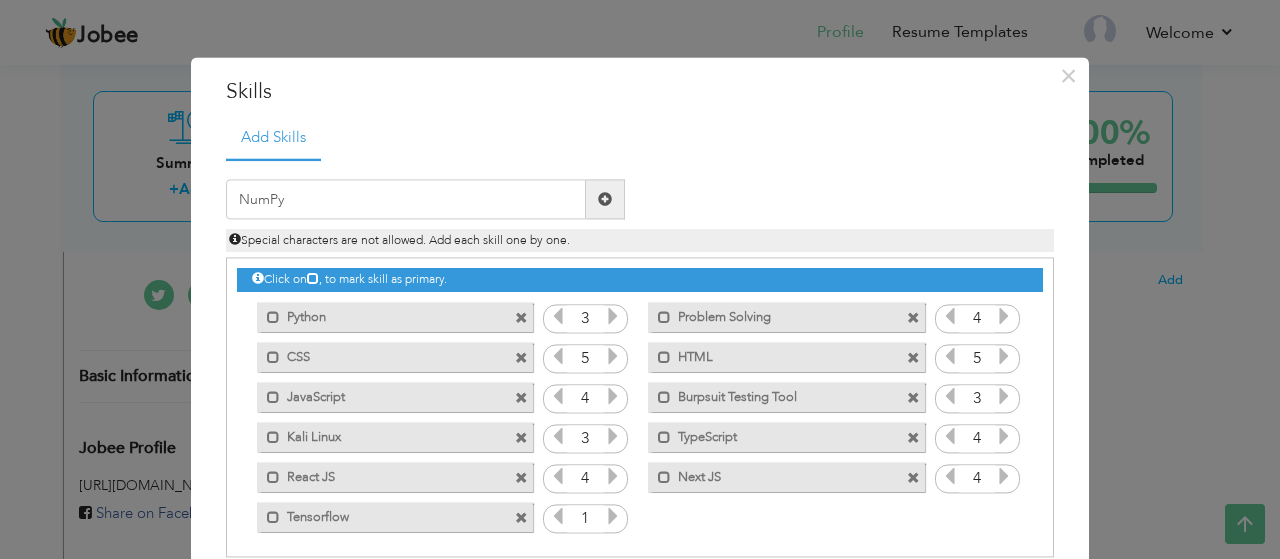 click at bounding box center [605, 199] 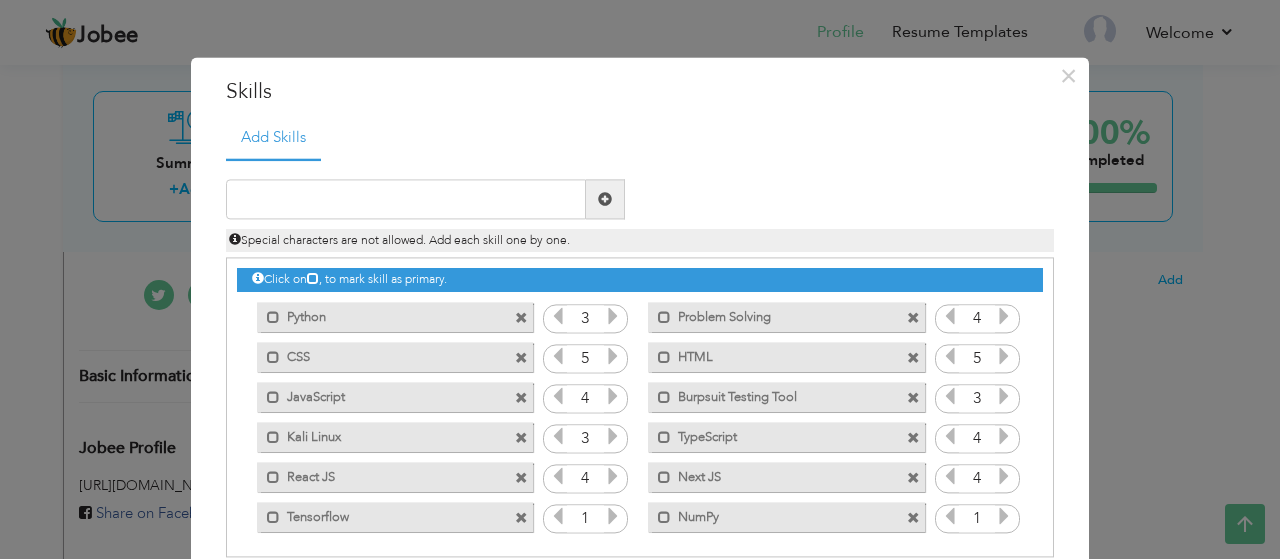 scroll, scrollTop: 4, scrollLeft: 0, axis: vertical 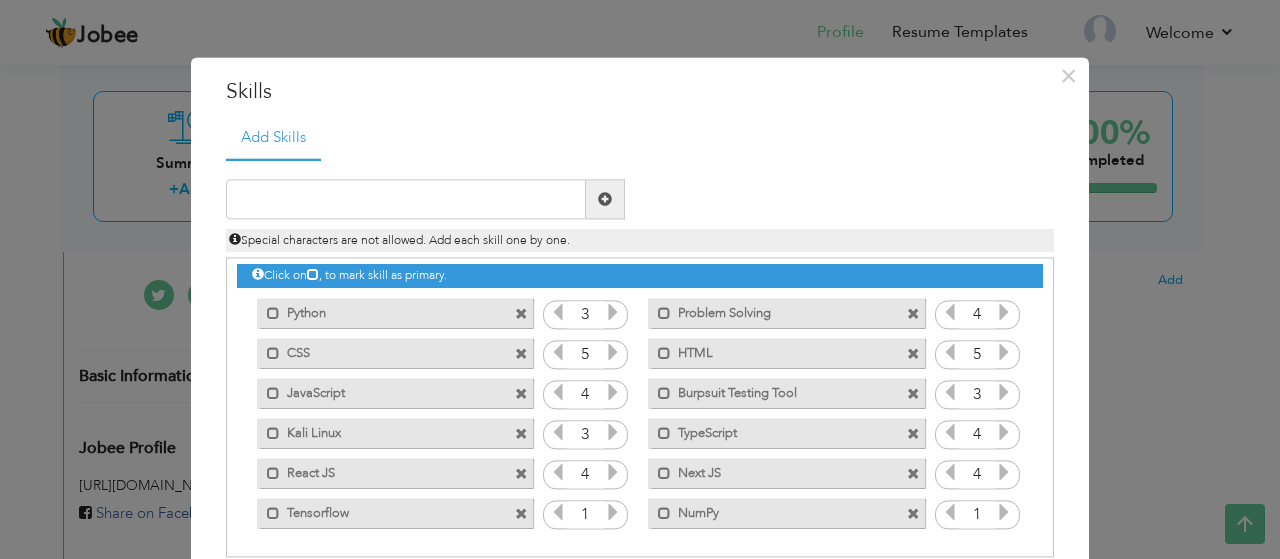 click at bounding box center (1004, 513) 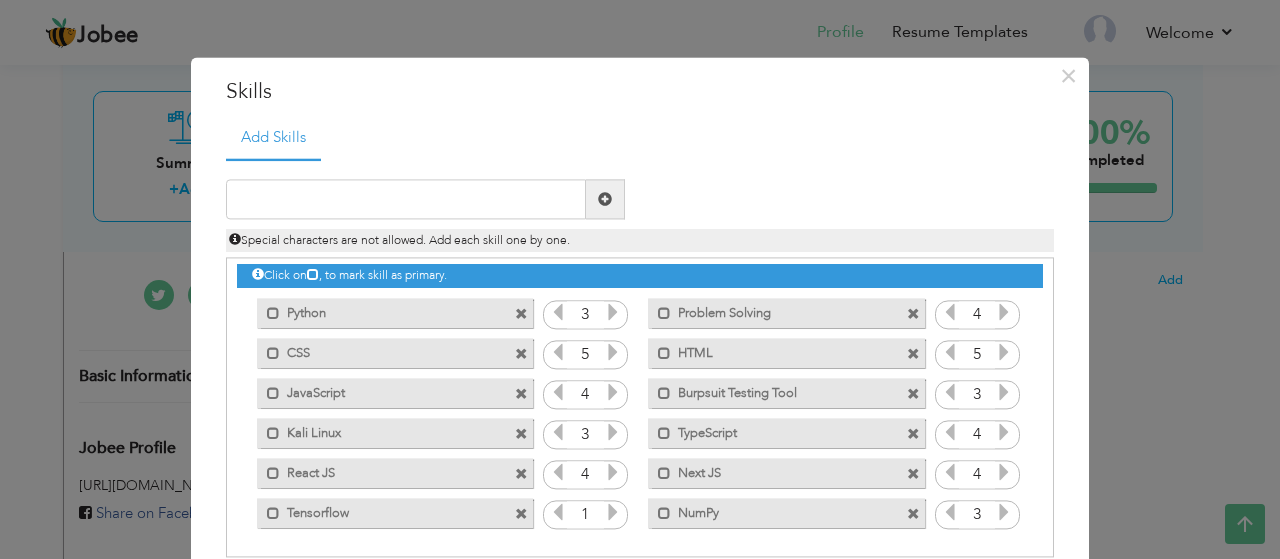 click at bounding box center [613, 513] 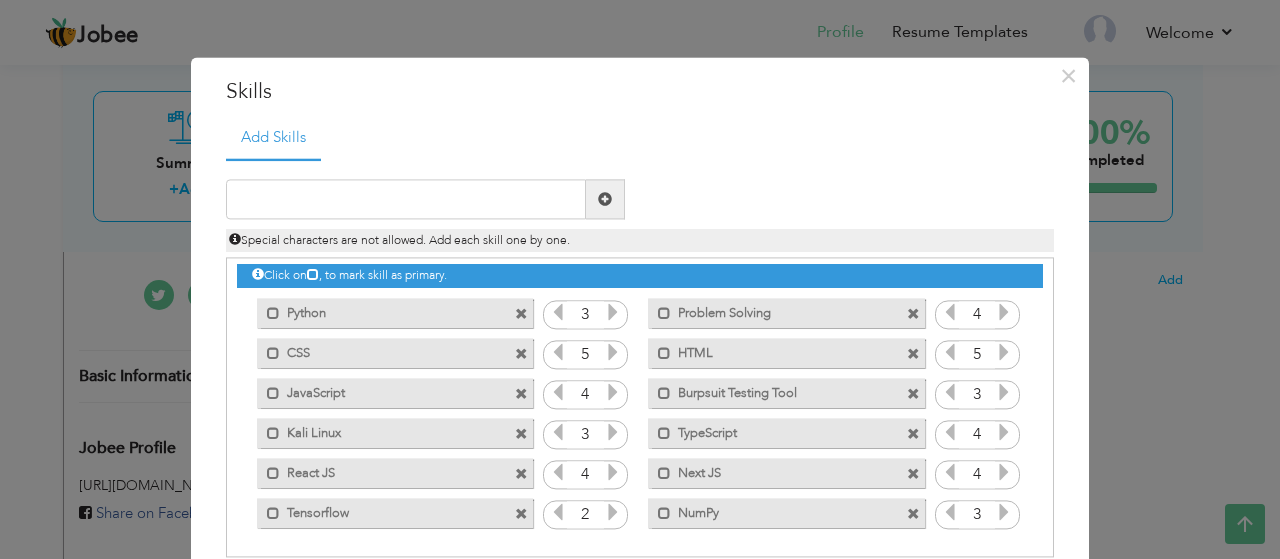 click at bounding box center [613, 513] 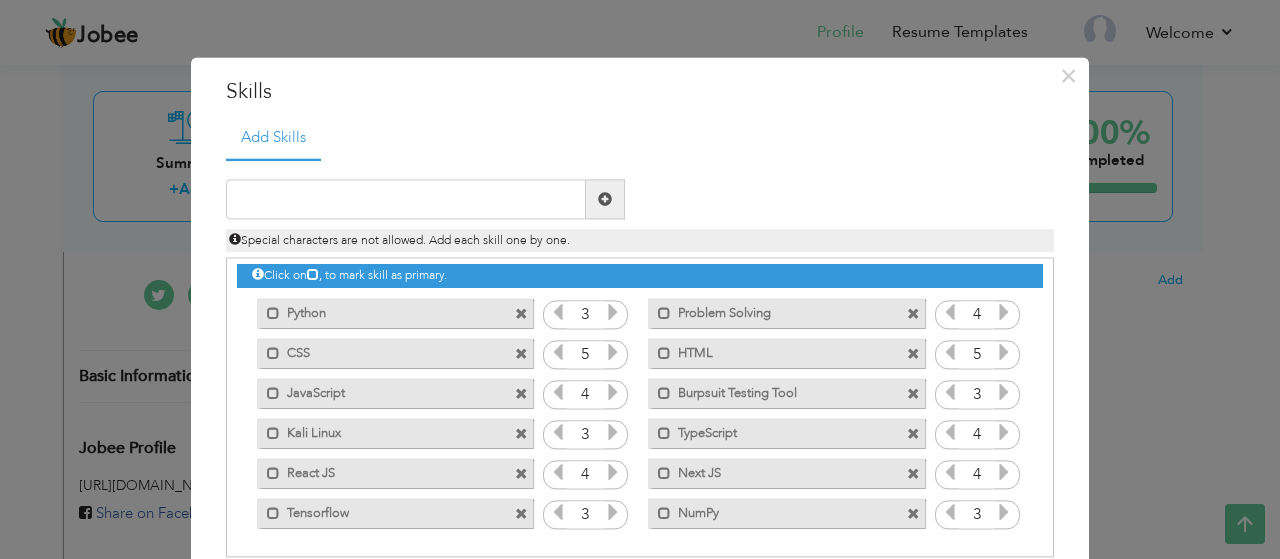 click at bounding box center (613, 513) 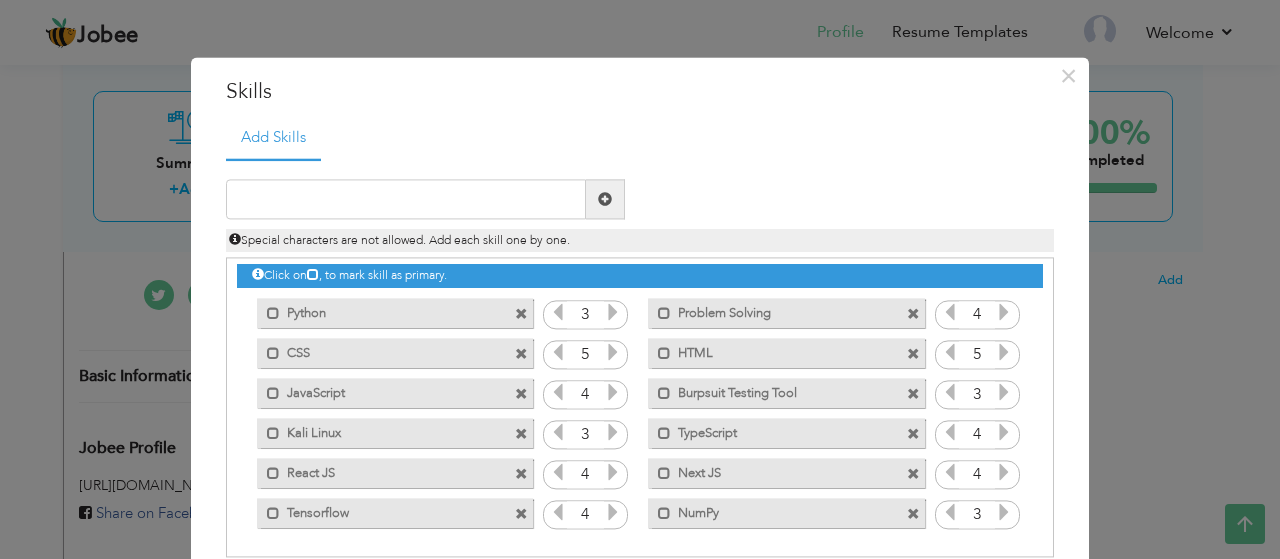 click at bounding box center (1004, 513) 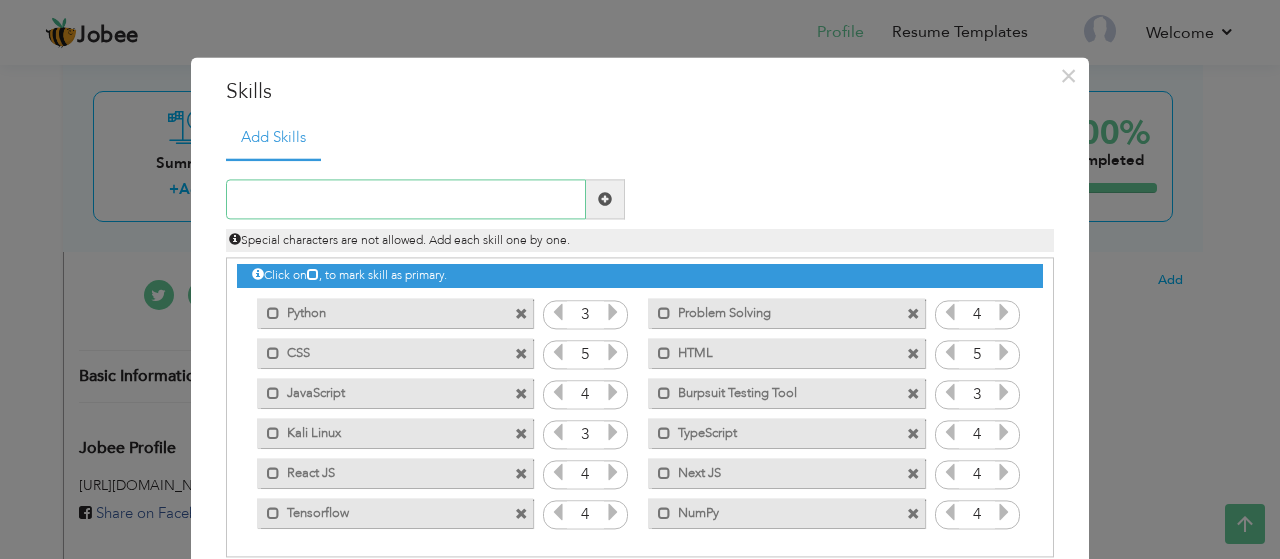 click at bounding box center [406, 200] 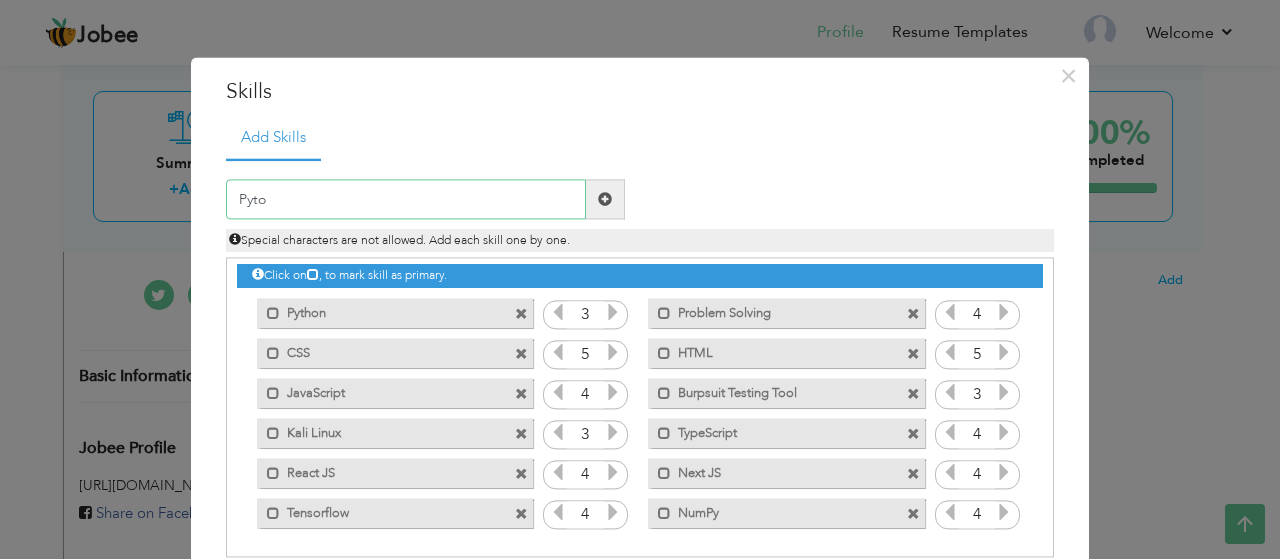 paste on "Torch" 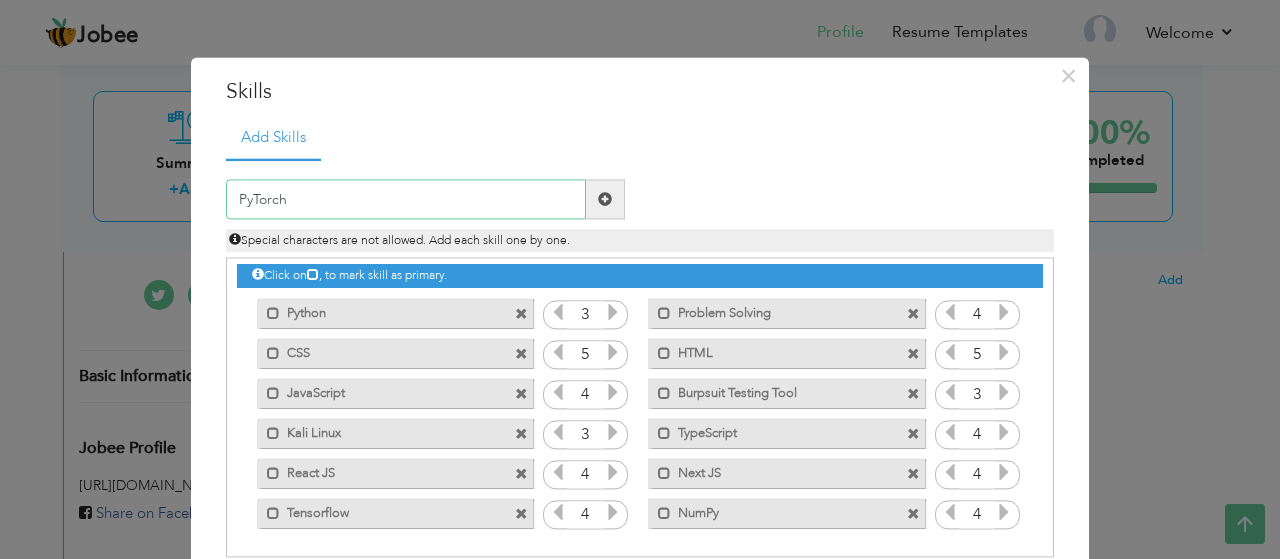 type on "PyTorch" 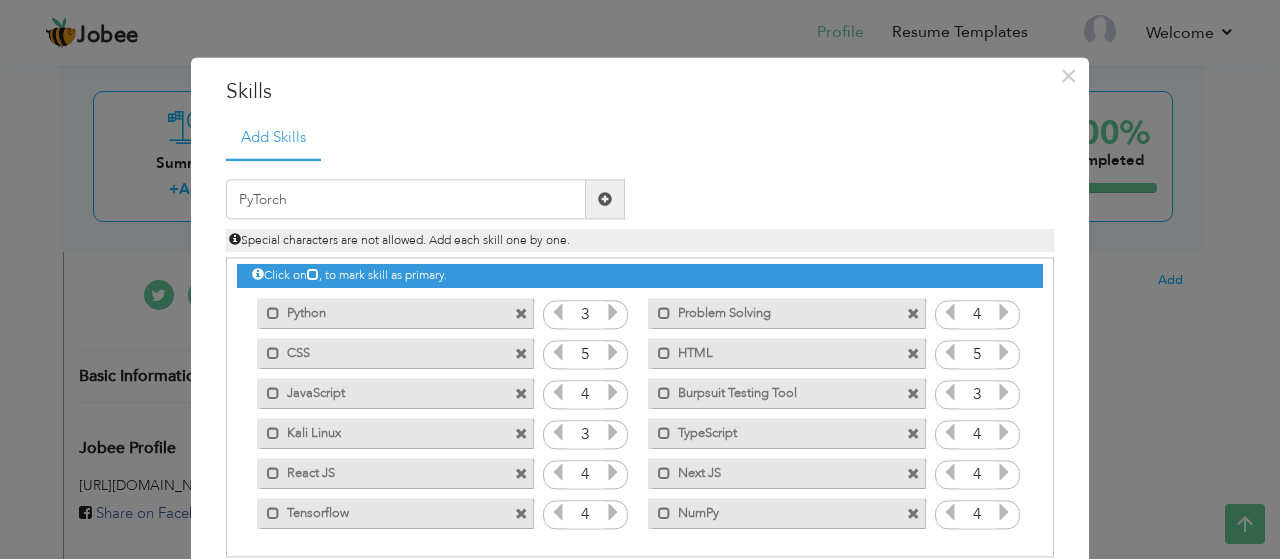 click at bounding box center [605, 199] 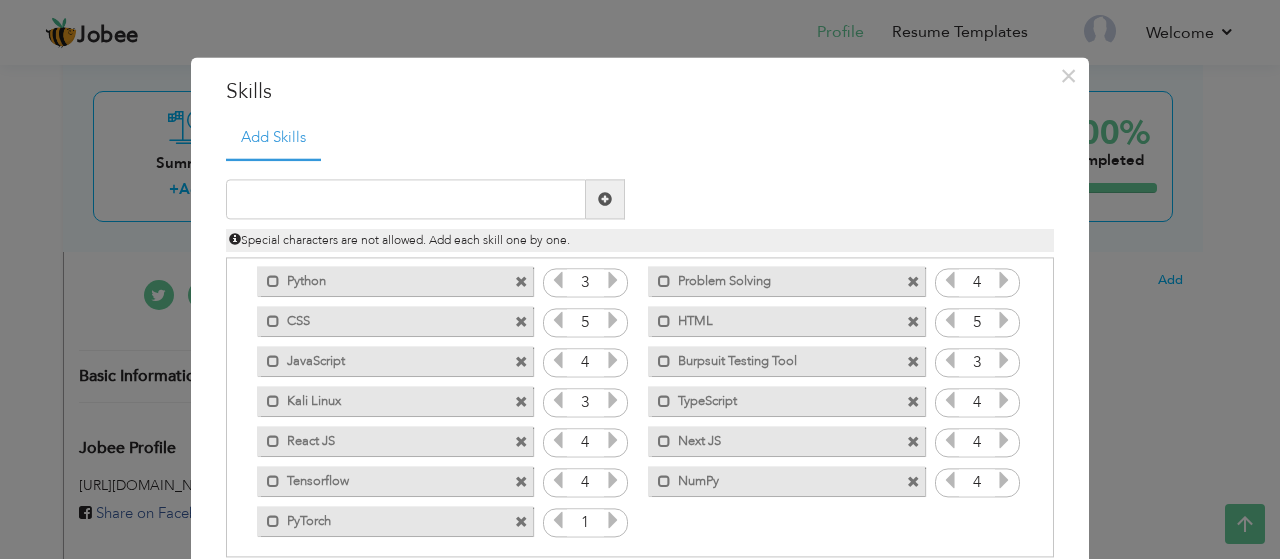 scroll, scrollTop: 44, scrollLeft: 0, axis: vertical 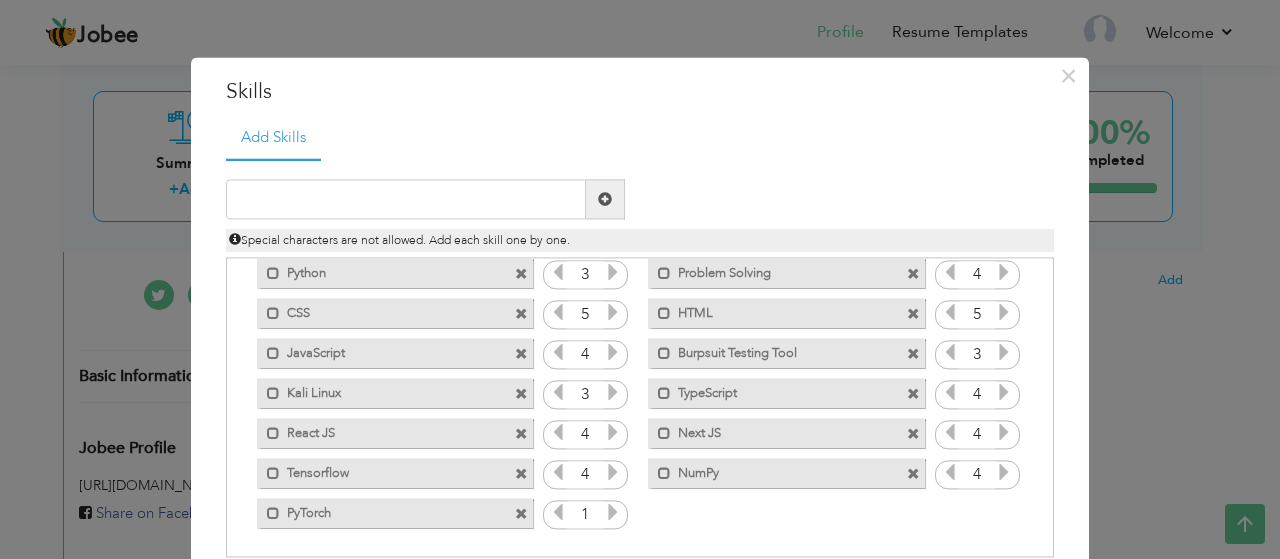 click at bounding box center [613, 513] 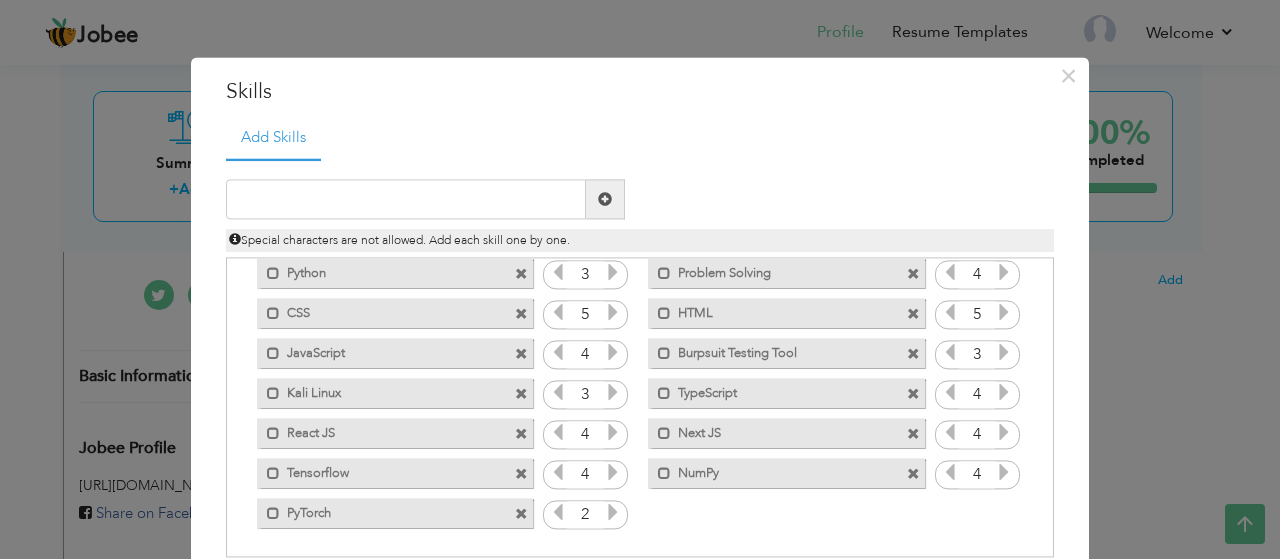 click at bounding box center [613, 513] 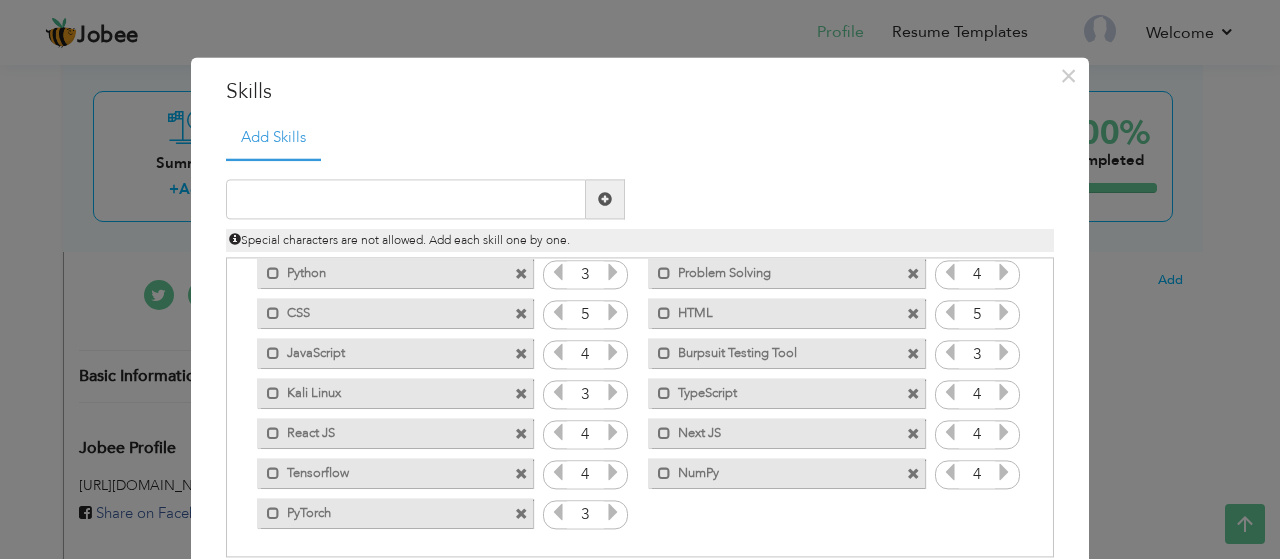 click at bounding box center (613, 513) 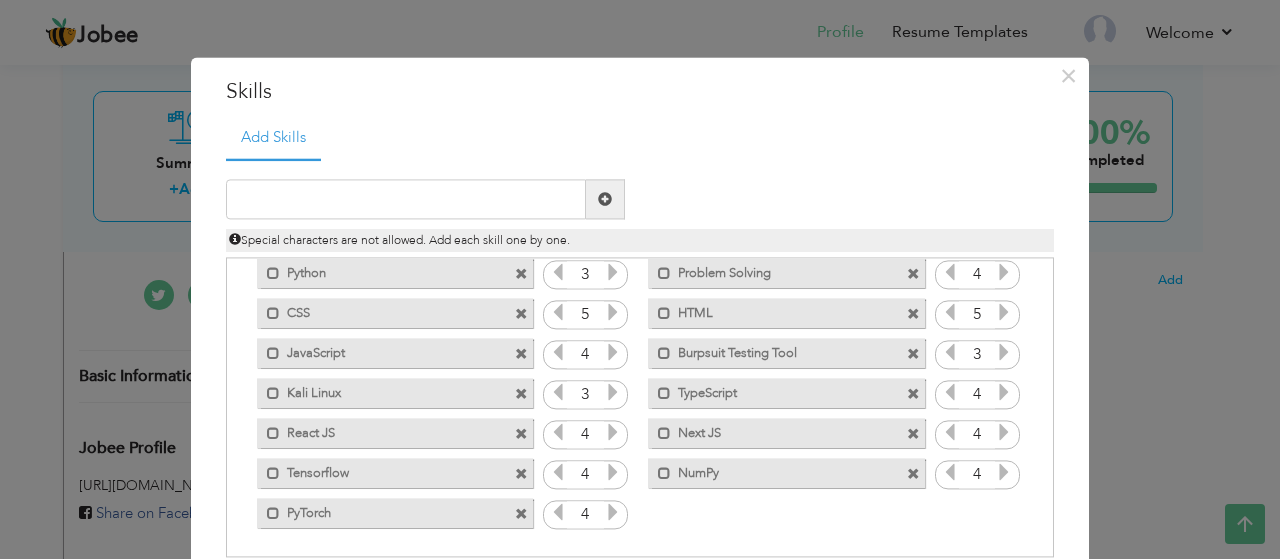 scroll, scrollTop: 100, scrollLeft: 0, axis: vertical 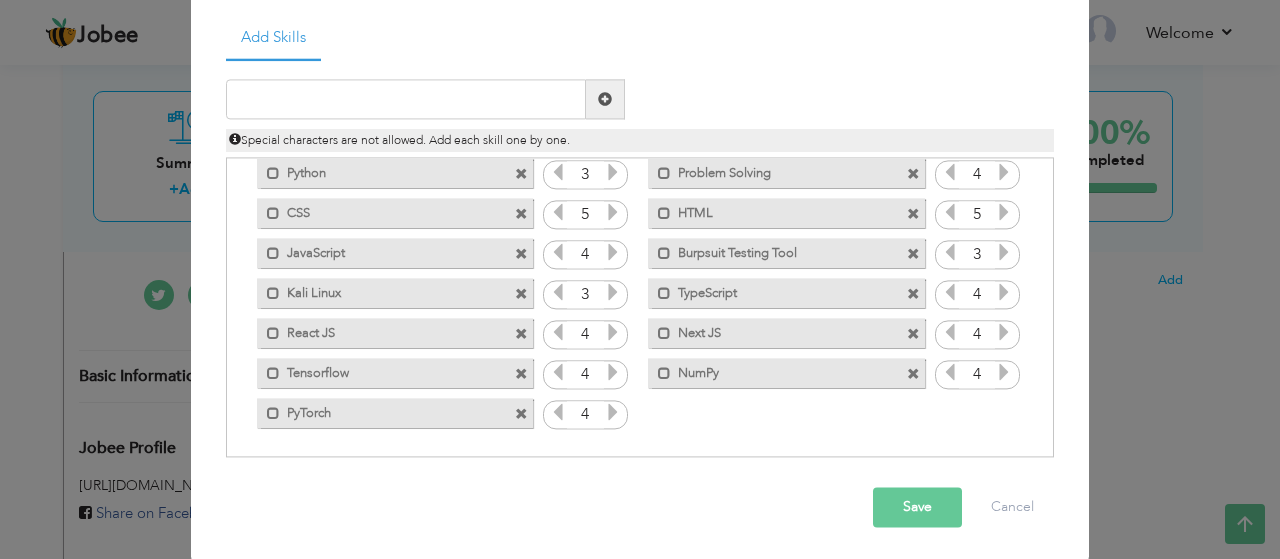 click at bounding box center (913, 254) 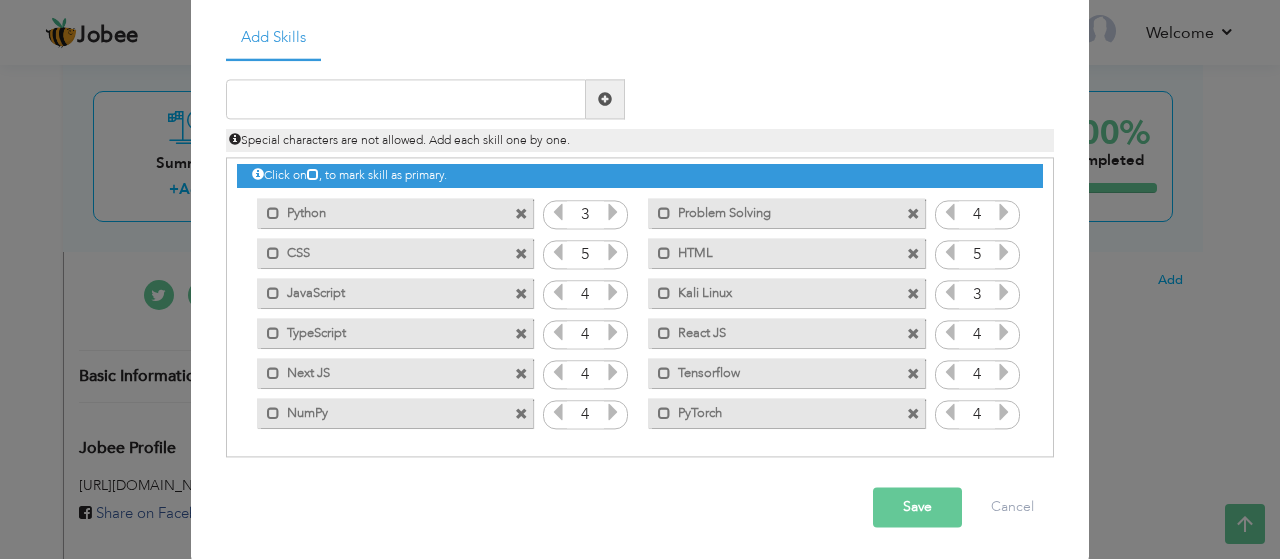 click at bounding box center (913, 214) 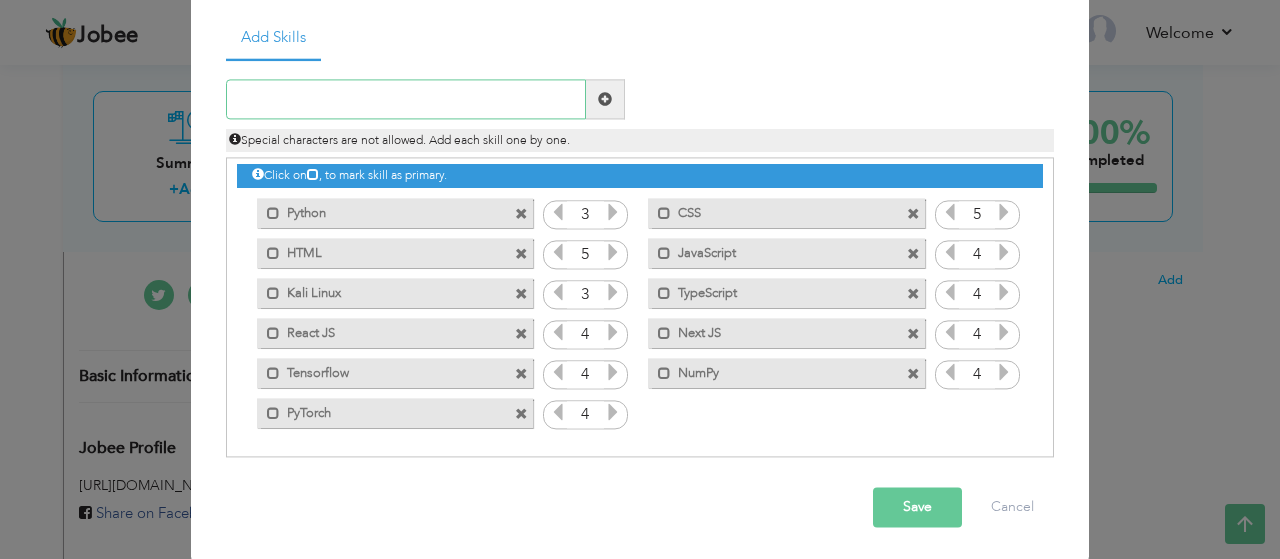 click at bounding box center [406, 100] 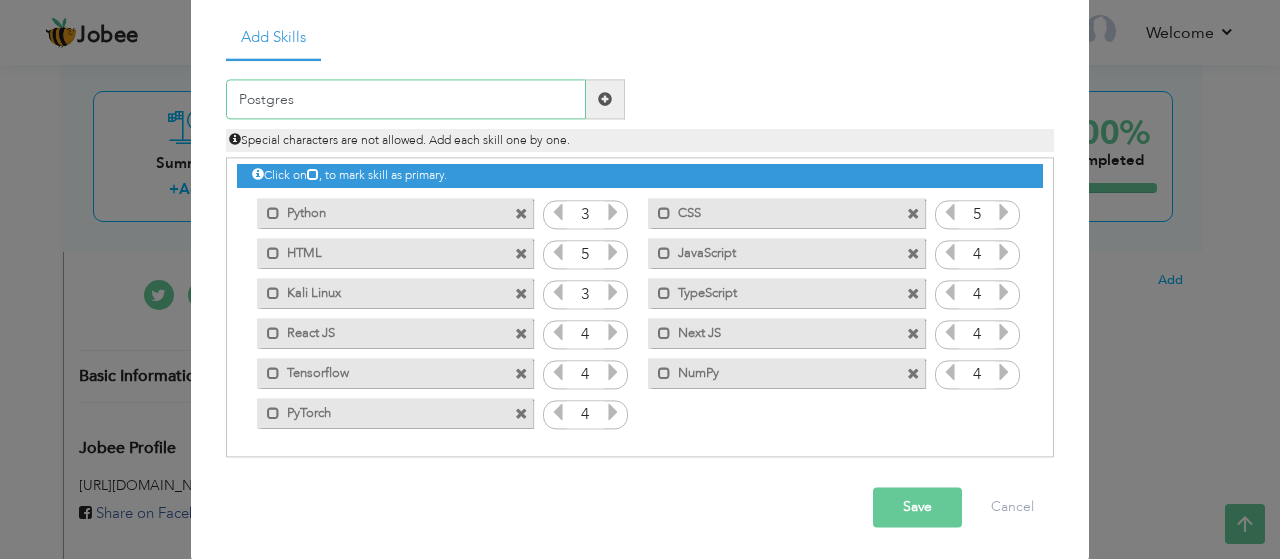 click on "Postgres" at bounding box center [406, 100] 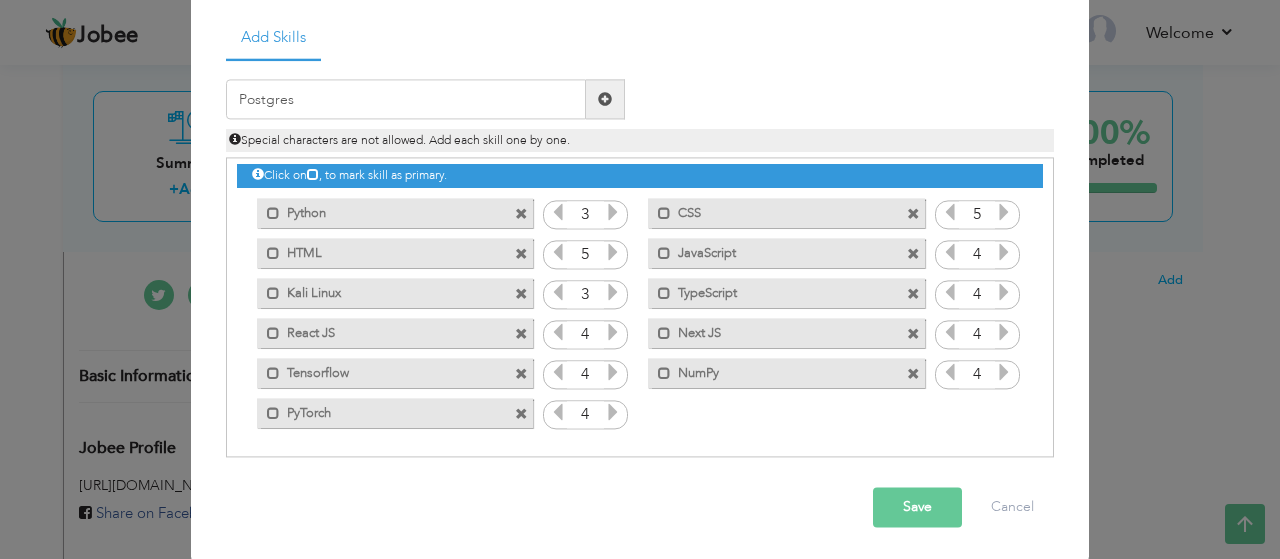 click at bounding box center (605, 99) 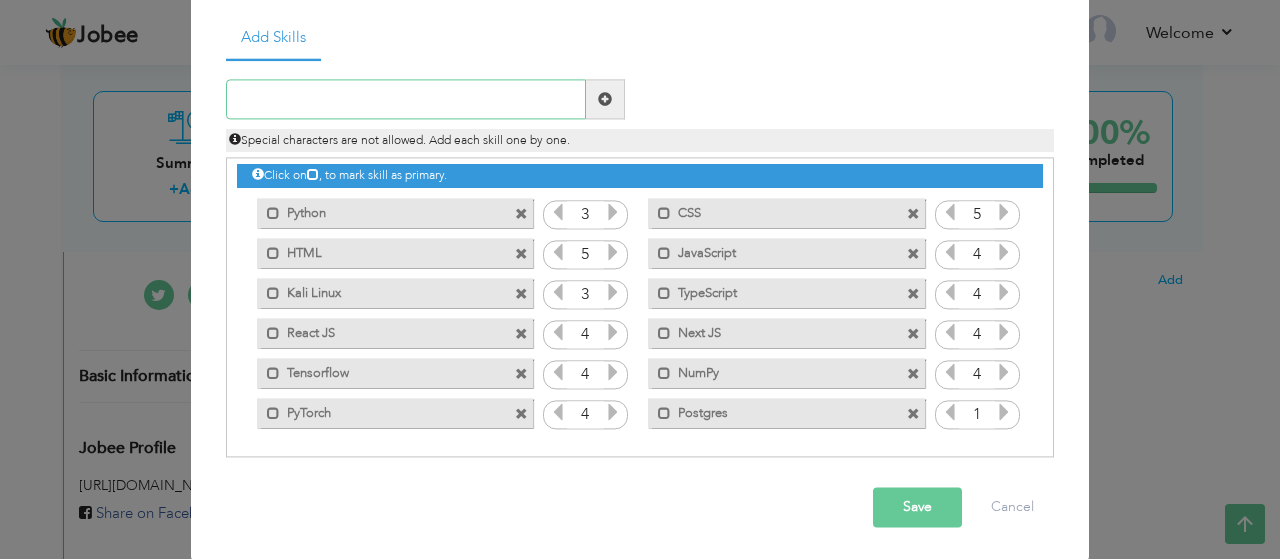 click at bounding box center (406, 100) 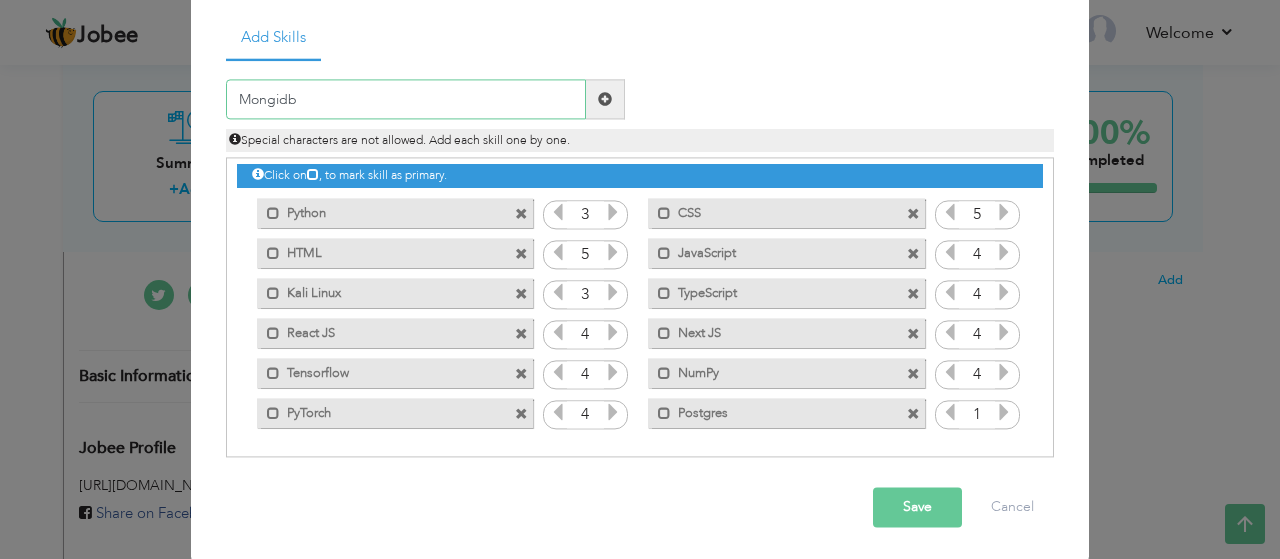type on "Mongidb" 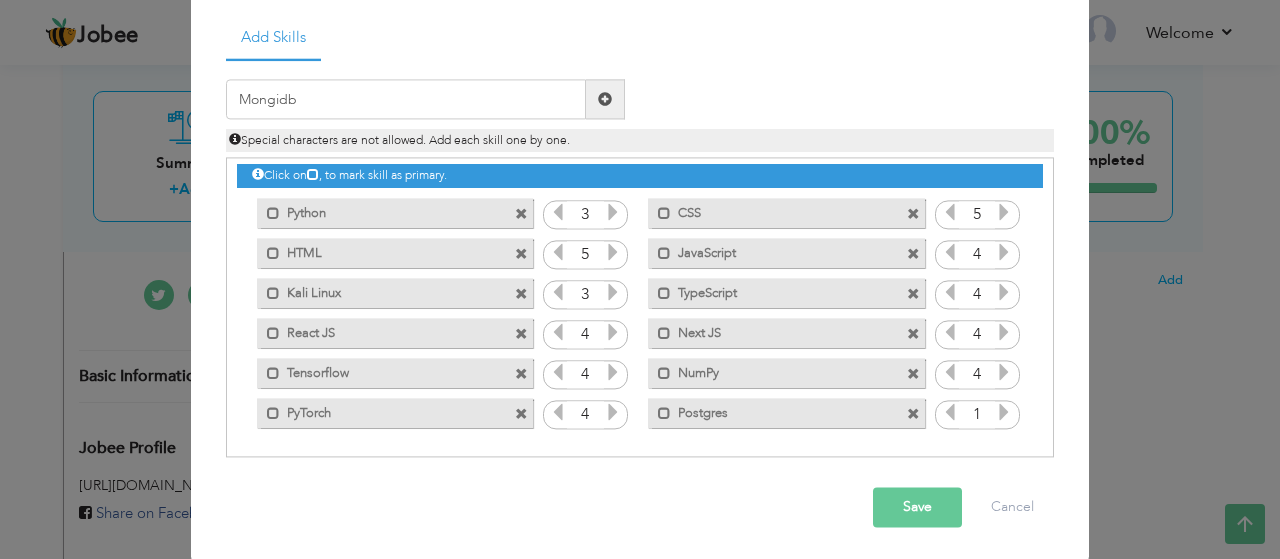 click at bounding box center [605, 100] 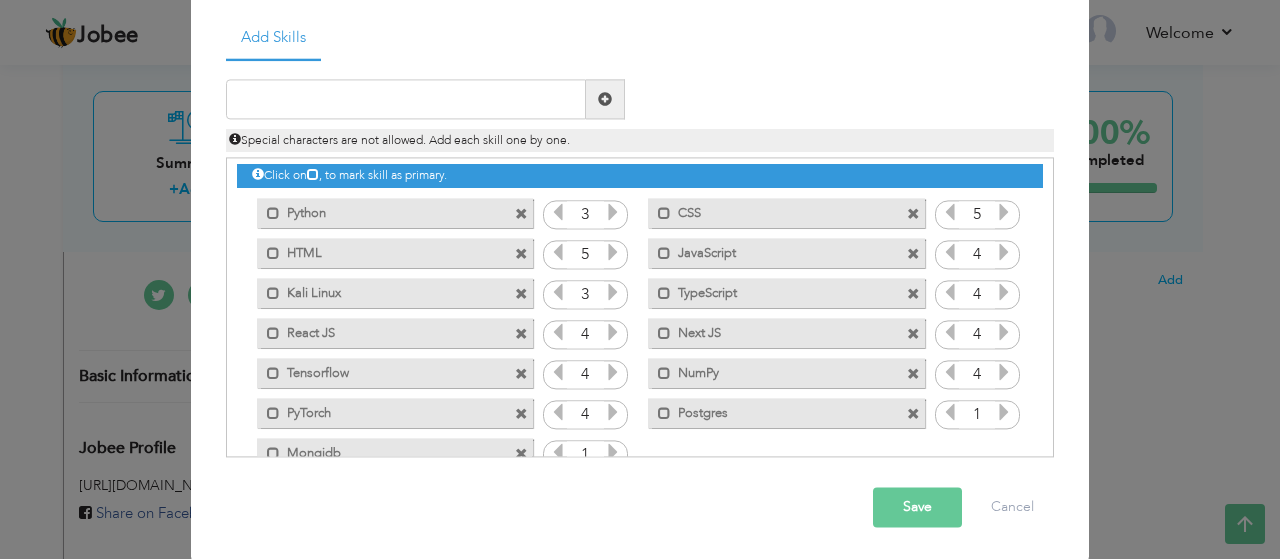 scroll, scrollTop: 44, scrollLeft: 0, axis: vertical 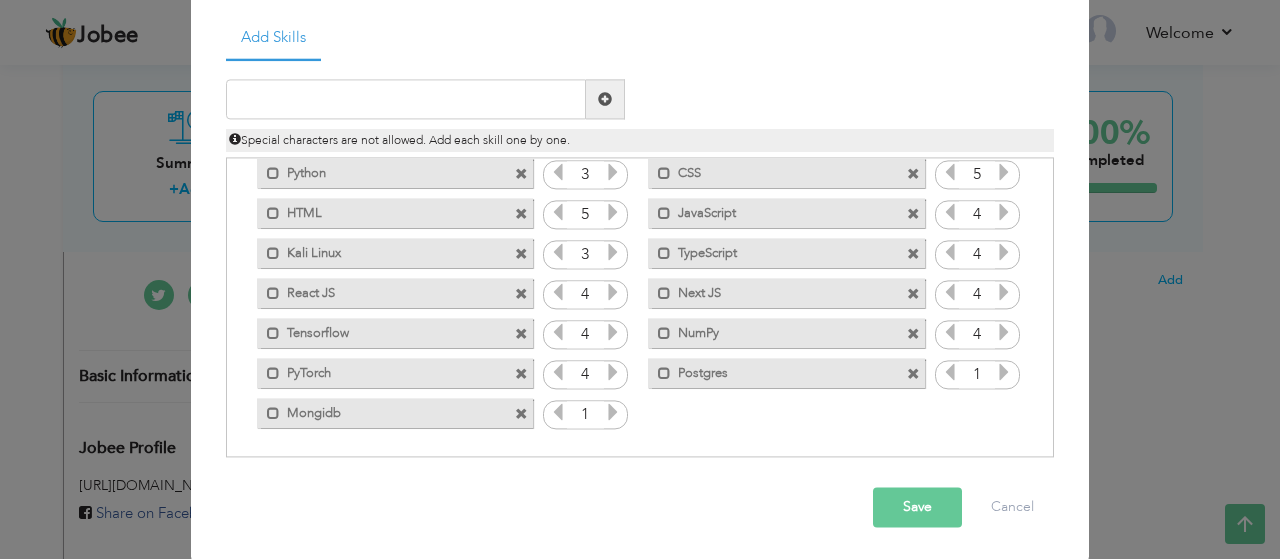 click at bounding box center [1004, 373] 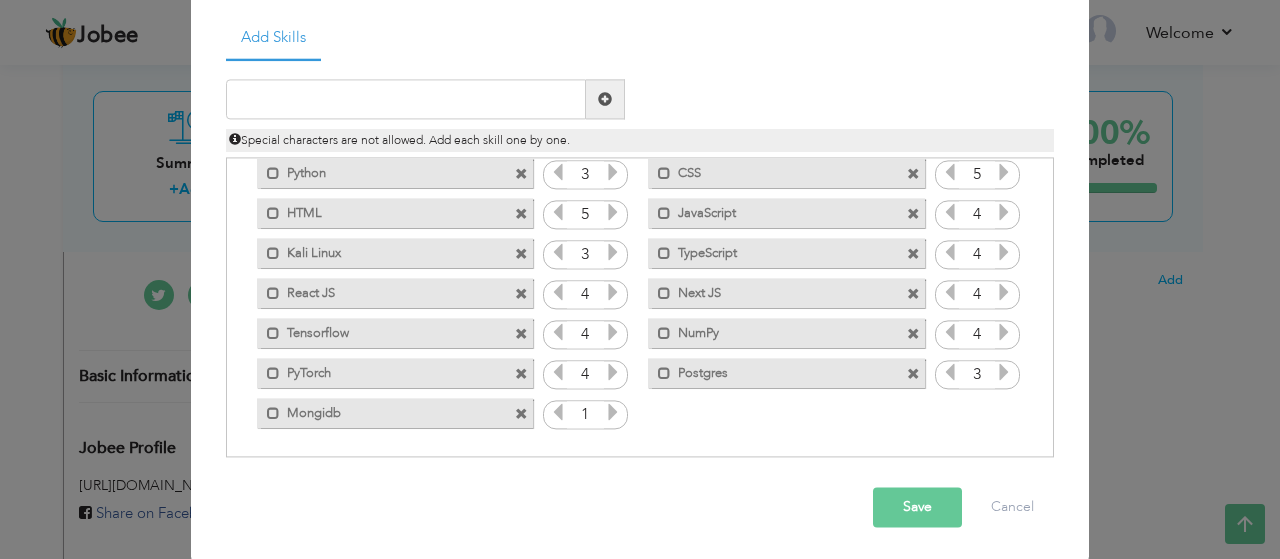 click at bounding box center (1004, 373) 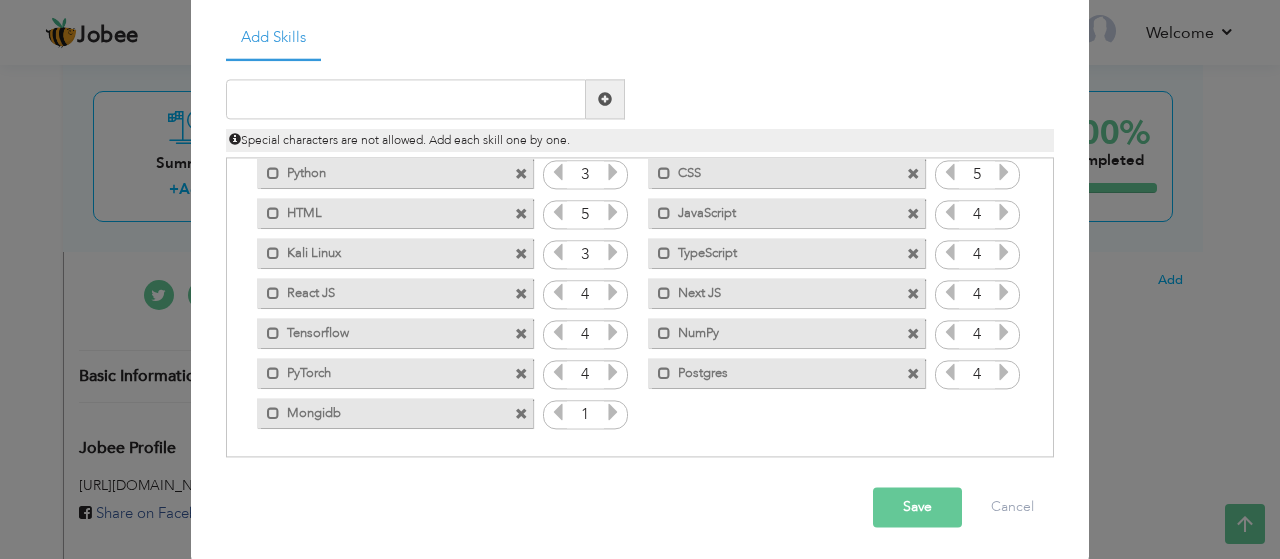 click at bounding box center (950, 373) 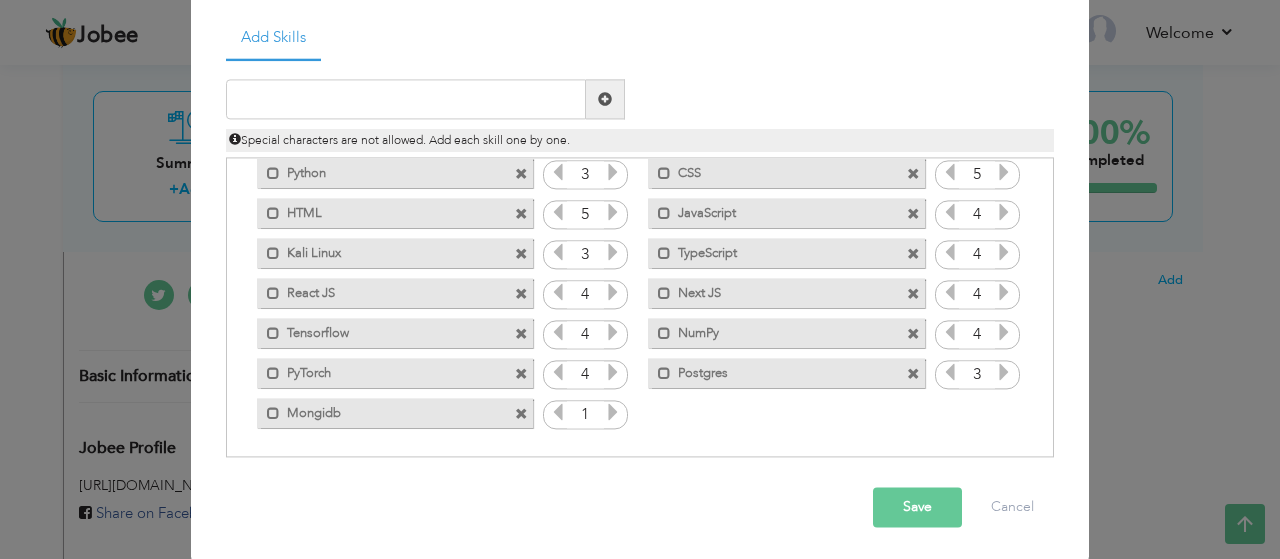 click at bounding box center (613, 413) 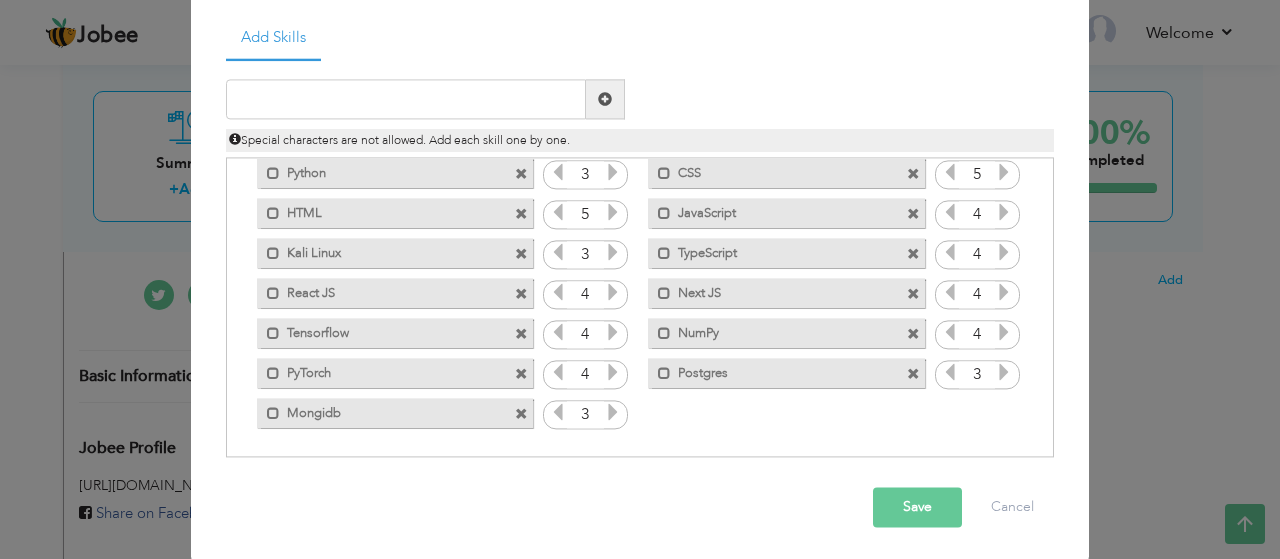 click at bounding box center [613, 413] 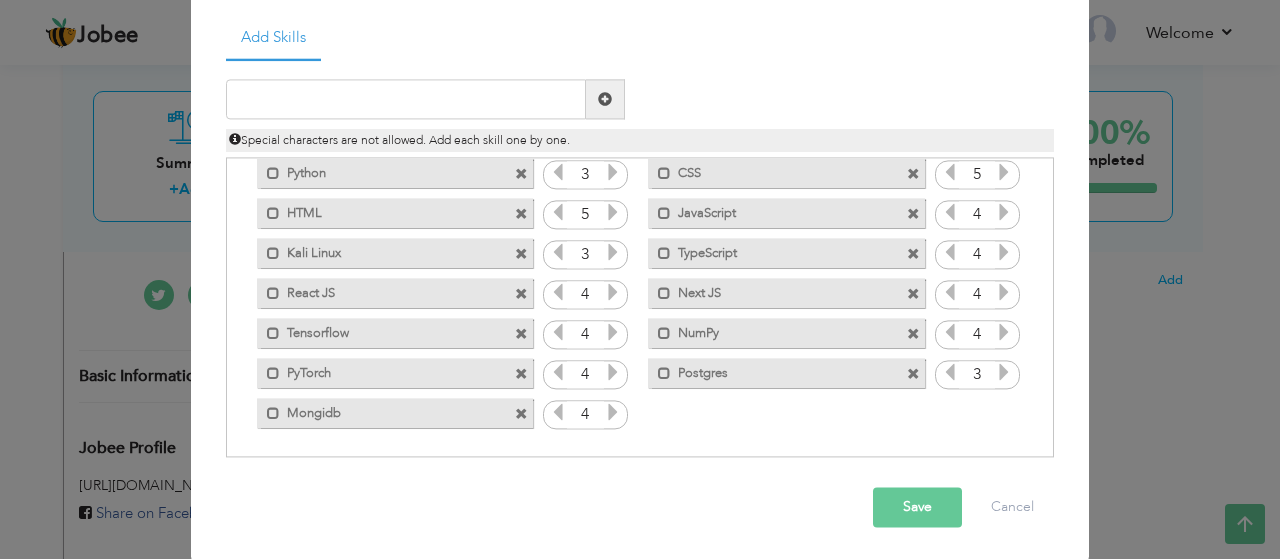 click on "Mongidb" at bounding box center [381, 410] 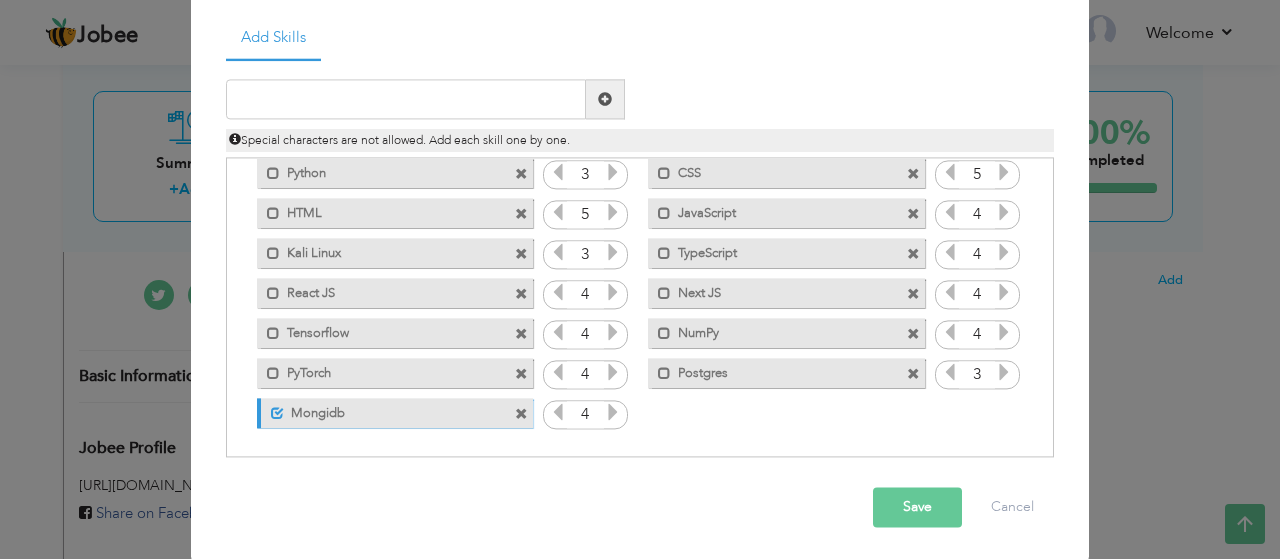 click on "Mongidb" at bounding box center [383, 410] 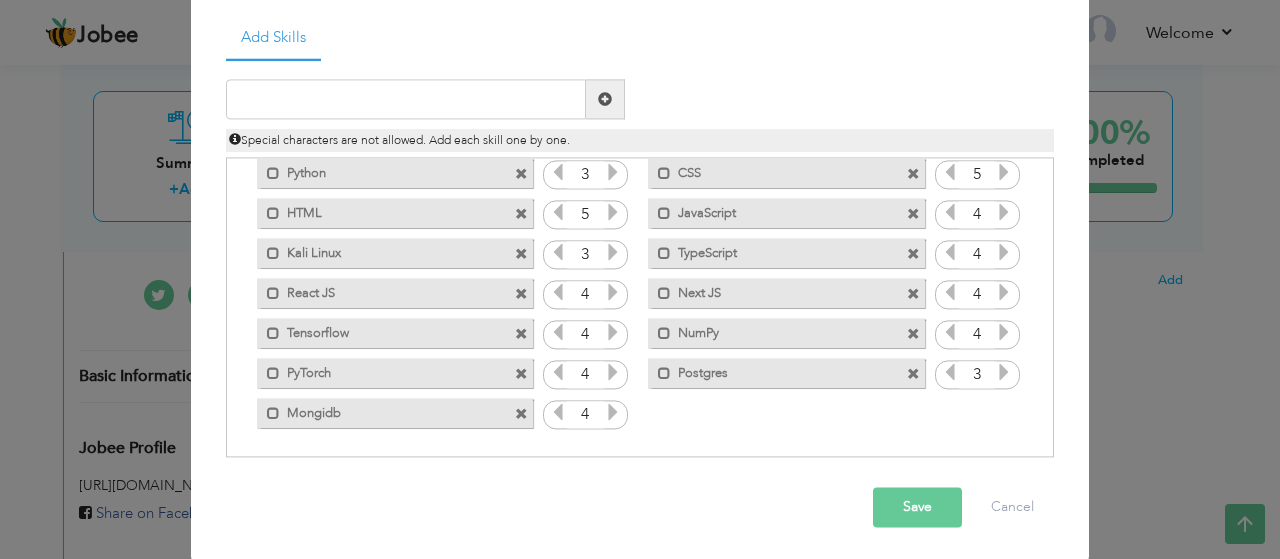 click at bounding box center [521, 414] 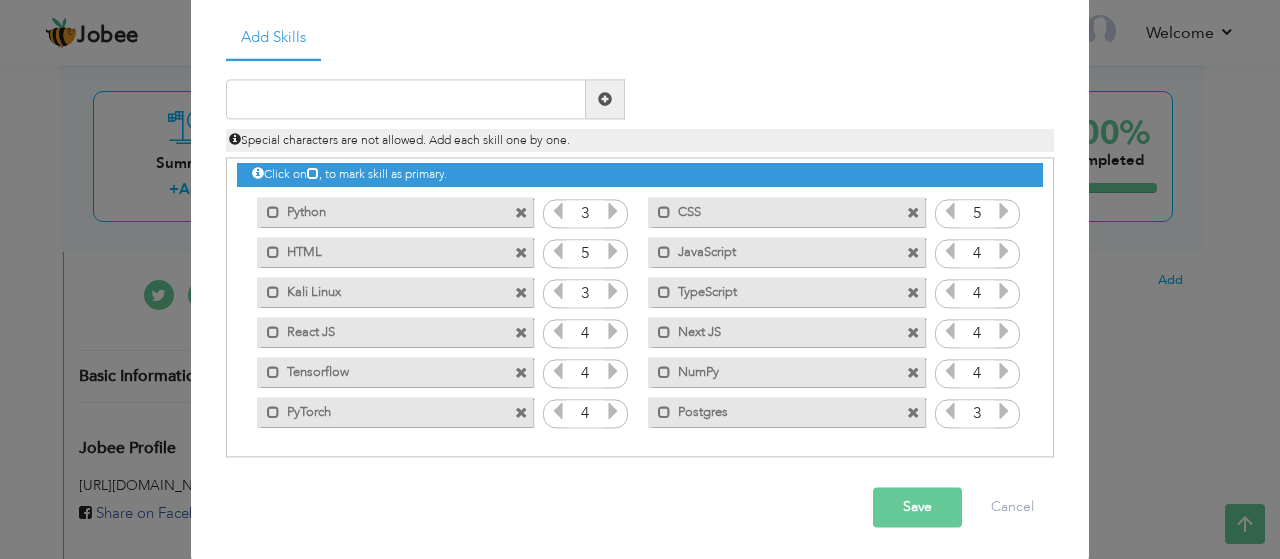 scroll, scrollTop: 4, scrollLeft: 0, axis: vertical 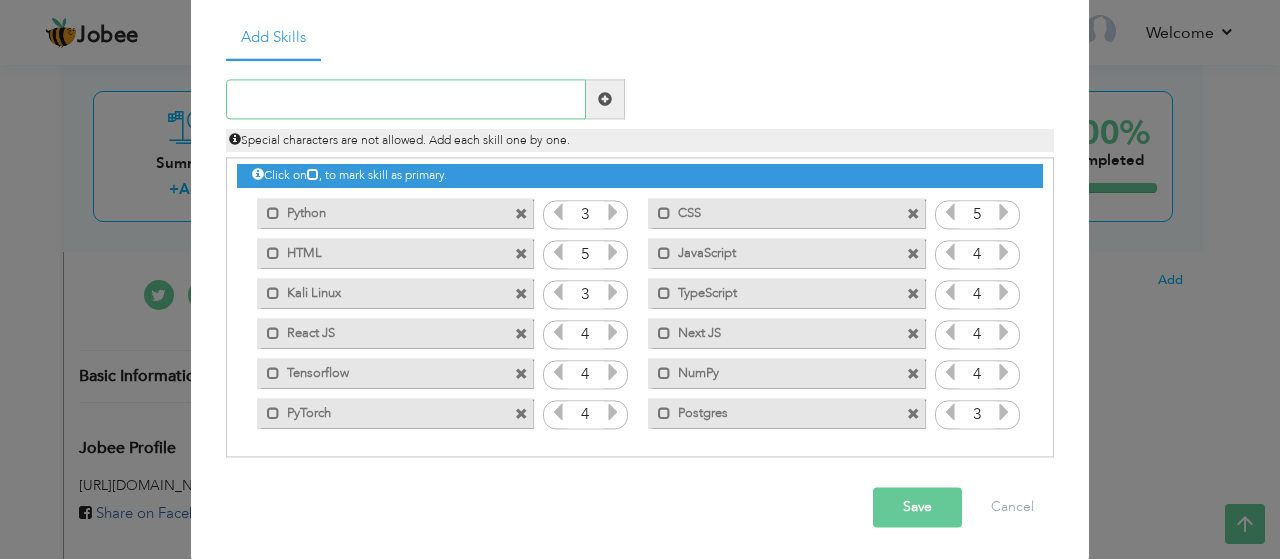 click at bounding box center [406, 100] 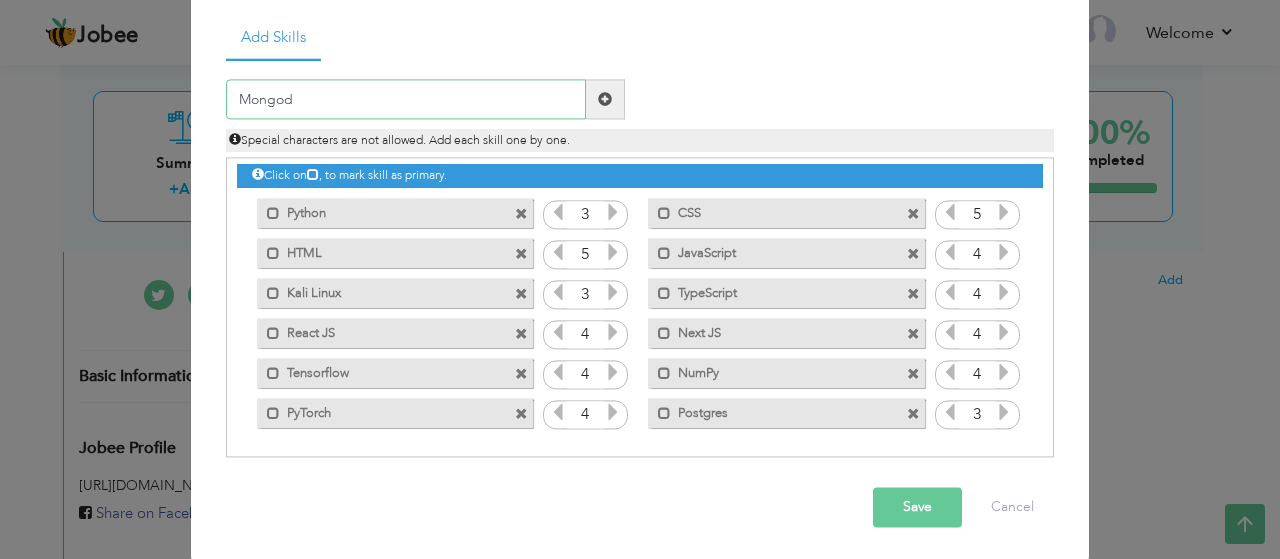 type on "Mongodb" 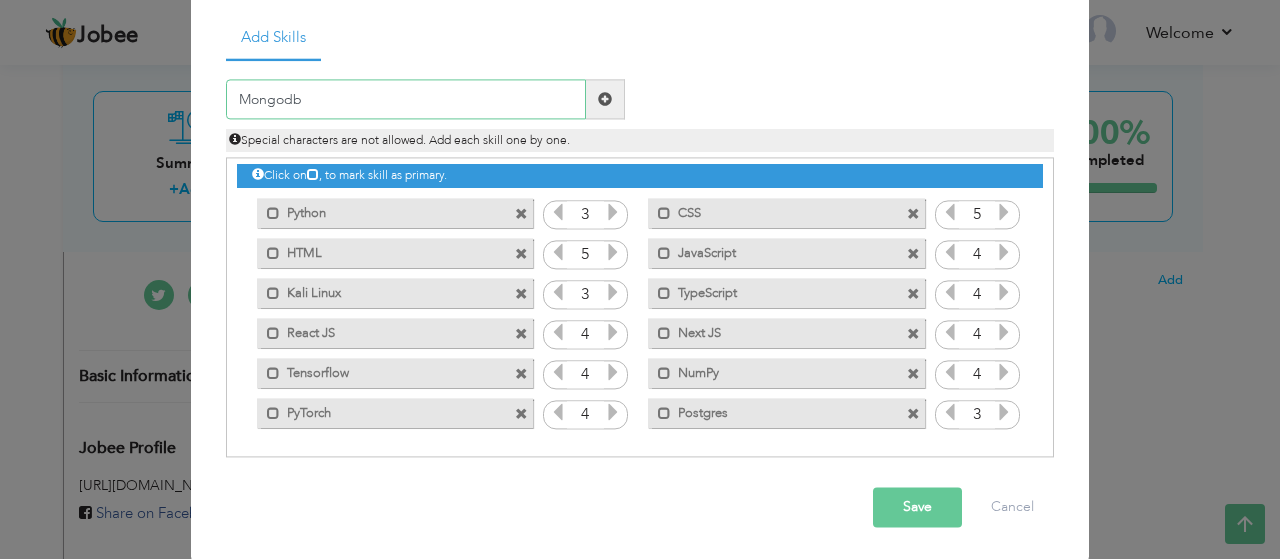 type 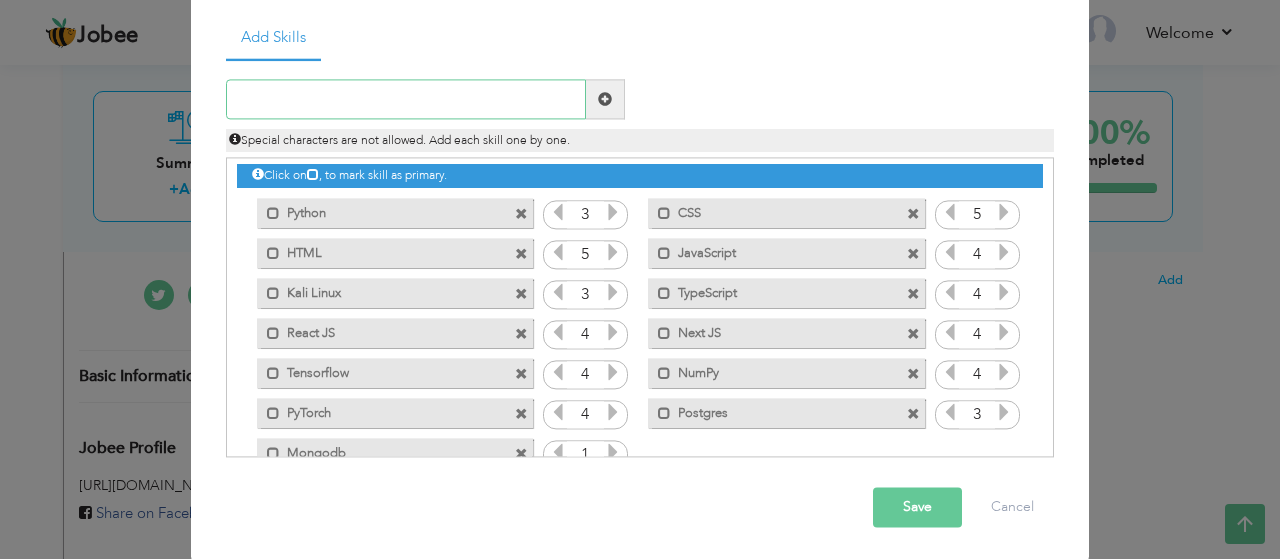 scroll, scrollTop: 44, scrollLeft: 0, axis: vertical 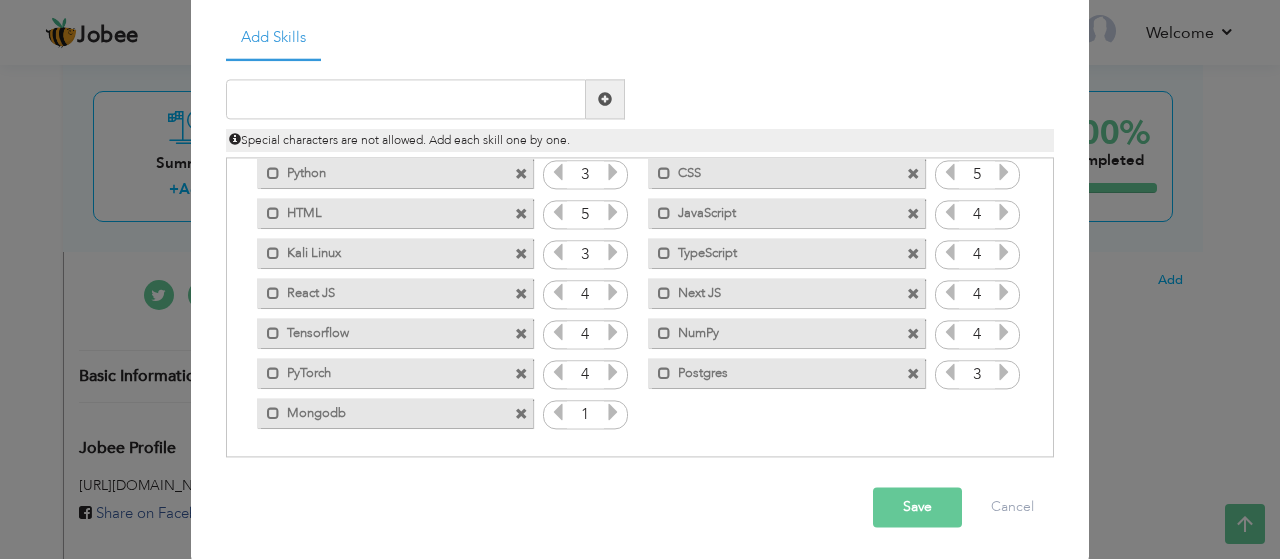 click at bounding box center (613, 413) 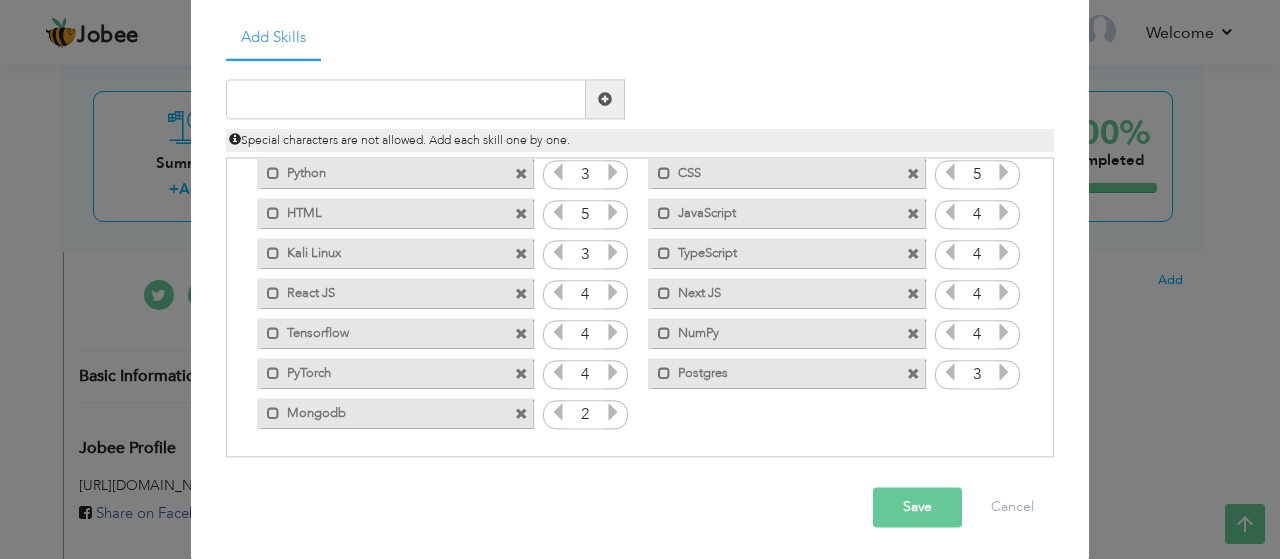 click at bounding box center [613, 413] 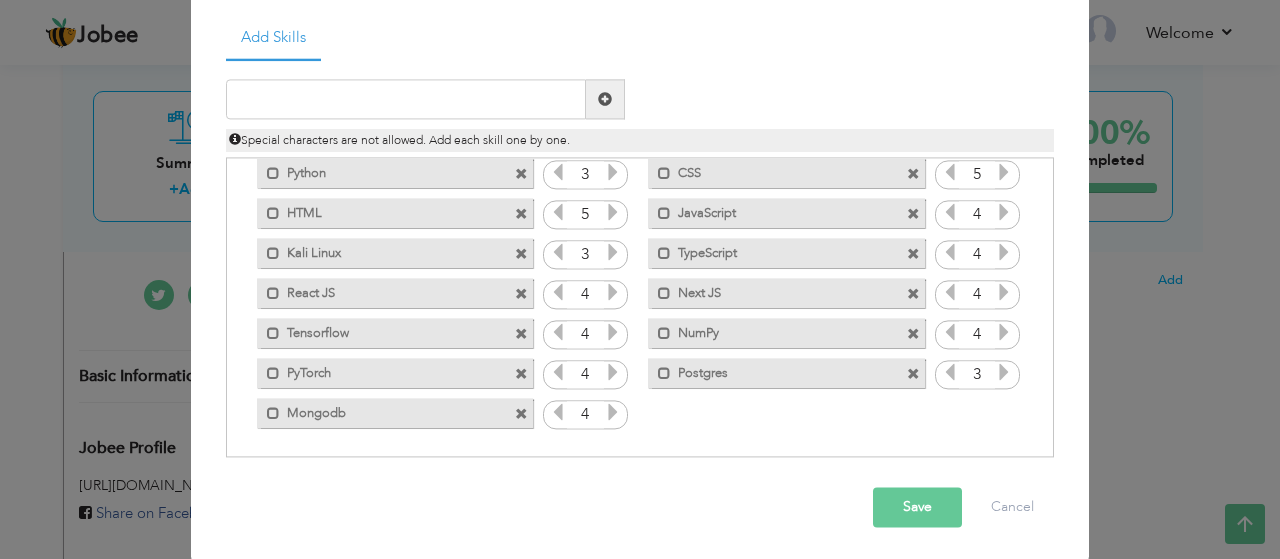 click at bounding box center (558, 413) 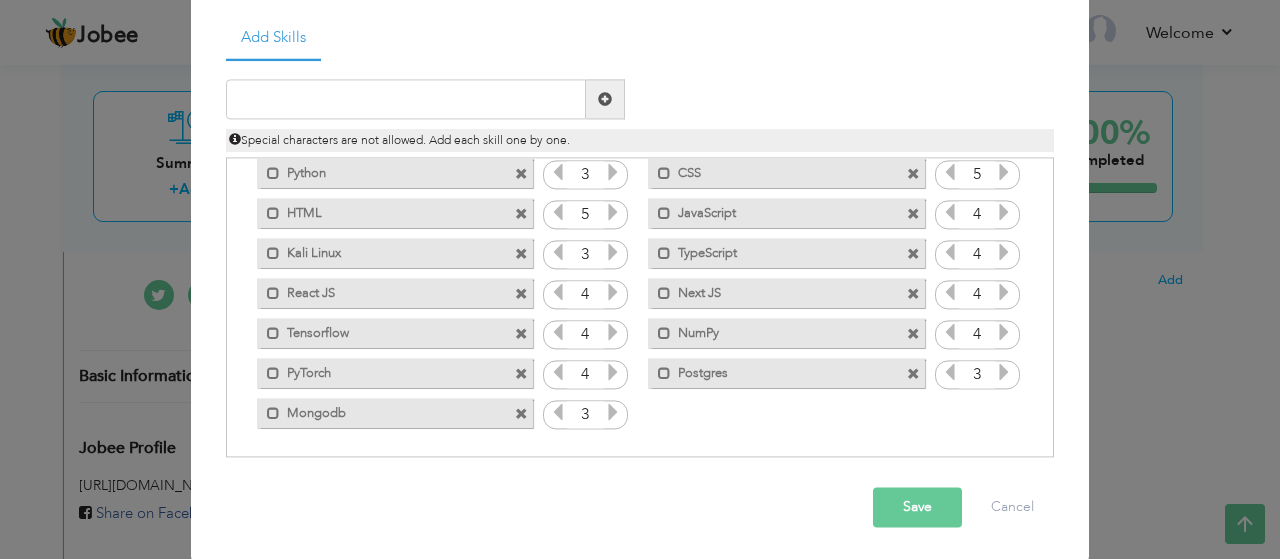 click on "Save" at bounding box center (917, 508) 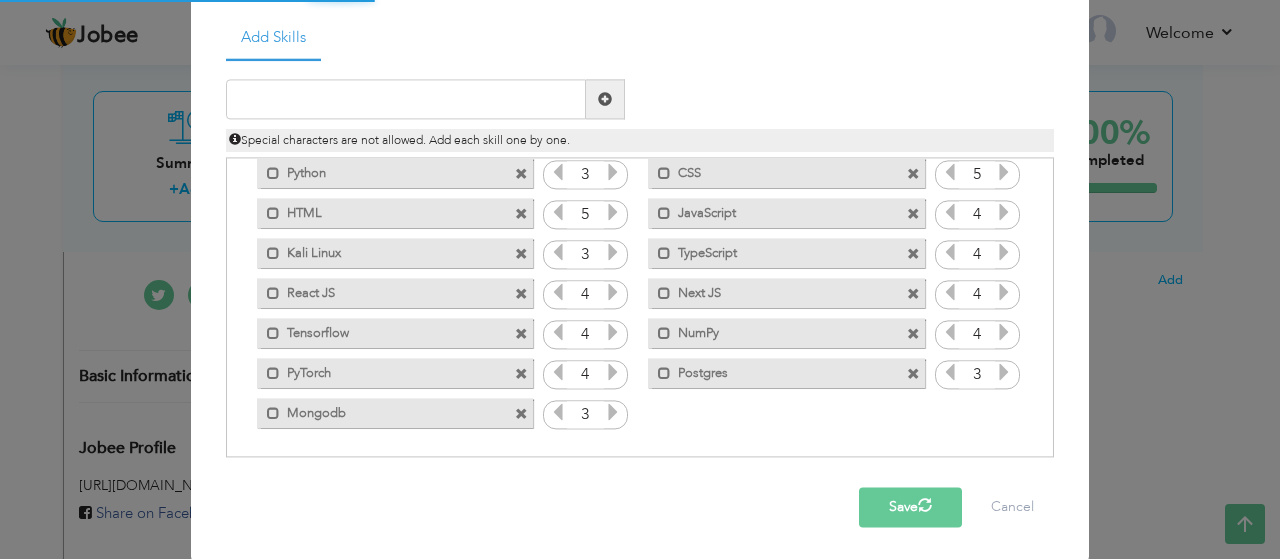 type 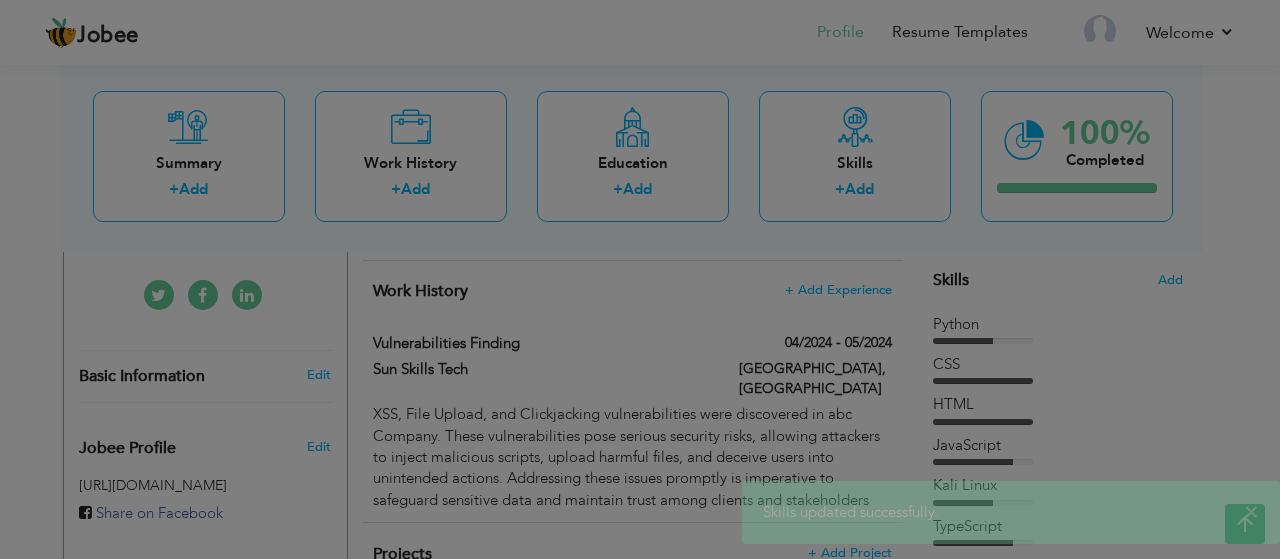 scroll, scrollTop: 0, scrollLeft: 0, axis: both 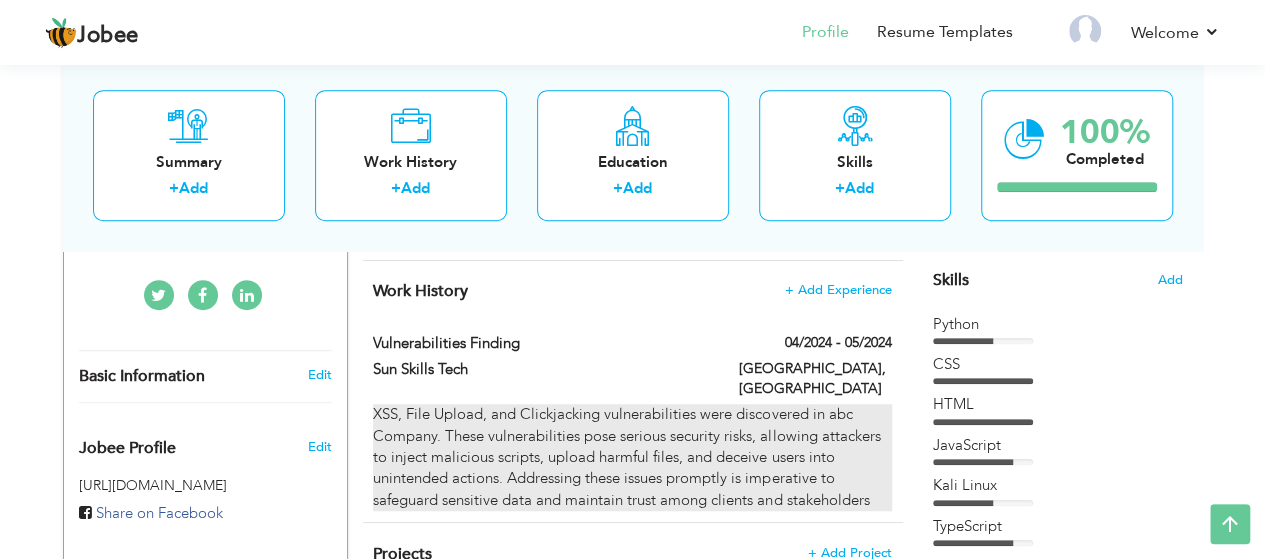 click on "XSS, File Upload, and Clickjacking vulnerabilities were discovered in abc Company. These vulnerabilities pose serious security risks, allowing attackers to inject malicious scripts, upload harmful files, and deceive users into unintended actions. Addressing these issues promptly is imperative to safeguard sensitive data and maintain trust among clients and stakeholders" at bounding box center (632, 457) 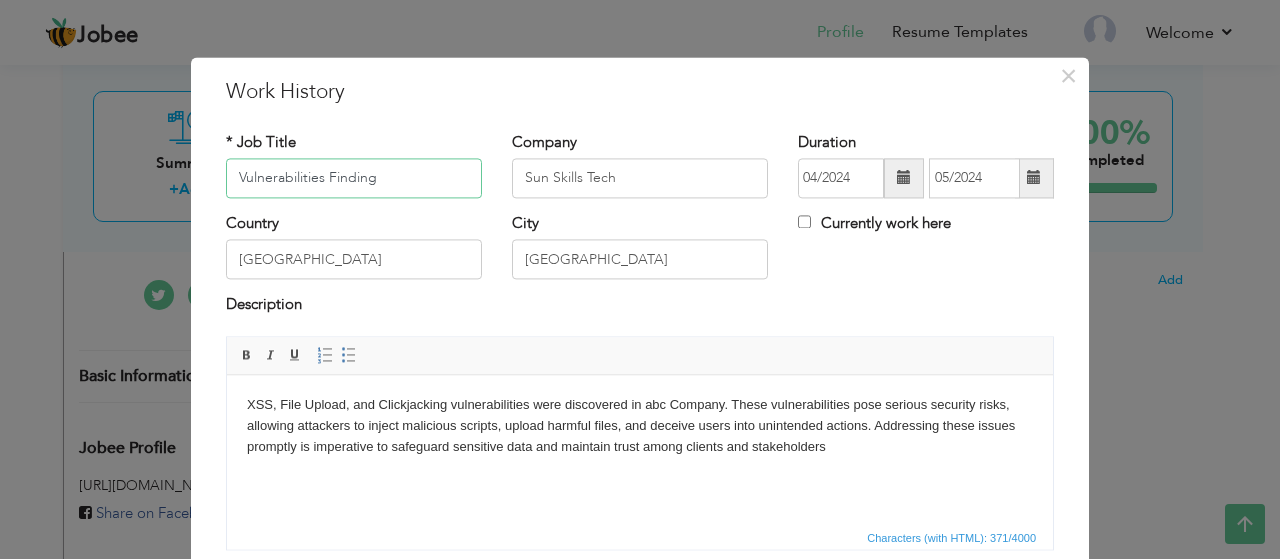 scroll, scrollTop: 100, scrollLeft: 0, axis: vertical 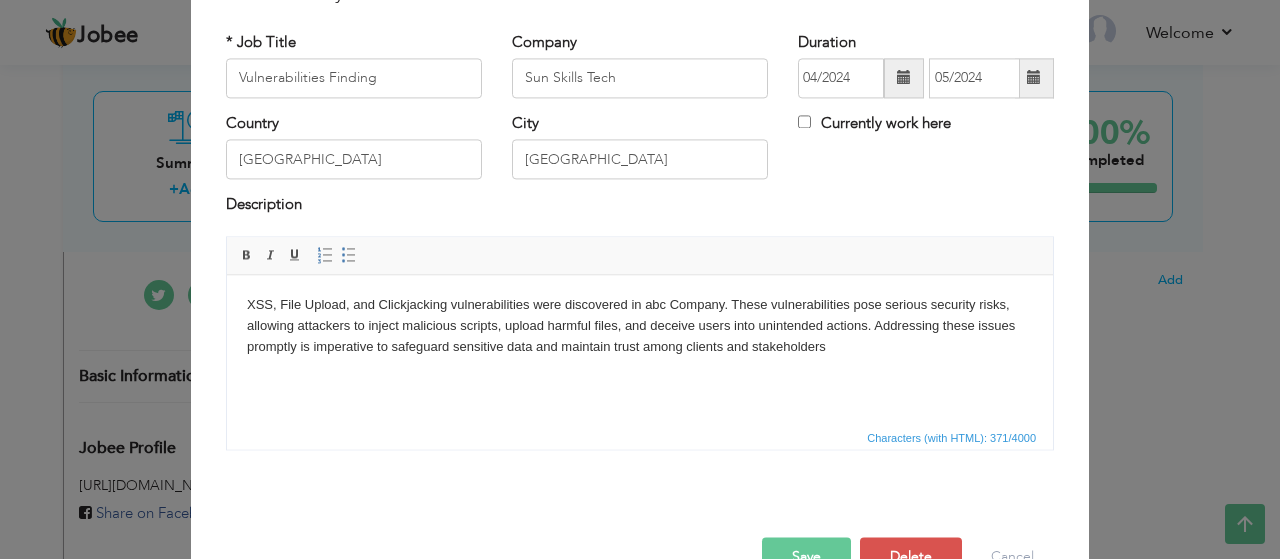 click on "XSS, File Upload, and Clickjacking vulnerabilities were discovered in abc Company. These vulnerabilities pose serious security risks, allowing attackers to inject malicious scripts, upload harmful files, and deceive users into unintended actions. Addressing these issues promptly is imperative to safeguard sensitive data and maintain trust among clients and stakeholders" at bounding box center [640, 326] 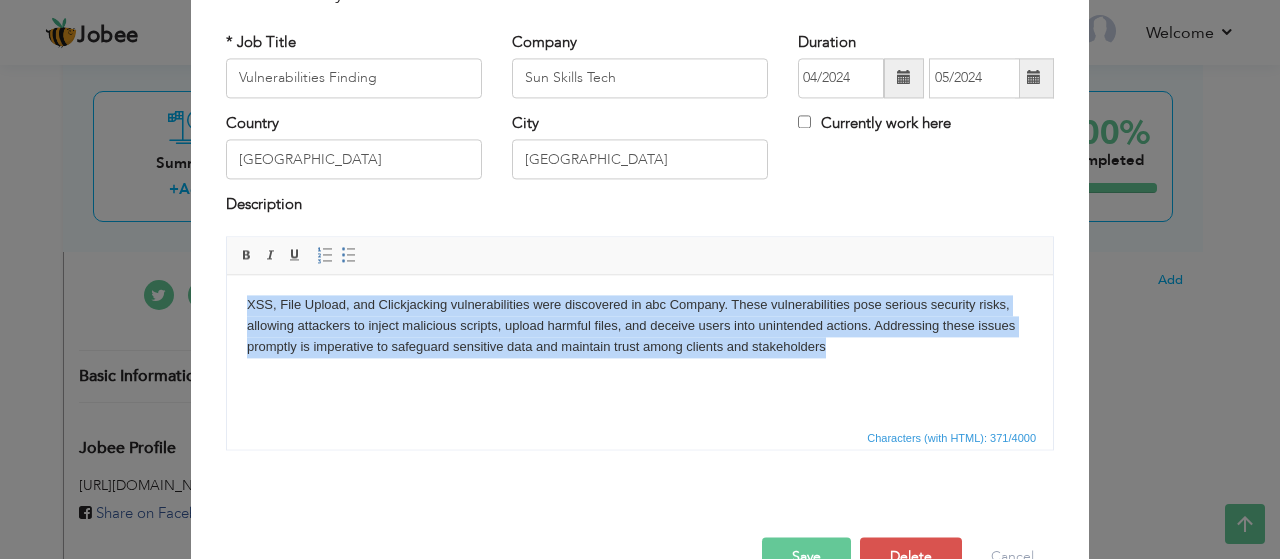 copy on "XSS, File Upload, and Clickjacking vulnerabilities were discovered in abc Company. These vulnerabilities pose serious security risks, allowing attackers to inject malicious scripts, upload harmful files, and deceive users into unintended actions. Addressing these issues promptly is imperative to safeguard sensitive data and maintain trust among clients and stakeholders" 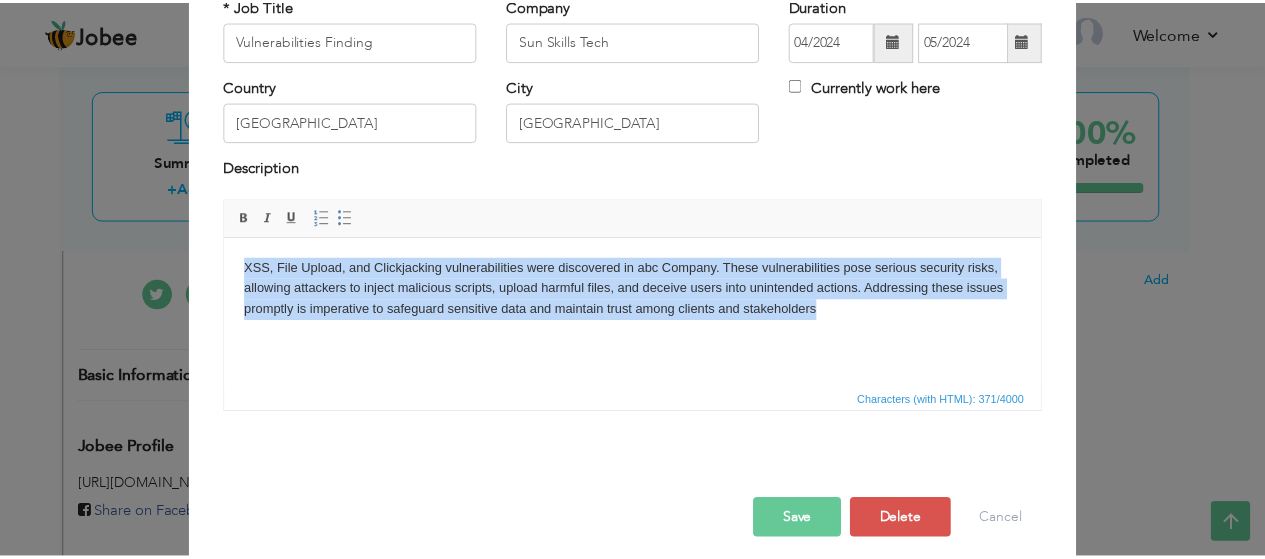 scroll, scrollTop: 151, scrollLeft: 0, axis: vertical 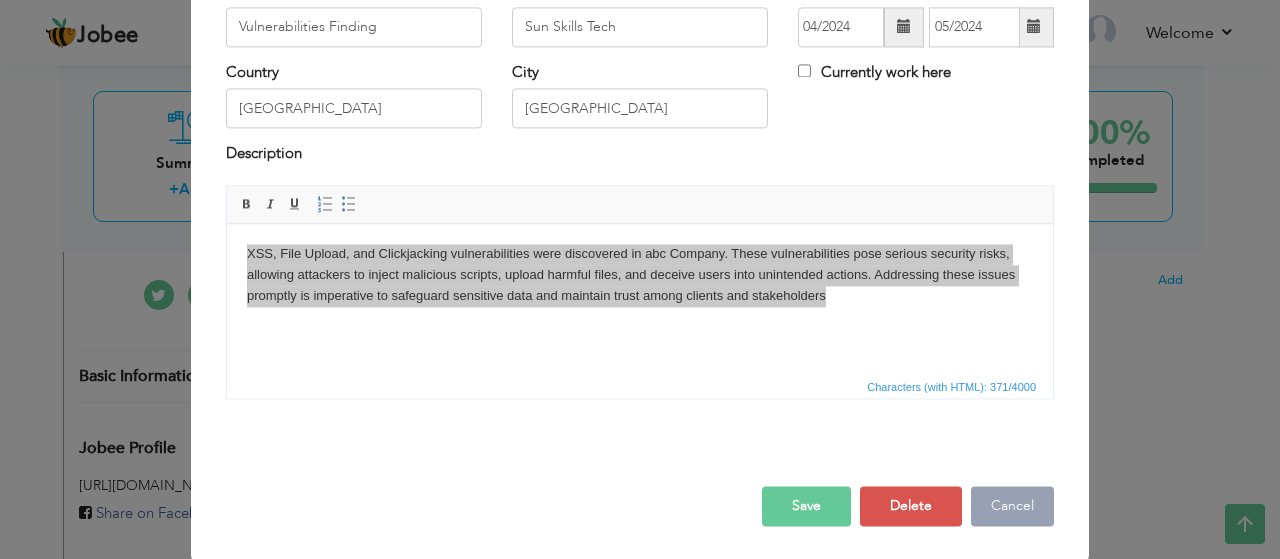 click on "Cancel" at bounding box center [1012, 506] 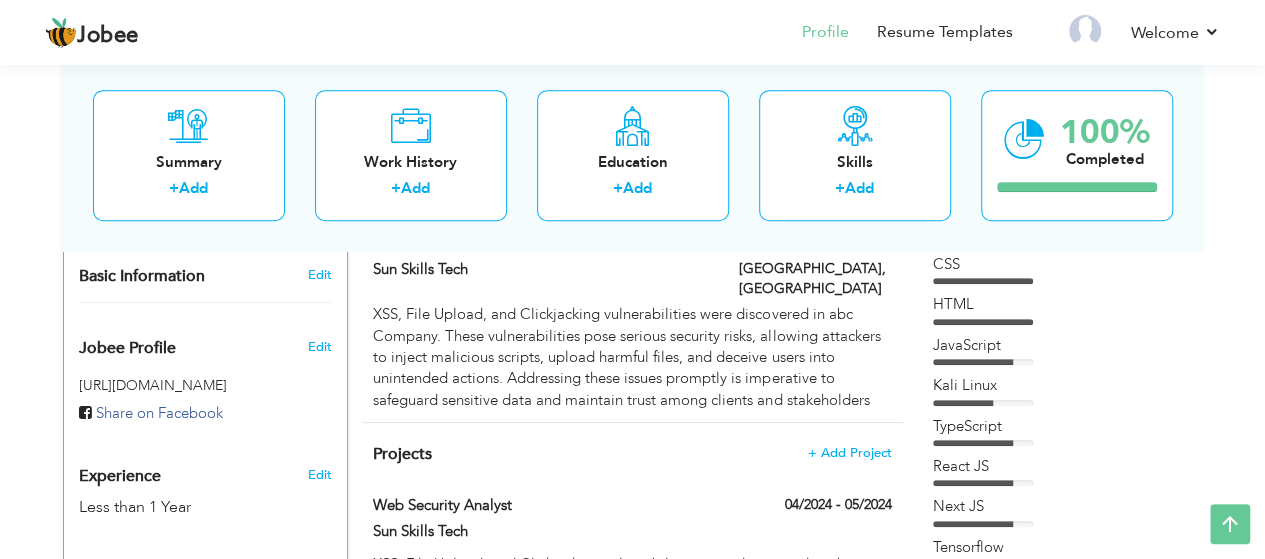 scroll, scrollTop: 400, scrollLeft: 0, axis: vertical 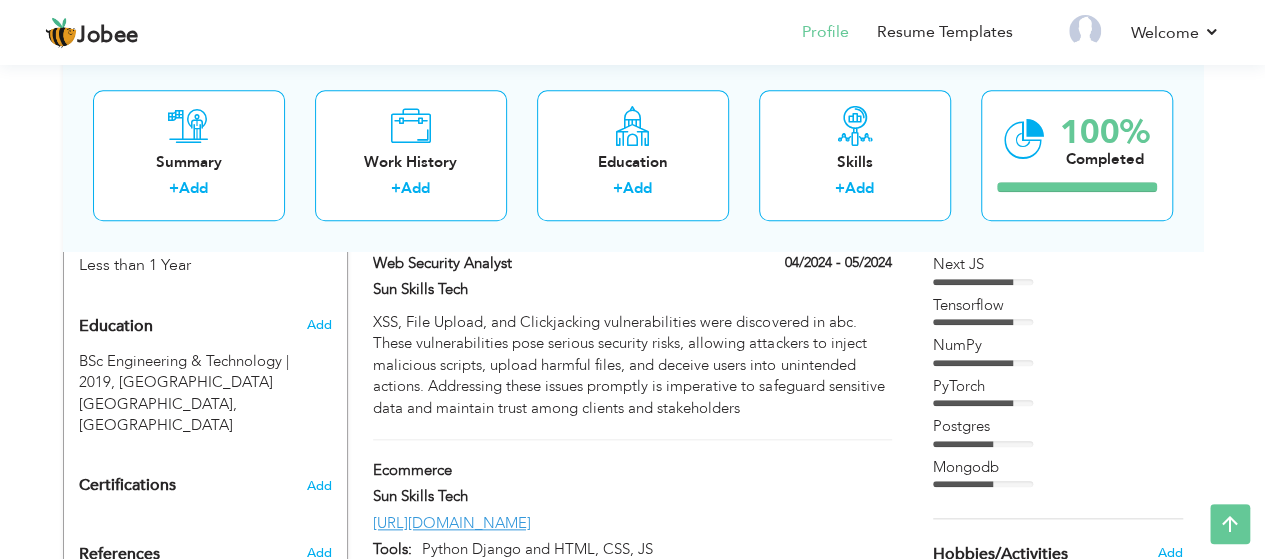 drag, startPoint x: 926, startPoint y: 389, endPoint x: 996, endPoint y: 477, distance: 112.44554 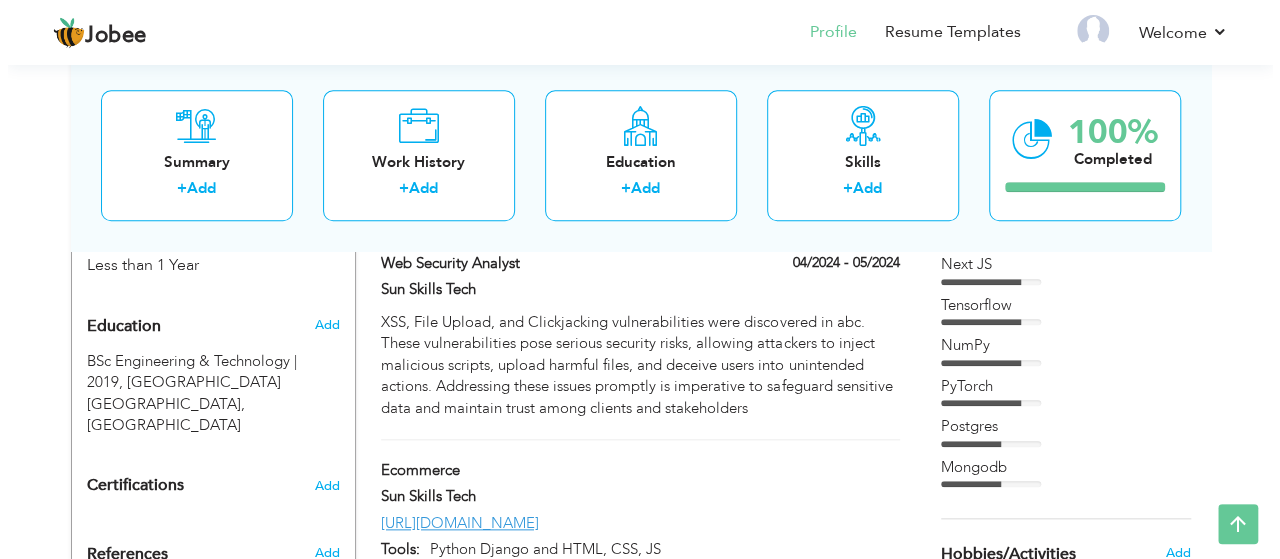 scroll, scrollTop: 444, scrollLeft: 0, axis: vertical 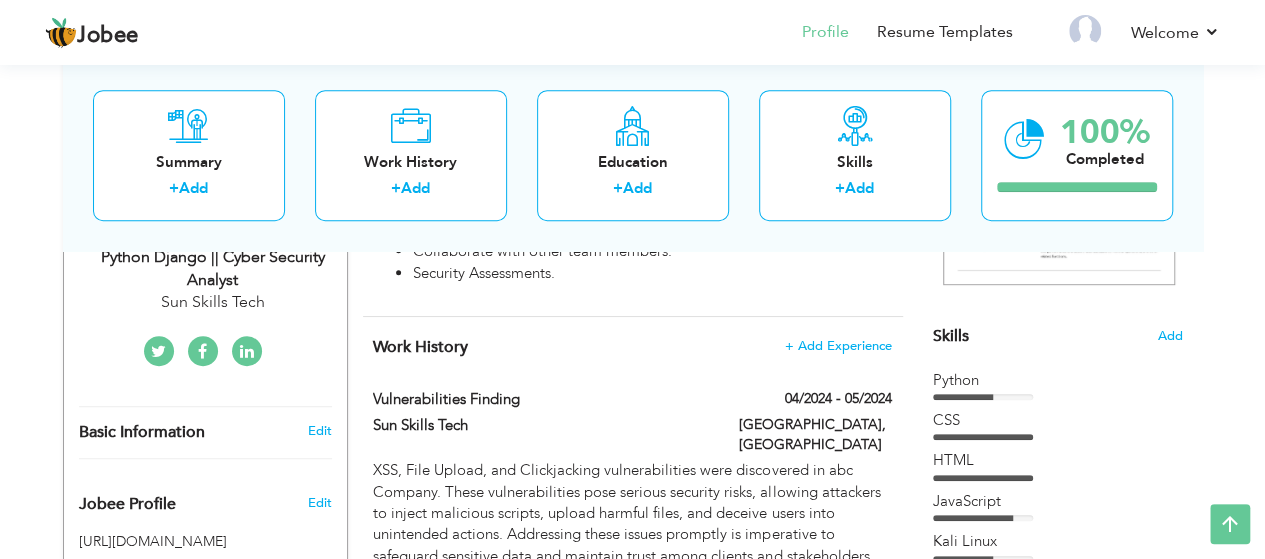 click on "‹ › Previous Next" at bounding box center (1058, 151) 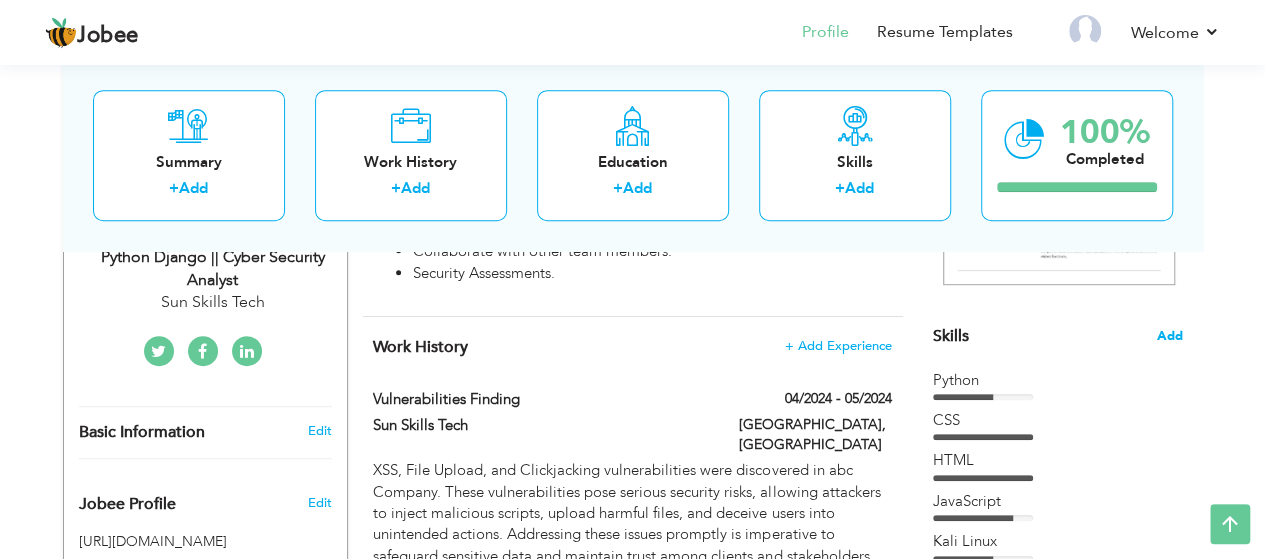 click on "Add" at bounding box center [1170, 336] 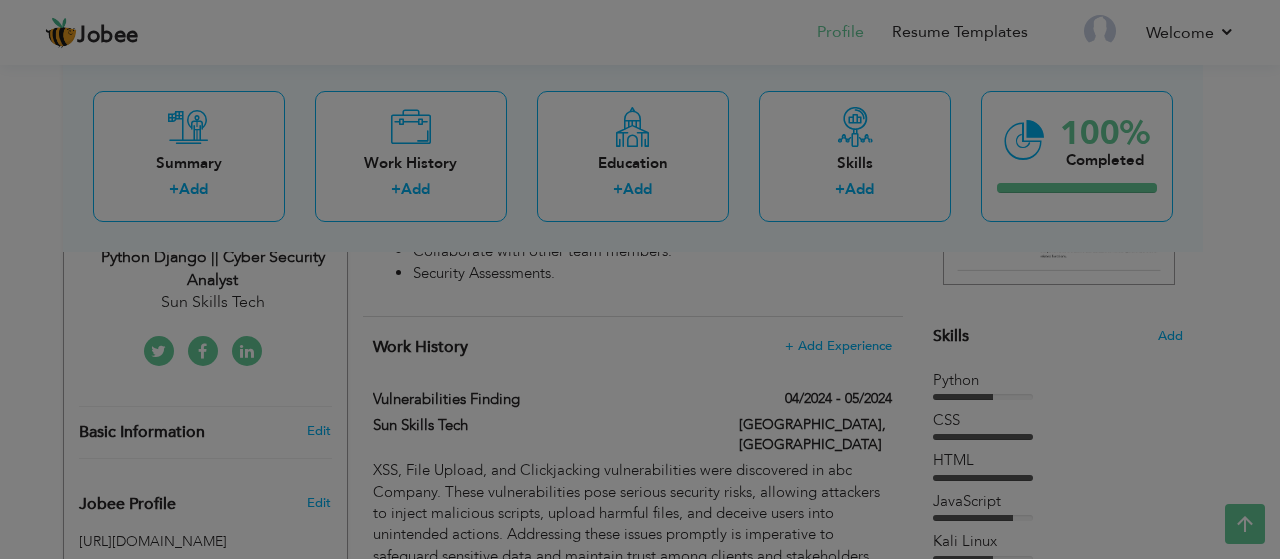 scroll, scrollTop: 0, scrollLeft: 0, axis: both 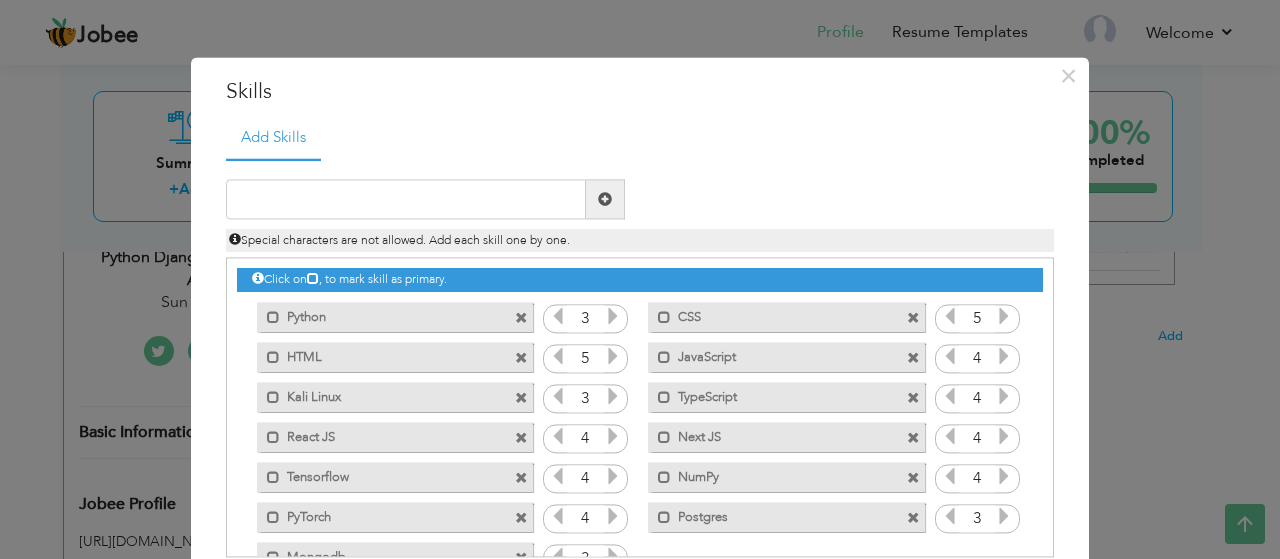 drag, startPoint x: 275, startPoint y: 320, endPoint x: 346, endPoint y: 369, distance: 86.26703 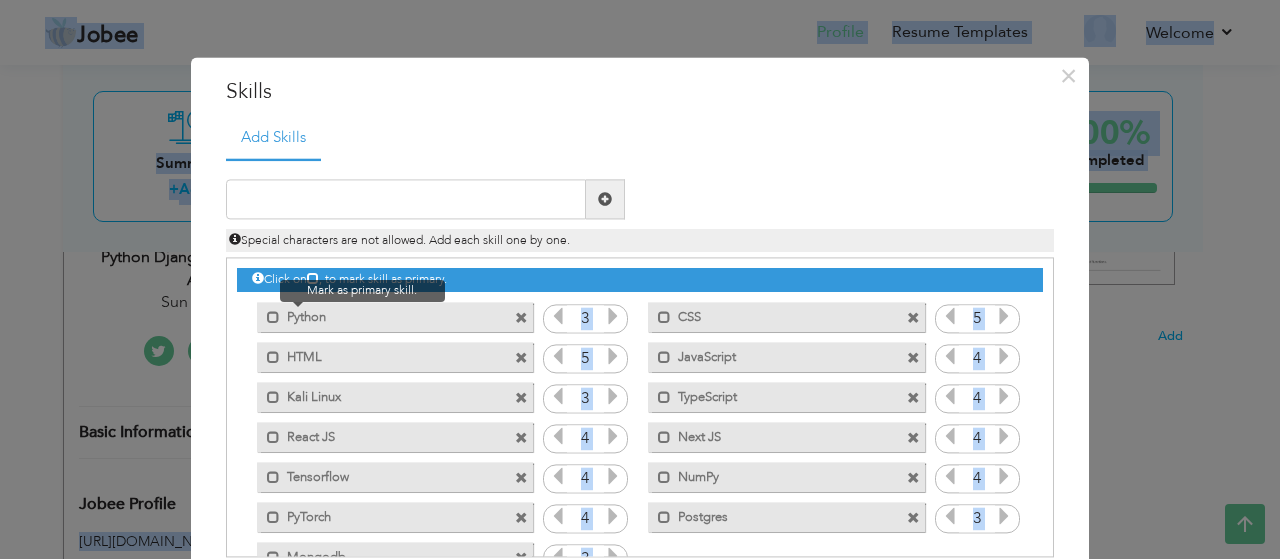 click at bounding box center (268, 312) 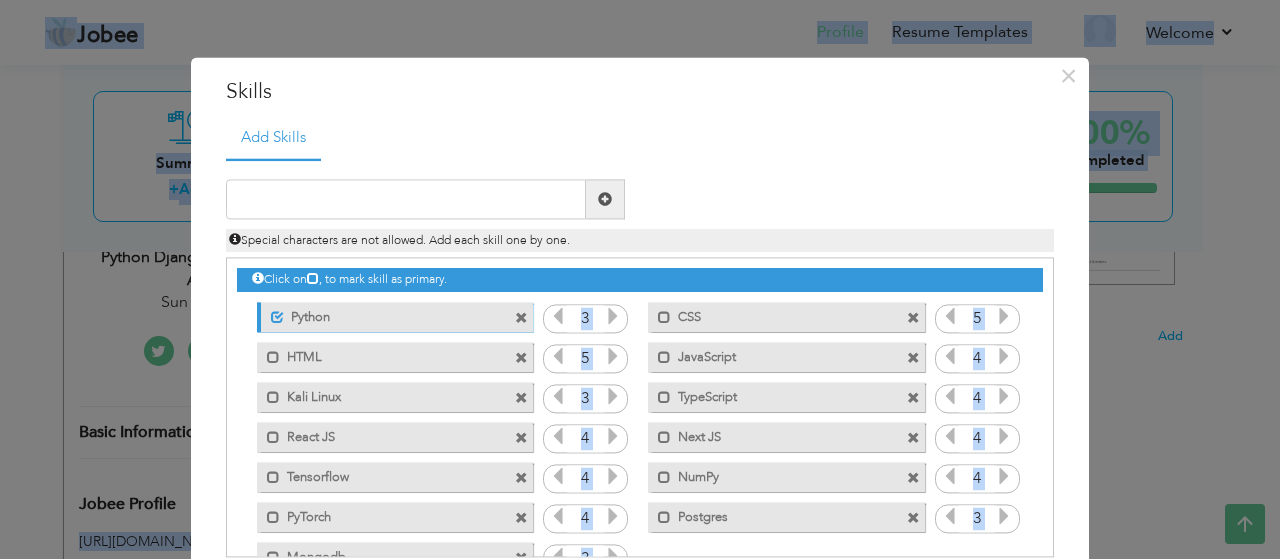 click on "Unmark as primary skill.
Python" at bounding box center [390, 317] 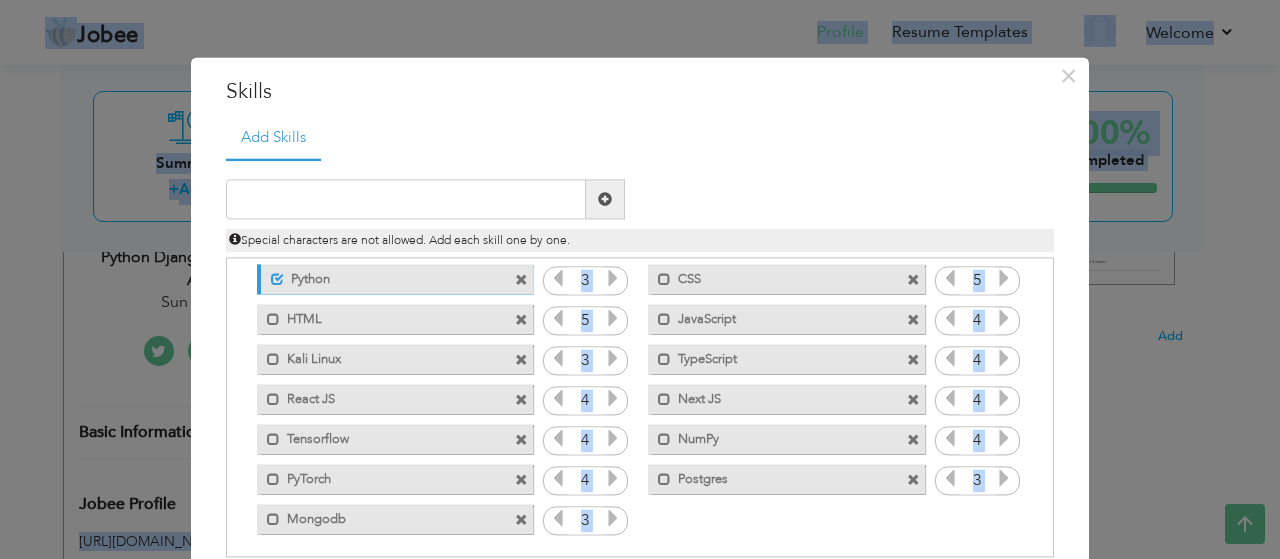 scroll, scrollTop: 44, scrollLeft: 0, axis: vertical 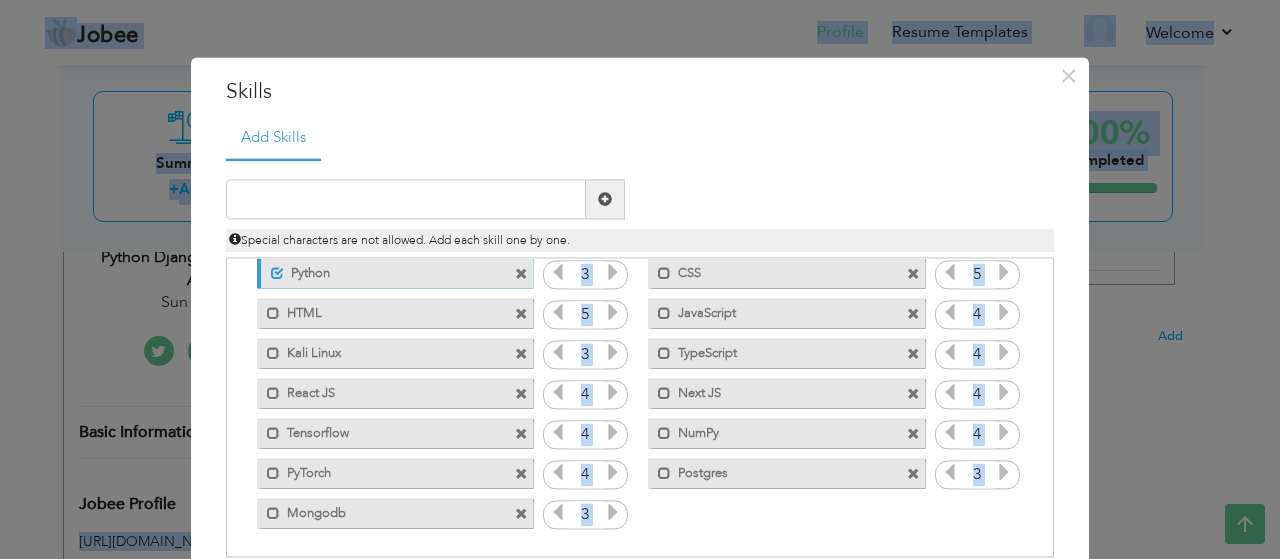 click at bounding box center [406, 200] 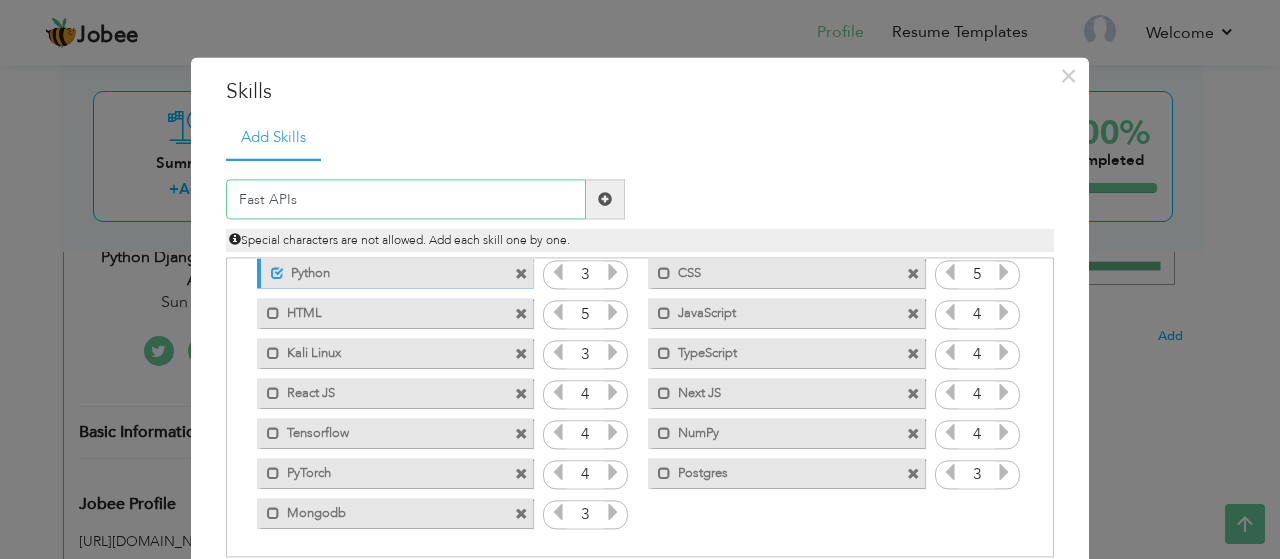 type on "Fast APIs" 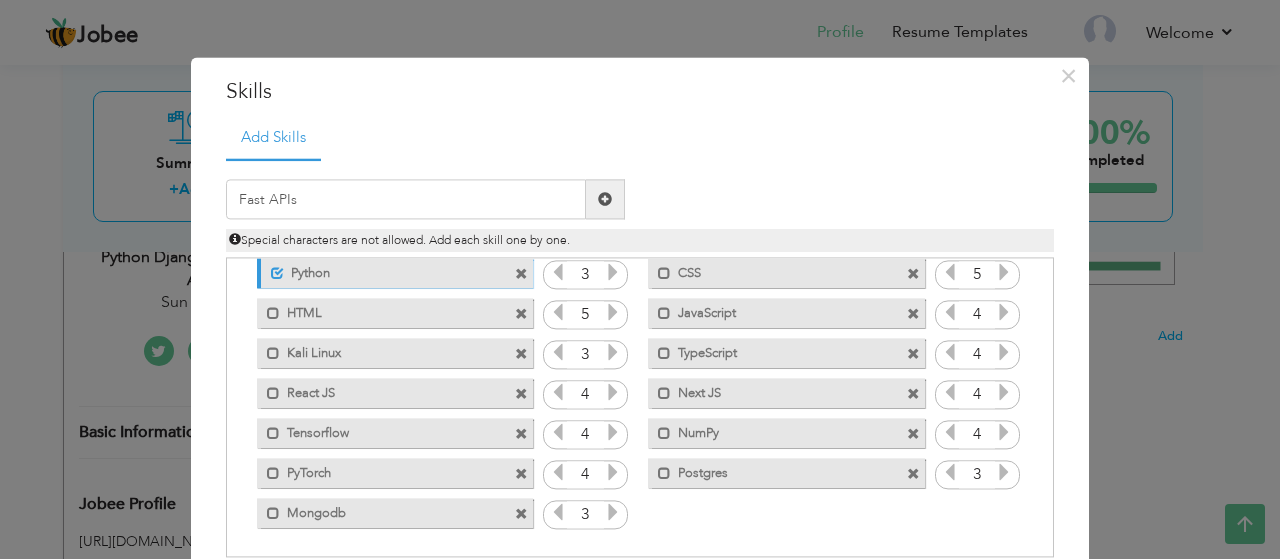 click at bounding box center (605, 199) 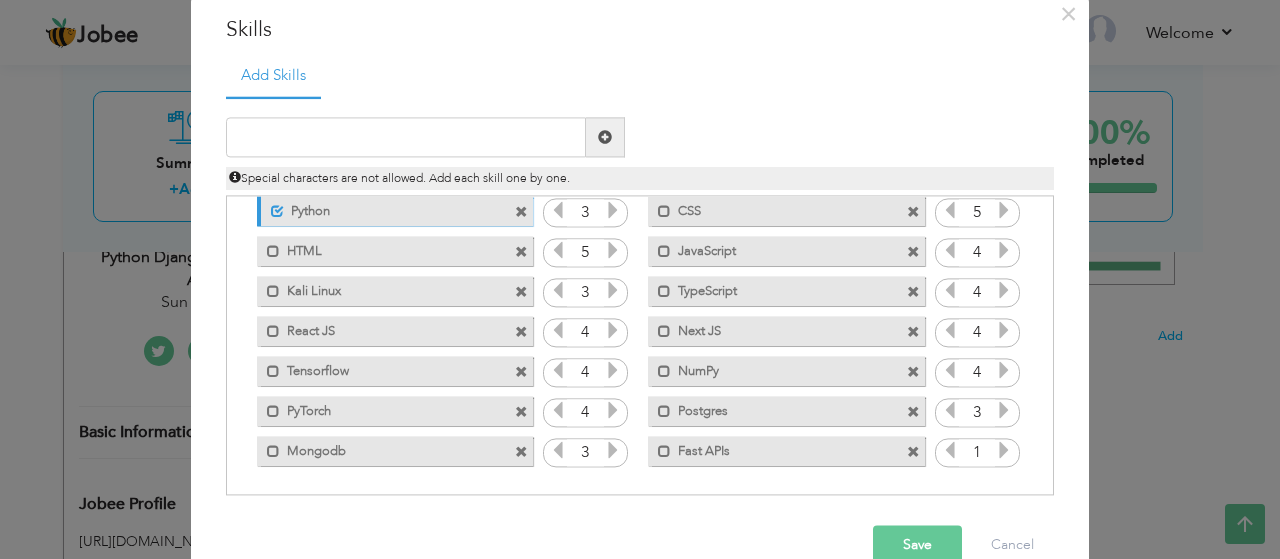 scroll, scrollTop: 102, scrollLeft: 0, axis: vertical 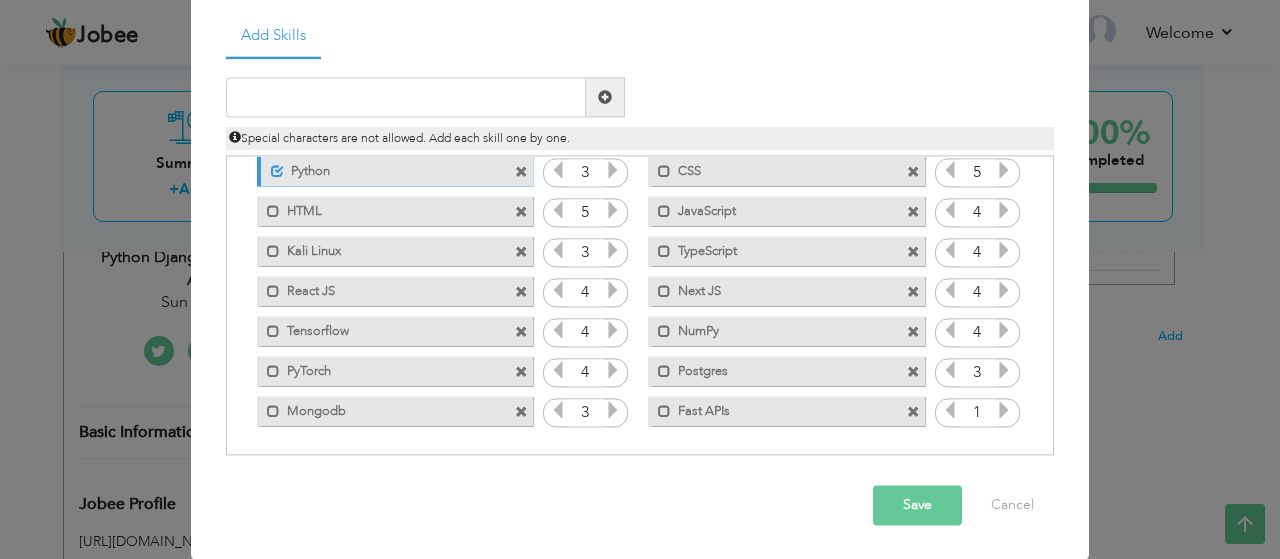 click on "1" at bounding box center (977, 413) 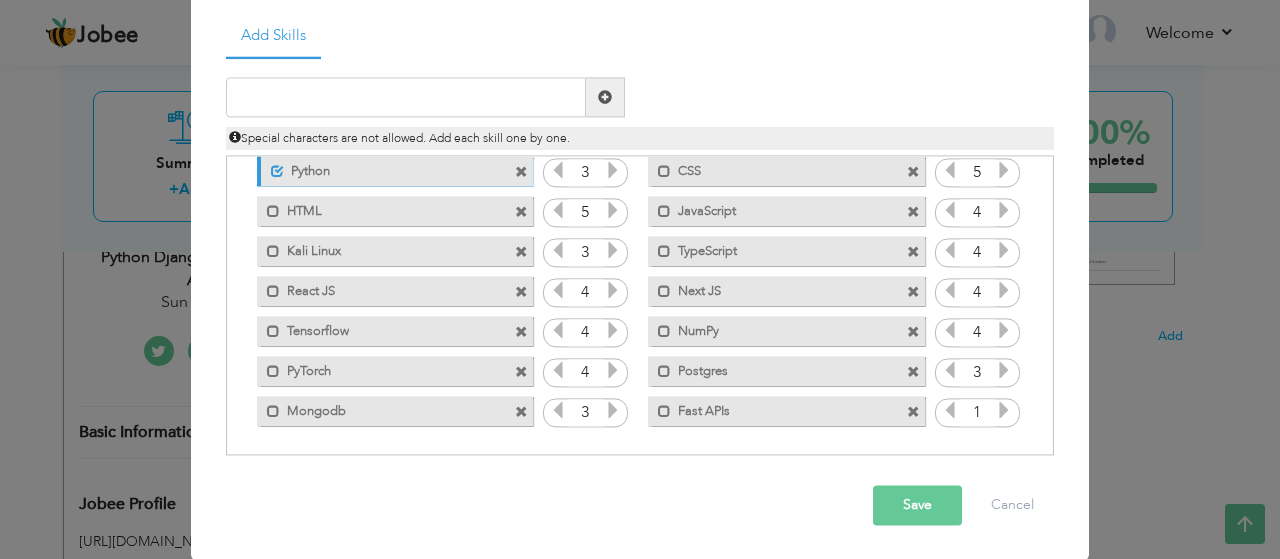click at bounding box center [1004, 411] 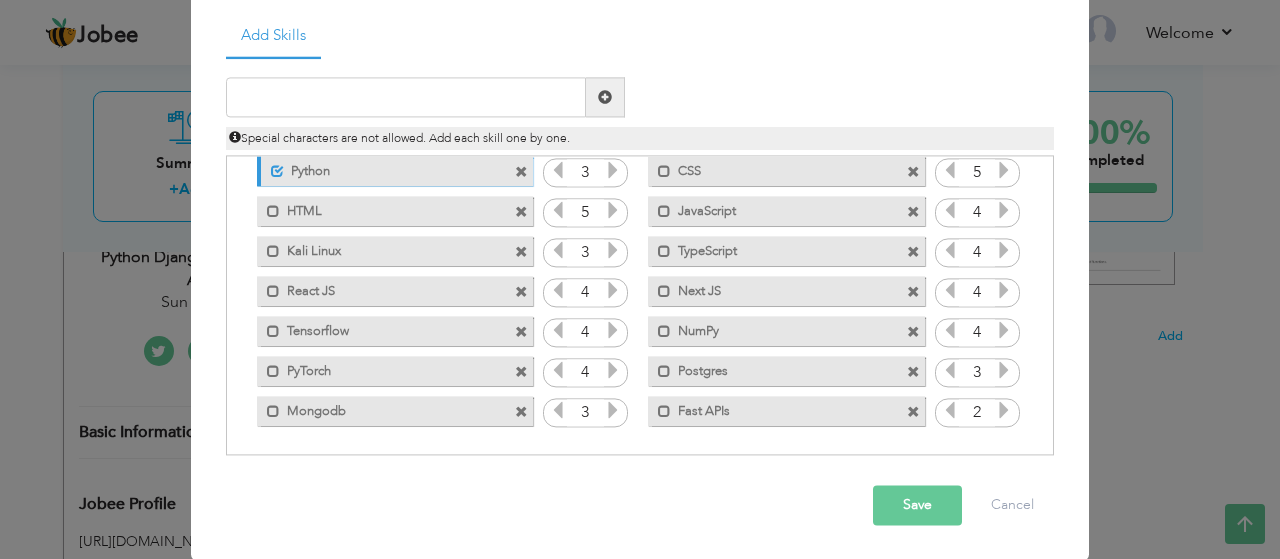 click at bounding box center (1004, 411) 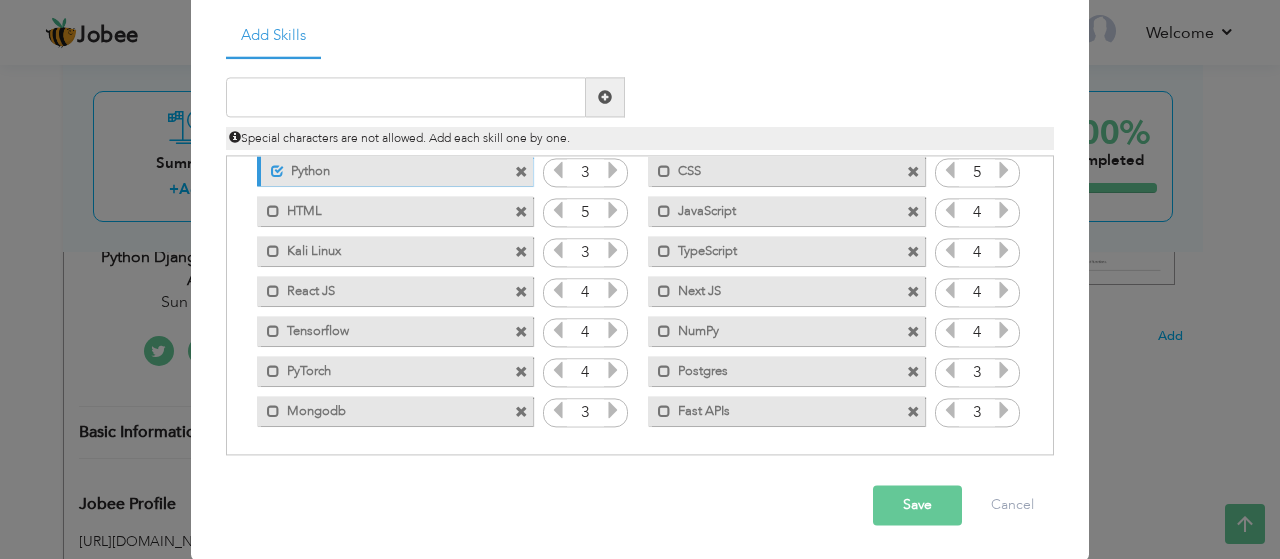 click at bounding box center [1004, 411] 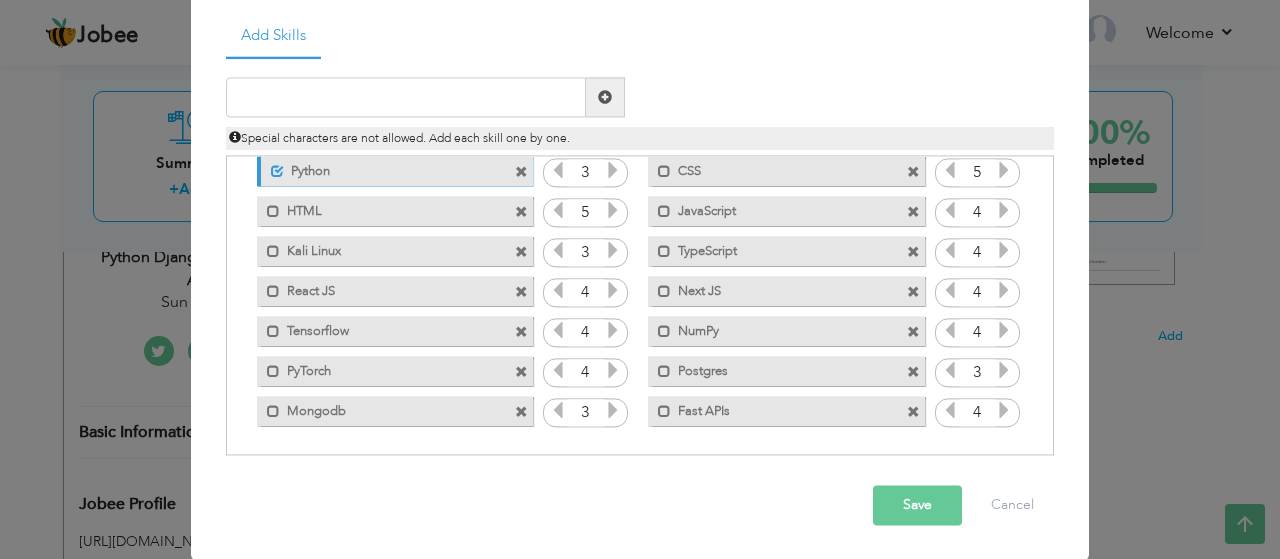 click on "Save" at bounding box center (917, 506) 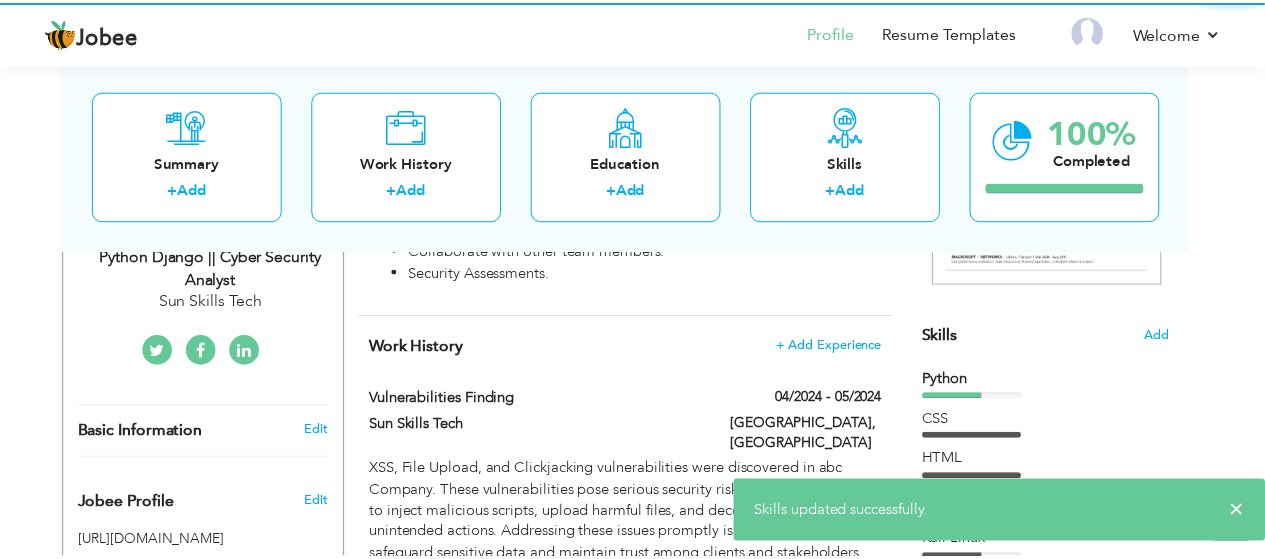 scroll, scrollTop: 0, scrollLeft: 0, axis: both 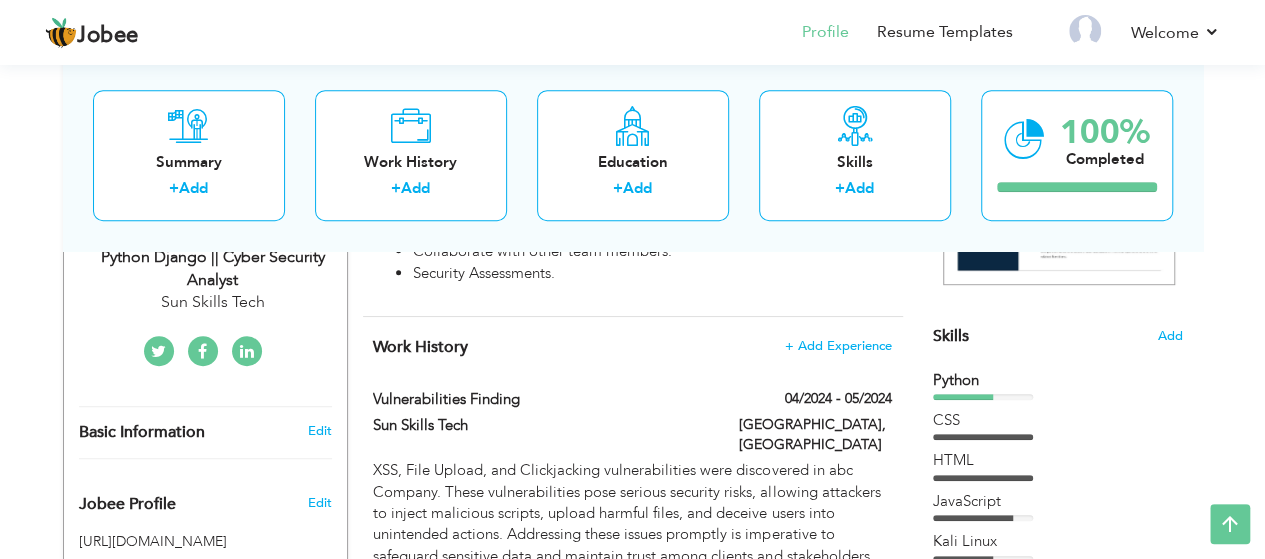 click on "Python" at bounding box center [1058, 385] 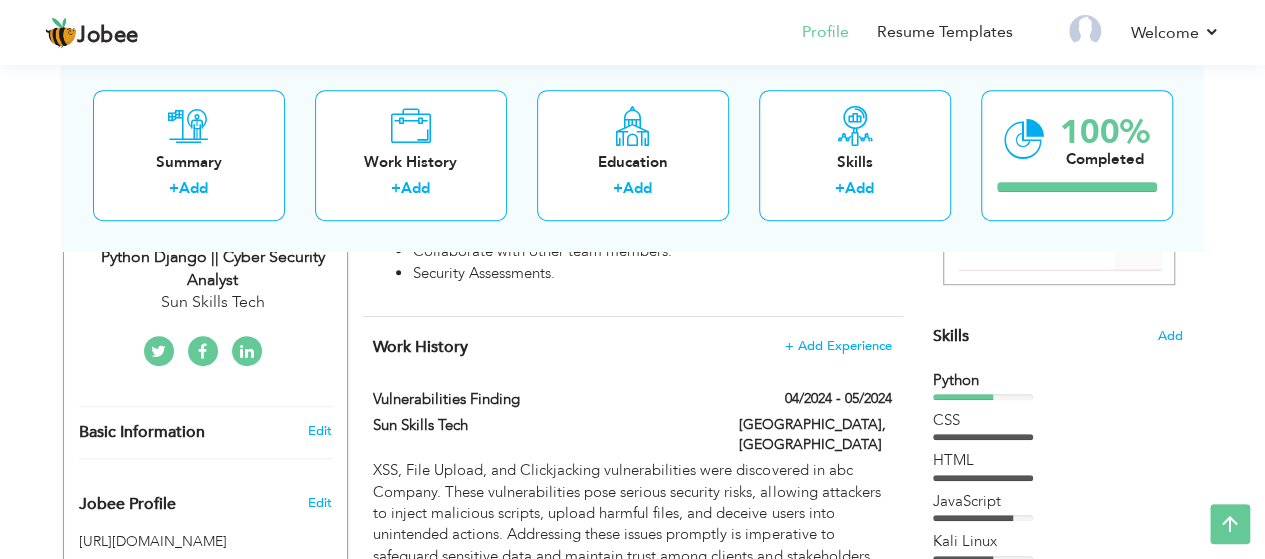 click on "Python
CSS
HTML
JavaScript Next JS" at bounding box center [1058, 648] 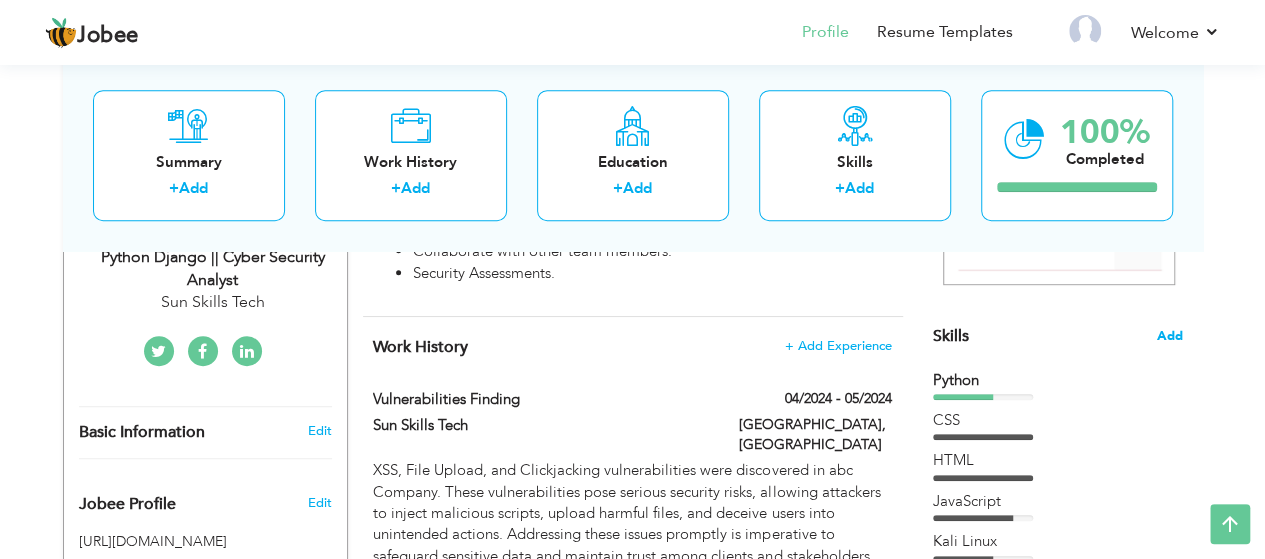 click on "Add" at bounding box center [1170, 336] 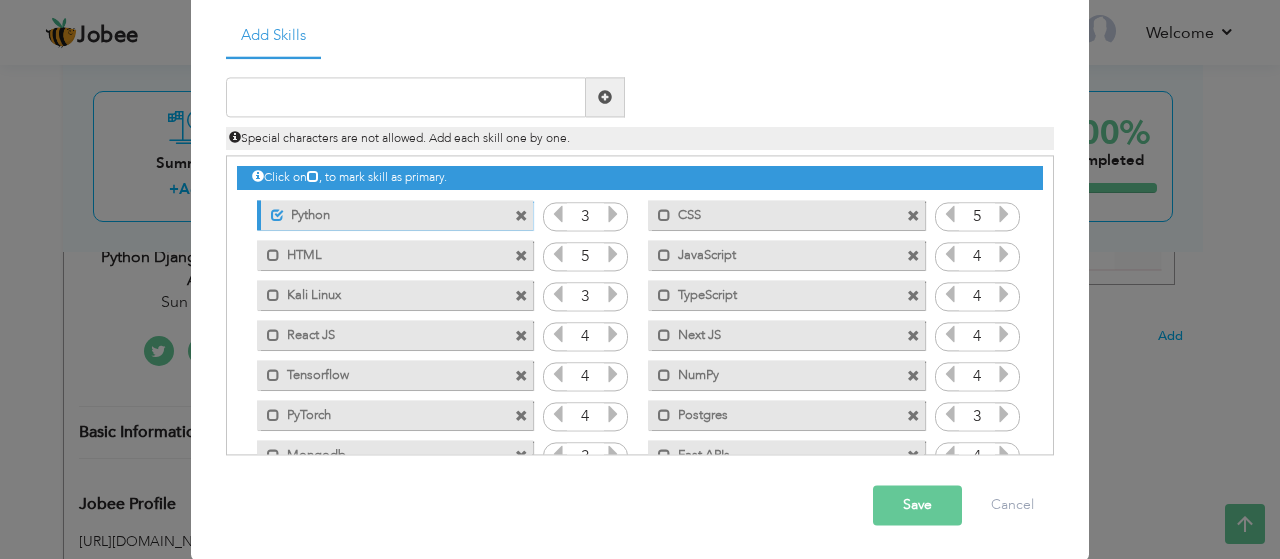 scroll, scrollTop: 0, scrollLeft: 0, axis: both 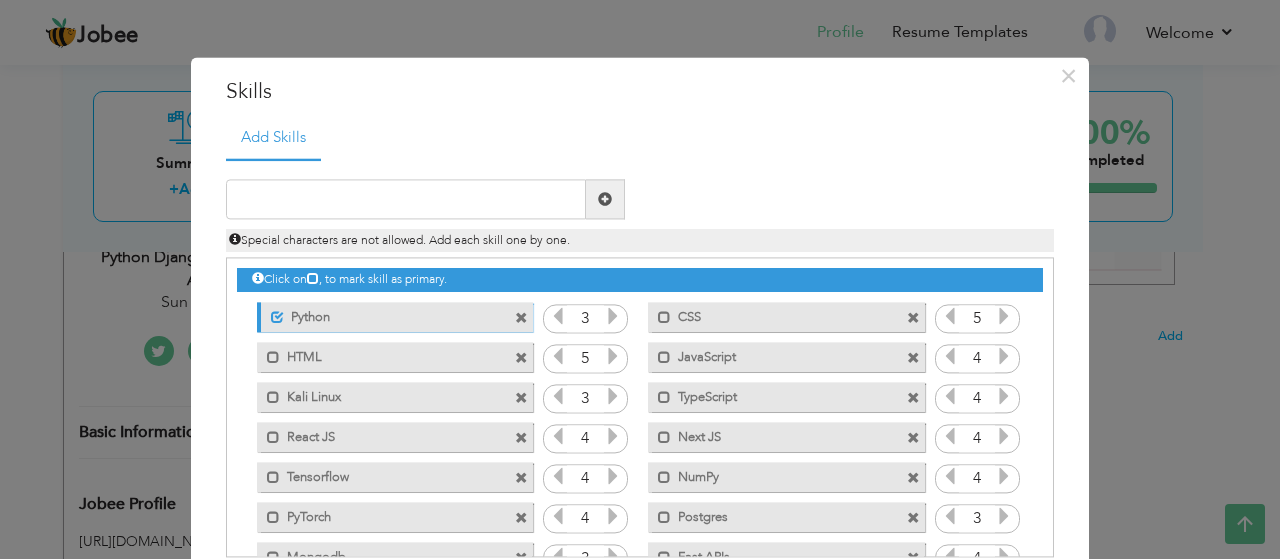 click at bounding box center (613, 317) 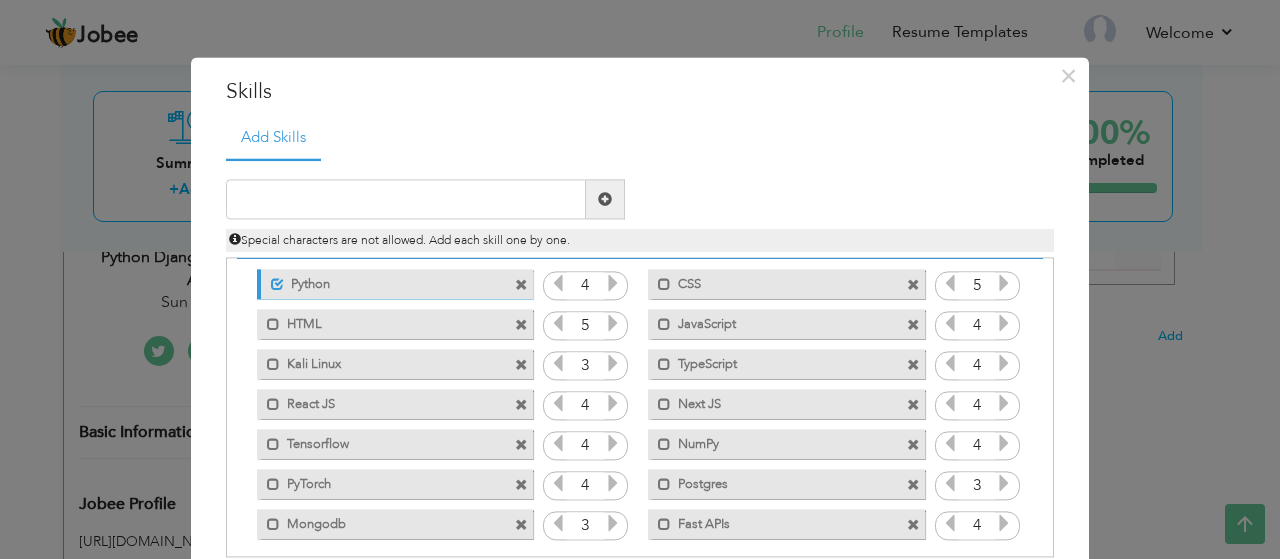 scroll, scrollTop: 44, scrollLeft: 0, axis: vertical 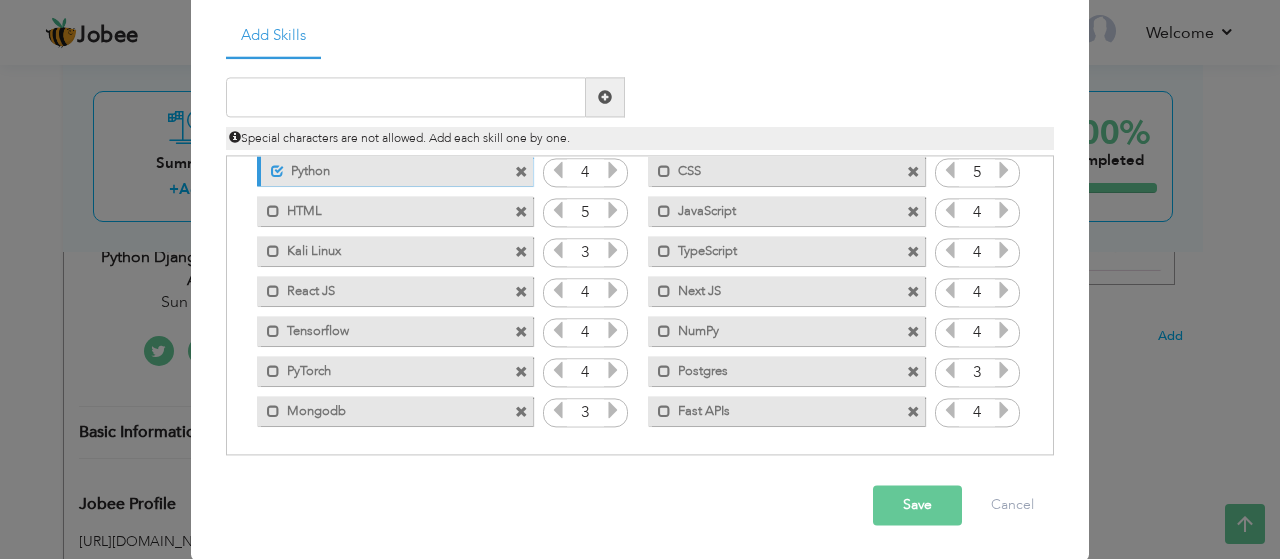 click on "Save" at bounding box center (917, 506) 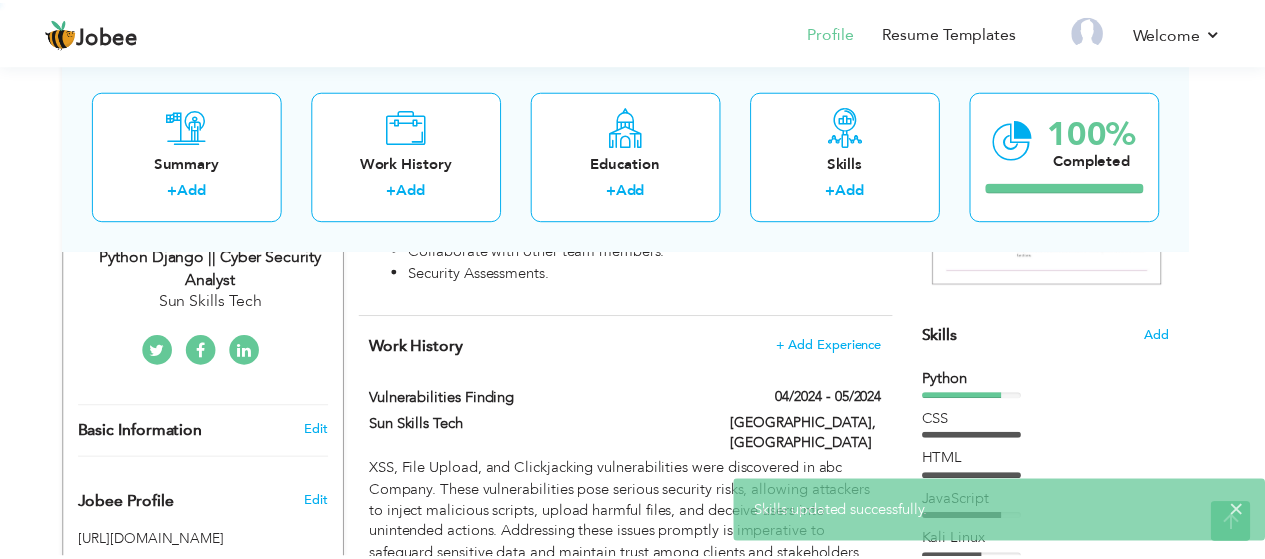scroll, scrollTop: 0, scrollLeft: 0, axis: both 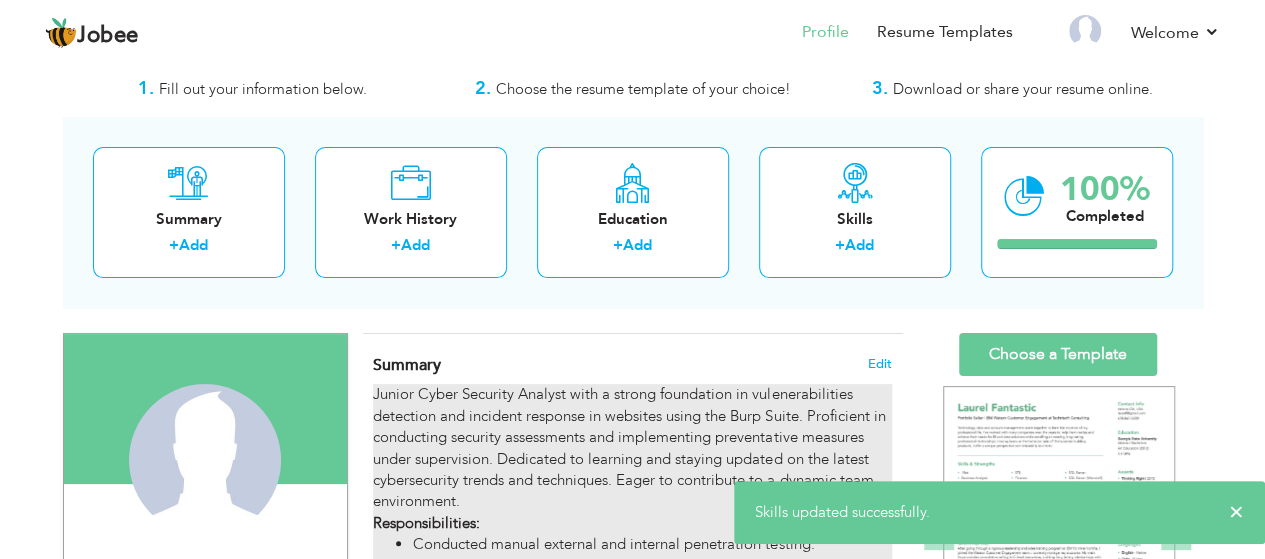 click on "Junior Cyber Security Analyst with a strong foundation in vulenerabilities detection and incident response in websites using the Burp Suite. Proficient in conducting security assessments and implementing preventative measures under supervision. Dedicated to learning and staying updated on the latest cybersecurity trends and techniques. Eager to contribute to a dynamic team environment.
Responsibilities:
Conducted manual external and internal penetration testing.
Ability to exploit recognized vulnerabilities and discover new vulnerabilities.
Check the qulity of Code.
Test static and dynamic testing, manual inspection.
Collaborate with other team members.
Security Assessments." at bounding box center (632, 534) 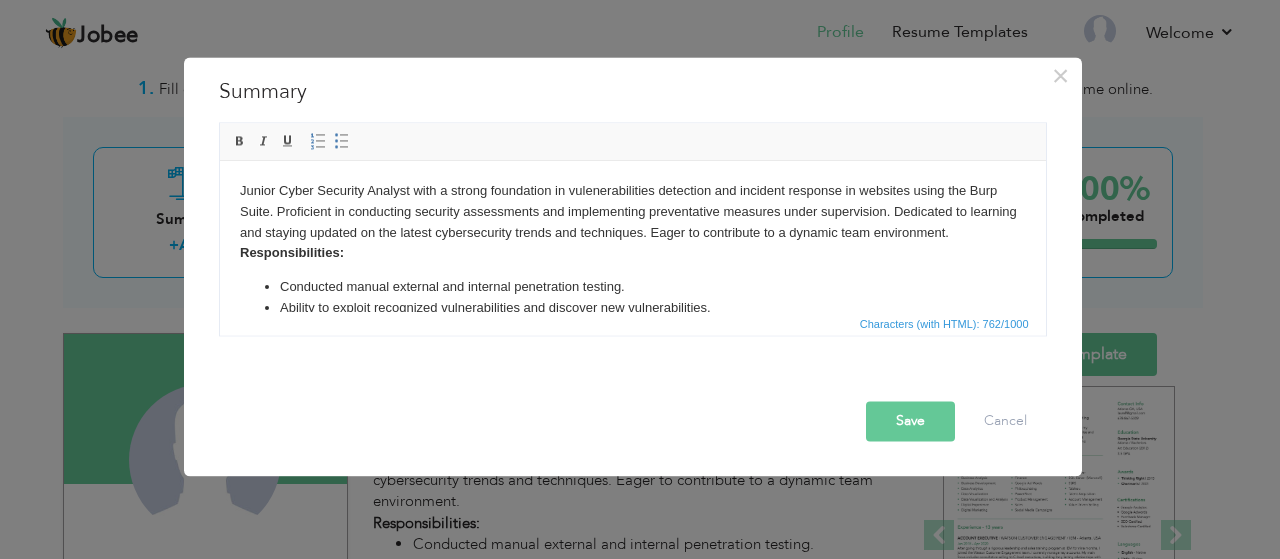 click on "Junior Cyber Security Analyst with a strong foundation in vulenerabilities detection and incident response in websites using the Burp Suite. Proficient in conducting security assessments and implementing preventative measures under supervision. Dedicated to learning and staying updated on the latest cybersecurity trends and techniques. Eager to contribute to a dynamic team environment. Responsibilities: Conducted manual external and internal penetration testing. Ability to exploit recognized vulnerabilities and discover new vulnerabilities. Check the qulity of Code. Test static and dynamic testing, manual inspection. Collaborate with other team members. Security Assessments." at bounding box center [632, 290] 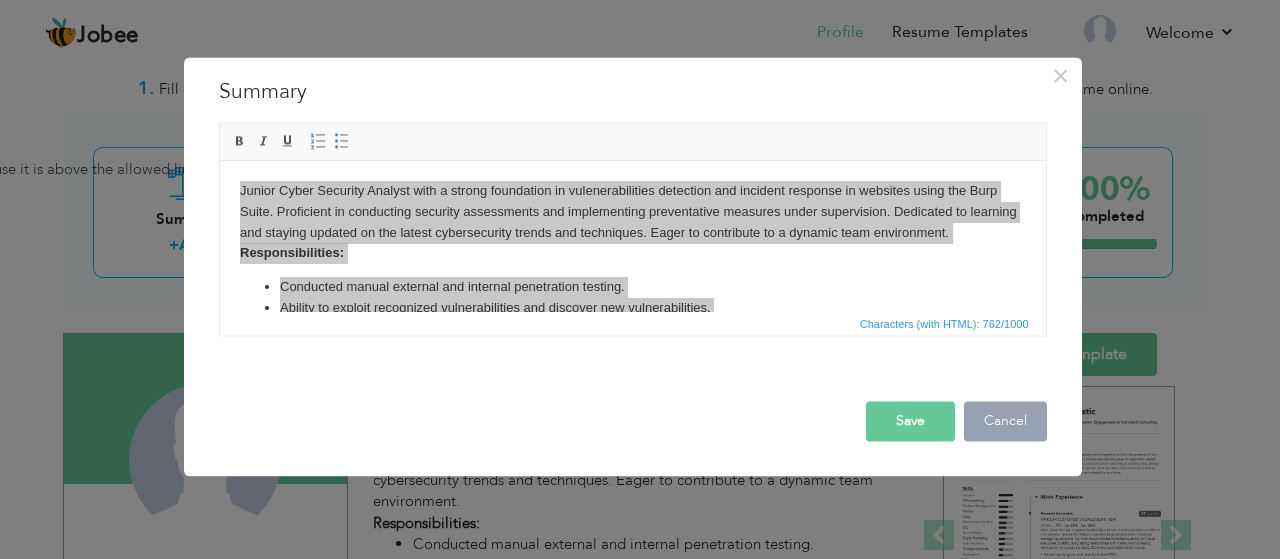 click on "Cancel" at bounding box center [1005, 421] 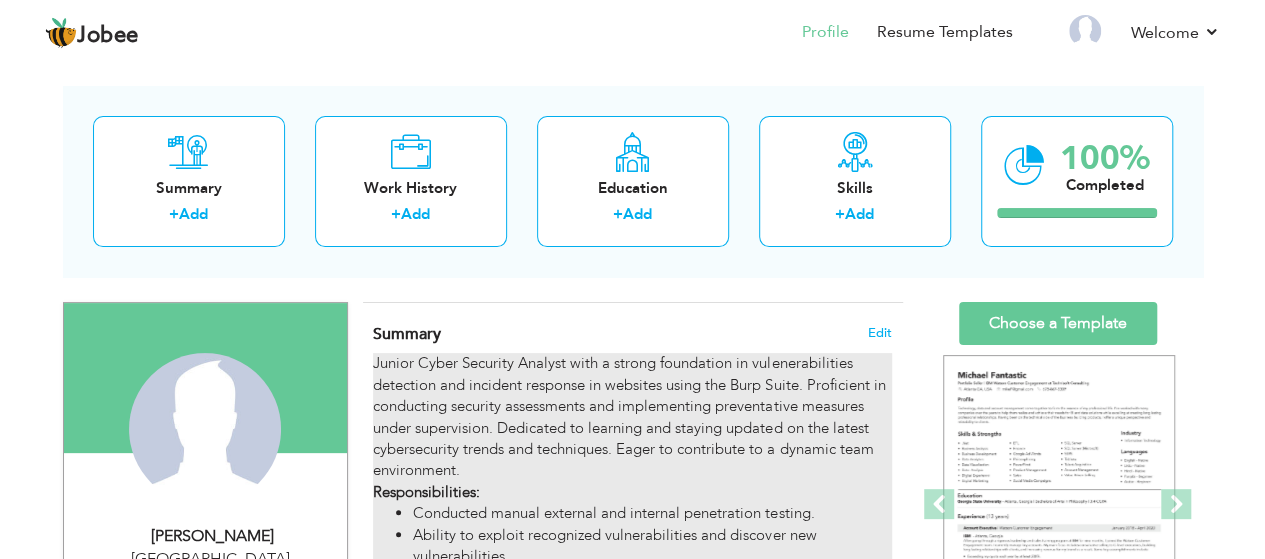 scroll, scrollTop: 100, scrollLeft: 0, axis: vertical 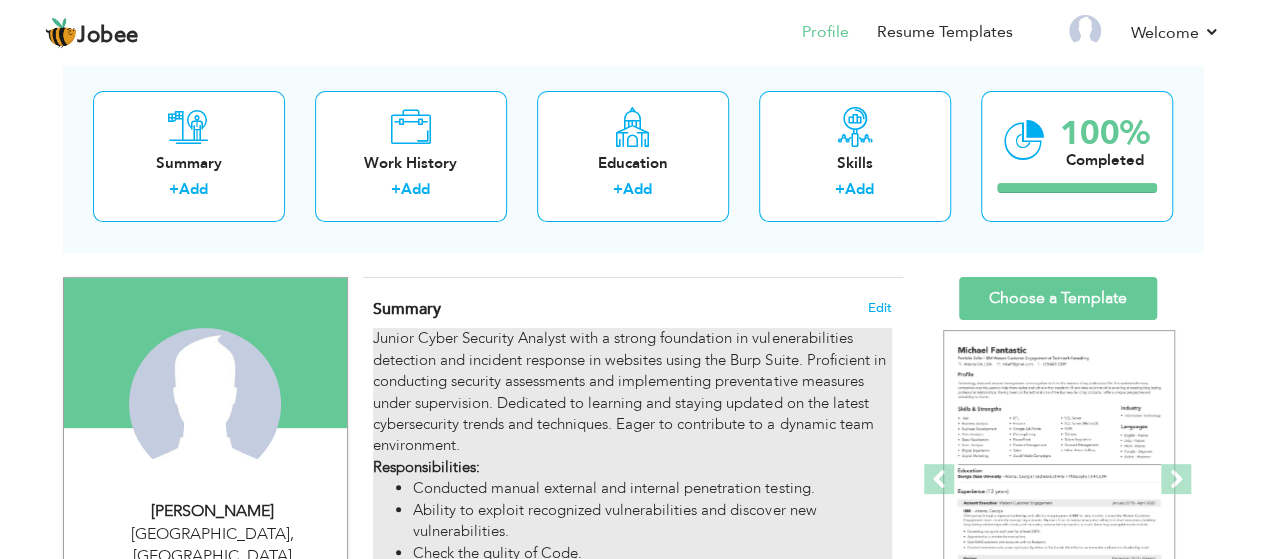 click on "Junior Cyber Security Analyst with a strong foundation in vulenerabilities detection and incident response in websites using the Burp Suite. Proficient in conducting security assessments and implementing preventative measures under supervision. Dedicated to learning and staying updated on the latest cybersecurity trends and techniques. Eager to contribute to a dynamic team environment.
Responsibilities:
Conducted manual external and internal penetration testing.
Ability to exploit recognized vulnerabilities and discover new vulnerabilities.
Check the qulity of Code.
Test static and dynamic testing, manual inspection.
Collaborate with other team members.
Security Assessments." at bounding box center (632, 478) 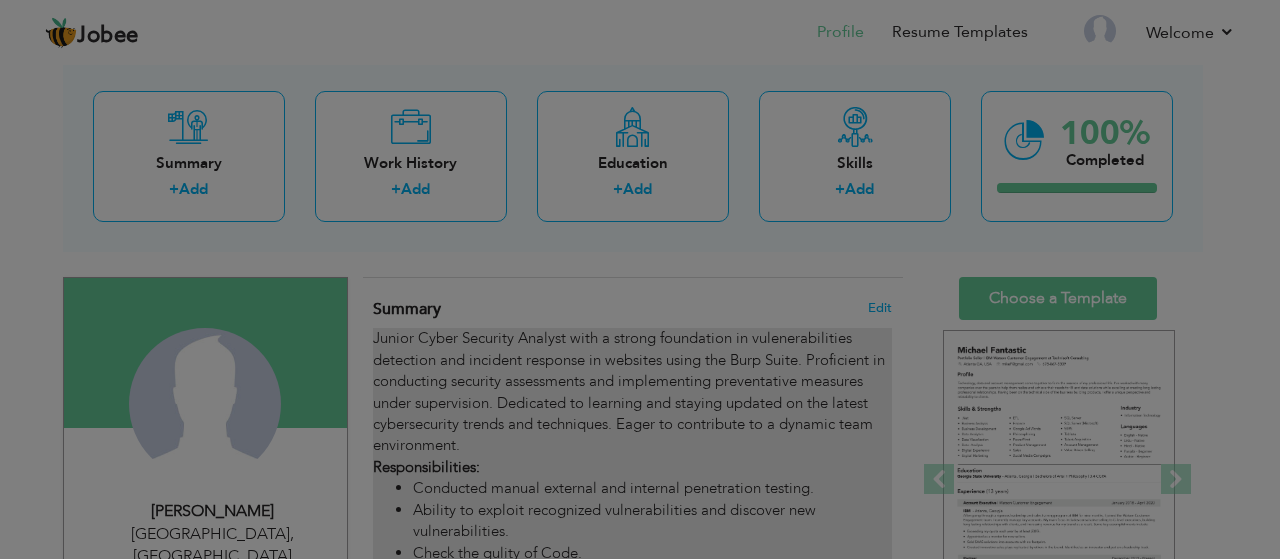 click on "Jobee
Profile
Resume Templates
Resume Templates
Cover Letters
About
My Resume
Welcome
Settings
Log off
Welcome" at bounding box center [640, 811] 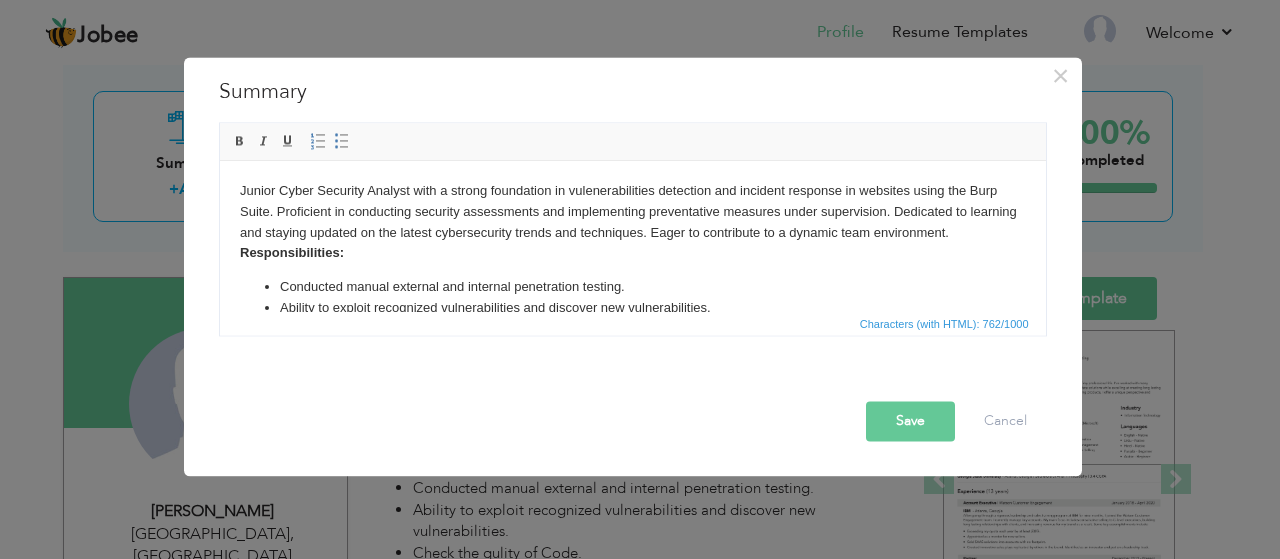 click on "Junior Cyber Security Analyst with a strong foundation in vulenerabilities detection and incident response in websites using the Burp Suite. Proficient in conducting security assessments and implementing preventative measures under supervision. Dedicated to learning and staying updated on the latest cybersecurity trends and techniques. Eager to contribute to a dynamic team environment. Responsibilities: Conducted manual external and internal penetration testing. Ability to exploit recognized vulnerabilities and discover new vulnerabilities. Check the qulity of Code. Test static and dynamic testing, manual inspection. Collaborate with other team members. Security Assessments." at bounding box center (632, 290) 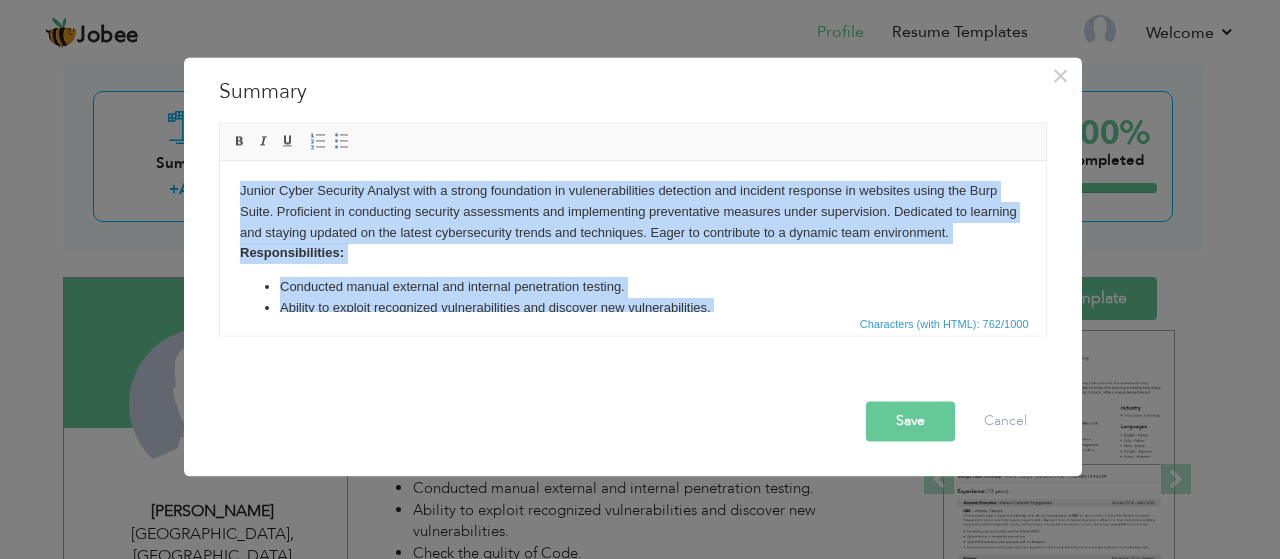 click on "Conducted manual external and internal penetration testing." at bounding box center [632, 286] 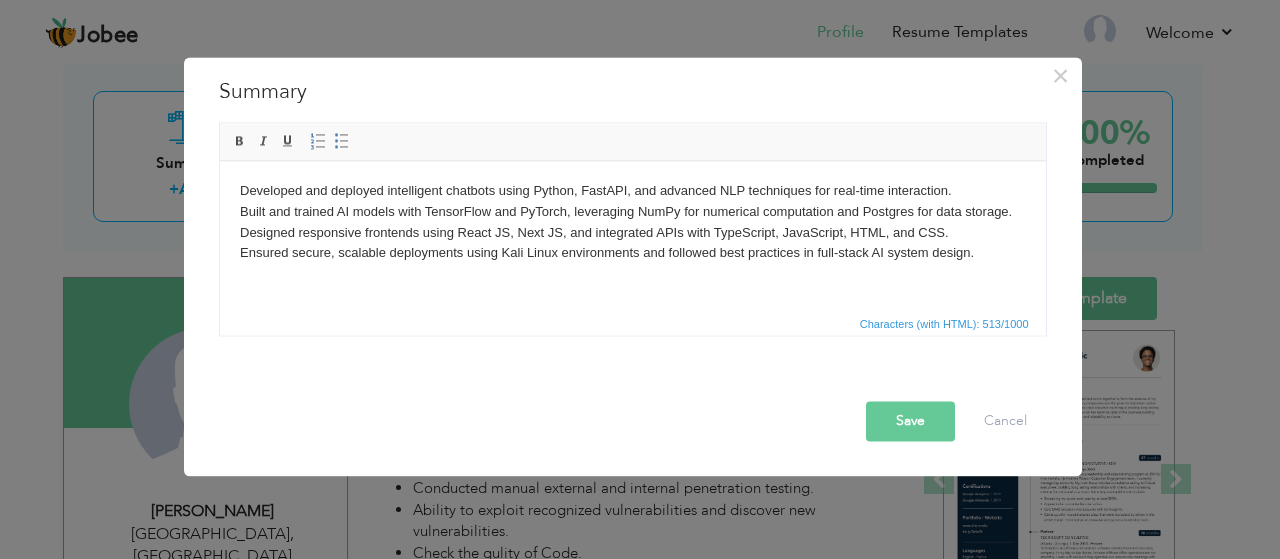click on "Developed and deployed intelligent chatbots using Python, FastAPI, and advanced NLP techniques for real-time interaction. Built and trained AI models with TensorFlow and PyTorch, leveraging NumPy for numerical computation and Postgres for data storage. Designed responsive frontends using React JS, Next JS, and integrated APIs with TypeScript, JavaScript, HTML, and CSS. Ensured secure, scalable deployments using Kali Linux environments and followed best practices in full-stack AI system design." at bounding box center (632, 221) 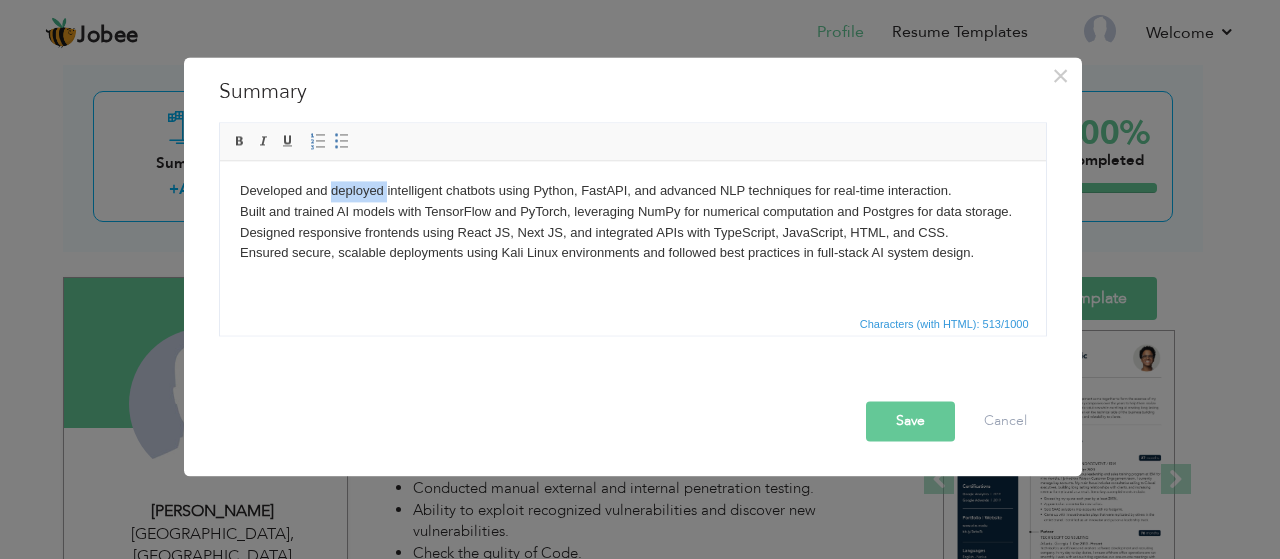 click on "Developed and deployed intelligent chatbots using Python, FastAPI, and advanced NLP techniques for real-time interaction. Built and trained AI models with TensorFlow and PyTorch, leveraging NumPy for numerical computation and Postgres for data storage. Designed responsive frontends using React JS, Next JS, and integrated APIs with TypeScript, JavaScript, HTML, and CSS. Ensured secure, scalable deployments using Kali Linux environments and followed best practices in full-stack AI system design." at bounding box center [632, 221] 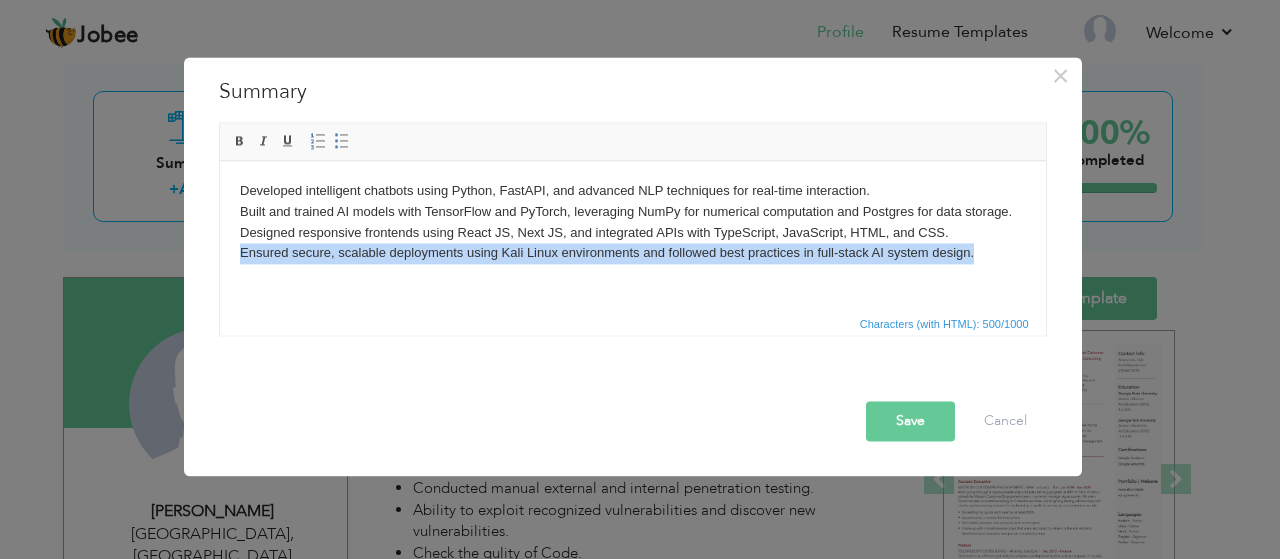 drag, startPoint x: 980, startPoint y: 255, endPoint x: 225, endPoint y: 271, distance: 755.1695 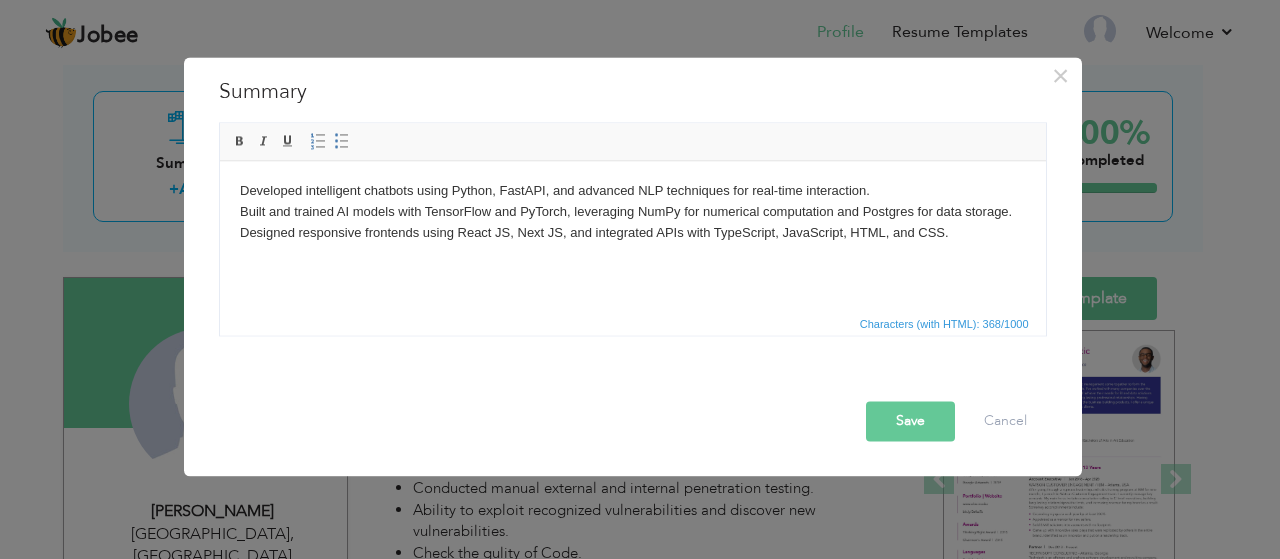 click on "Save" at bounding box center (910, 421) 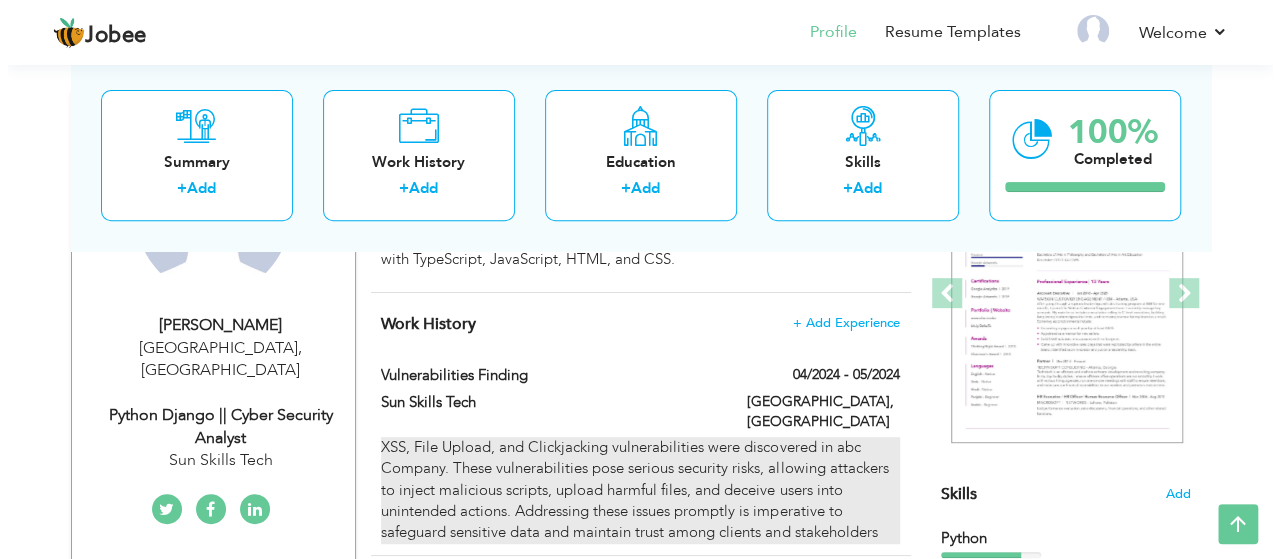 scroll, scrollTop: 262, scrollLeft: 0, axis: vertical 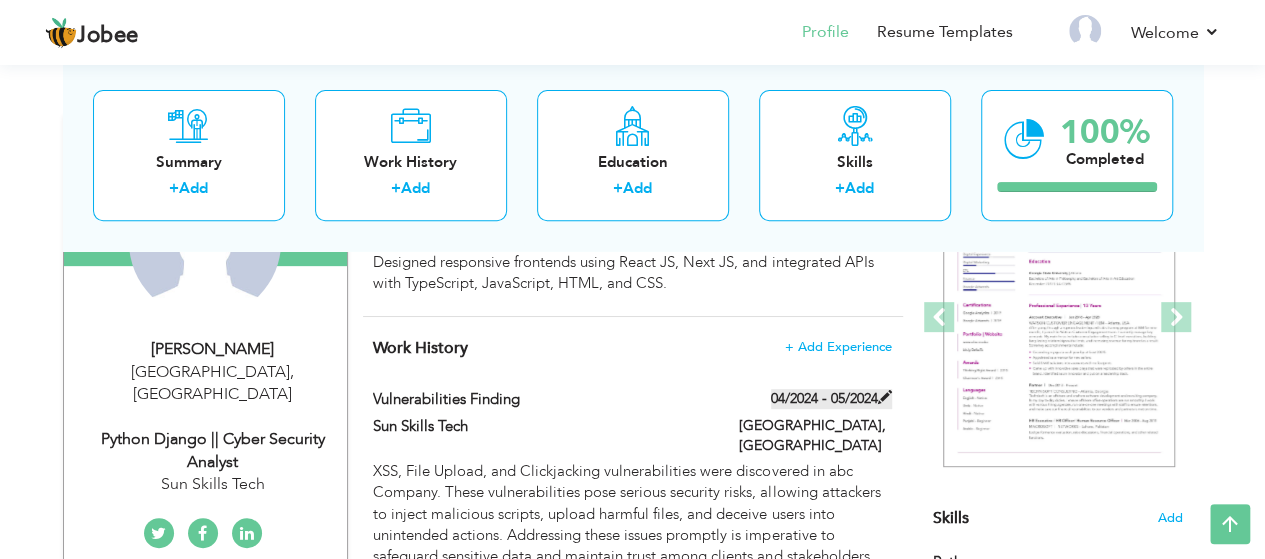 click on "04/2024 - 05/2024" at bounding box center (831, 399) 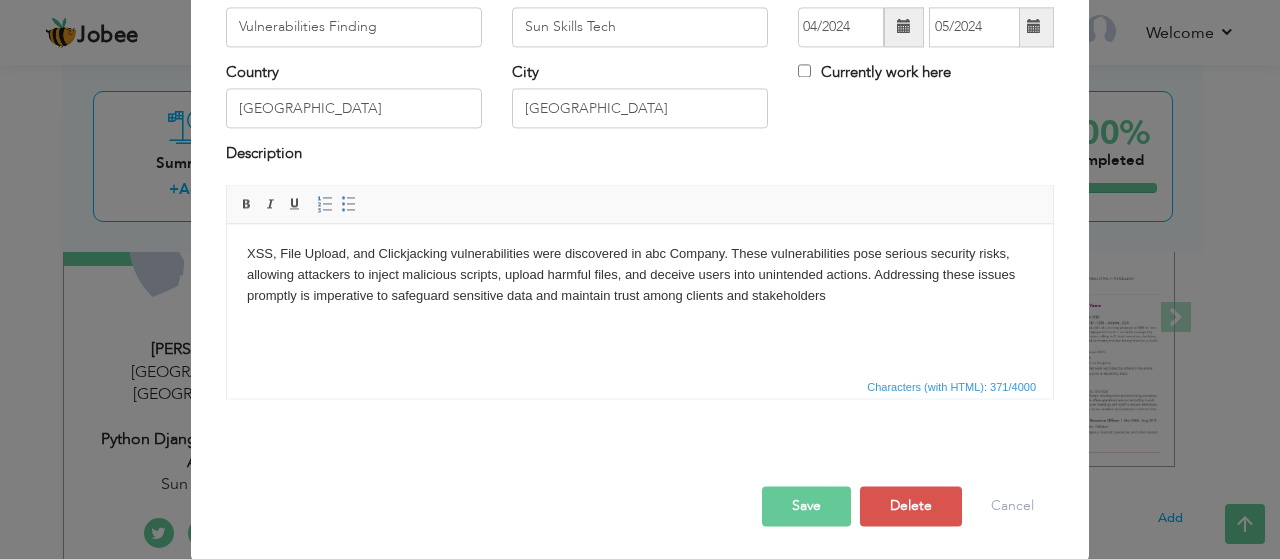 scroll, scrollTop: 0, scrollLeft: 0, axis: both 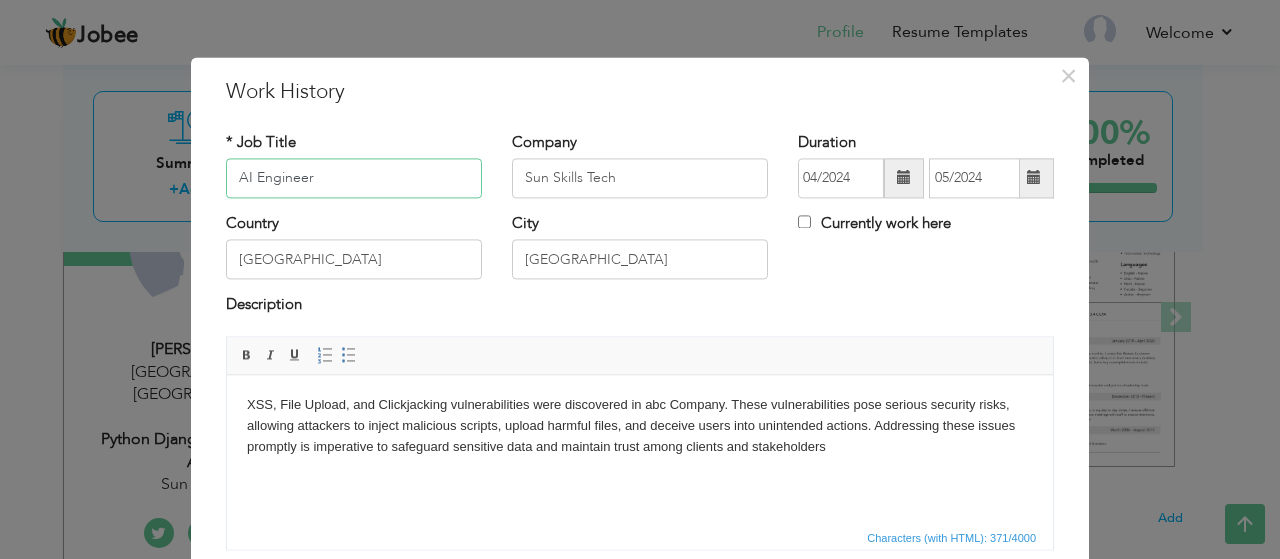 type on "AI Engineer" 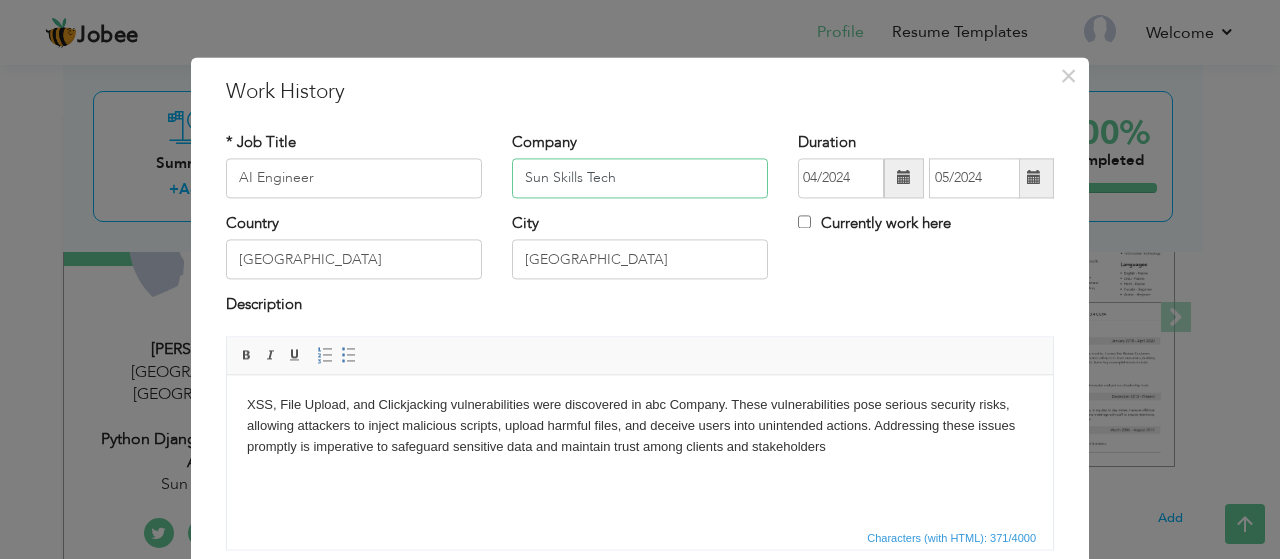 click on "Sun Skills Tech" at bounding box center (640, 178) 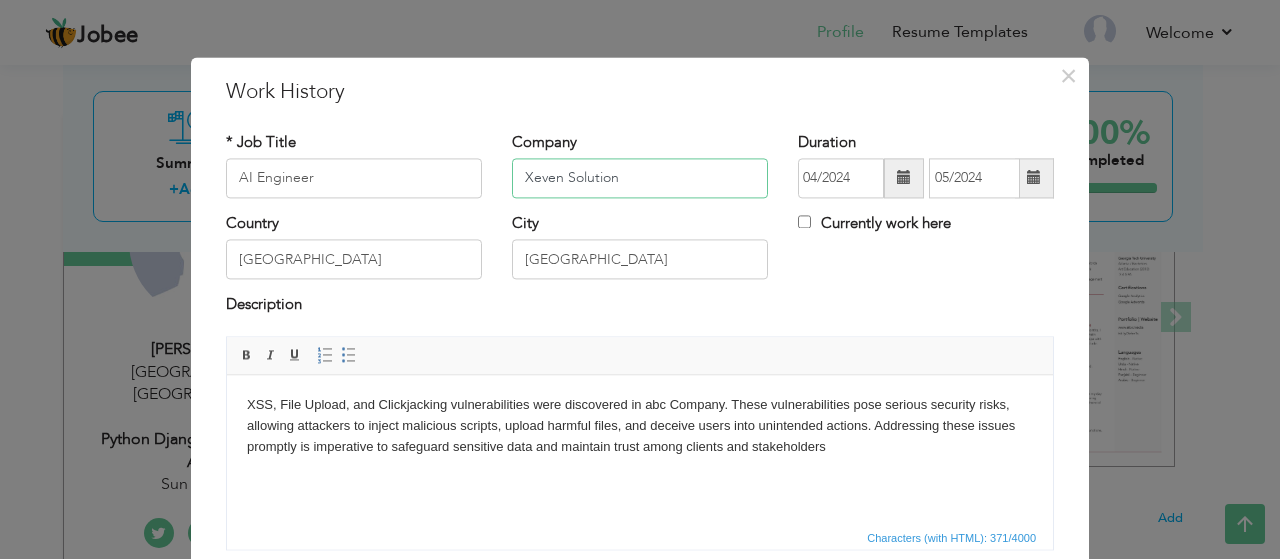 type on "Xeven Solution" 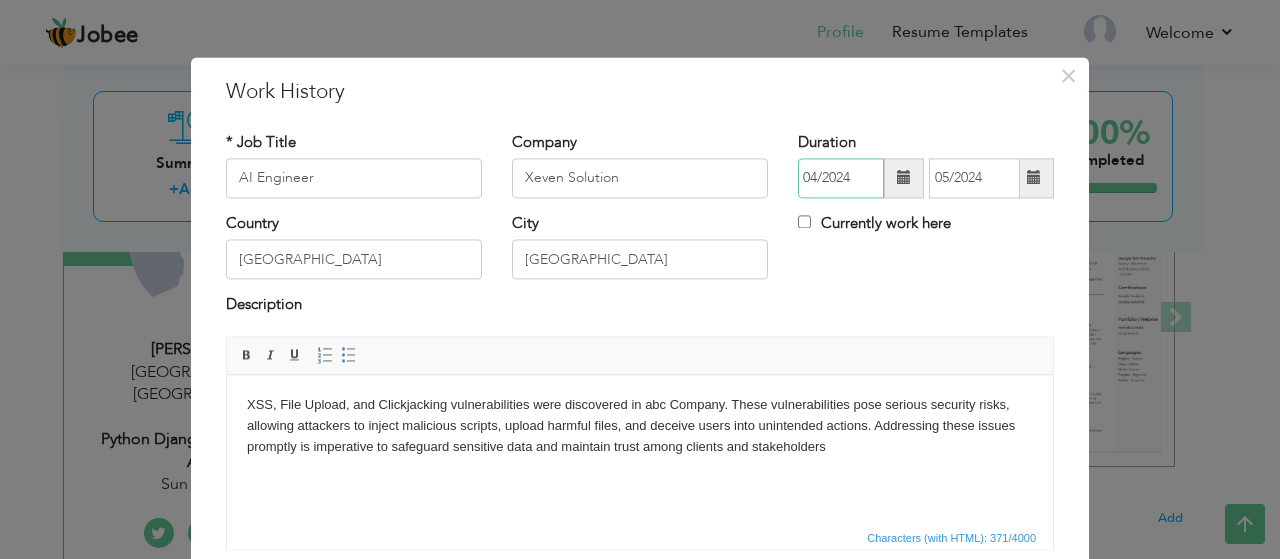 click on "04/2024" at bounding box center [841, 178] 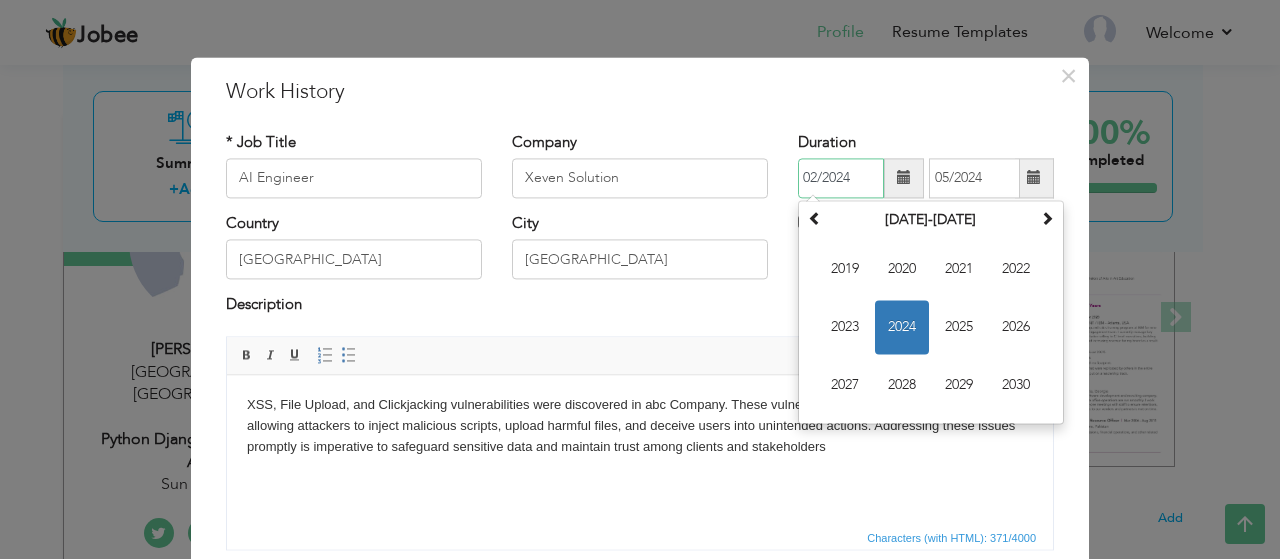 type on "02/2024" 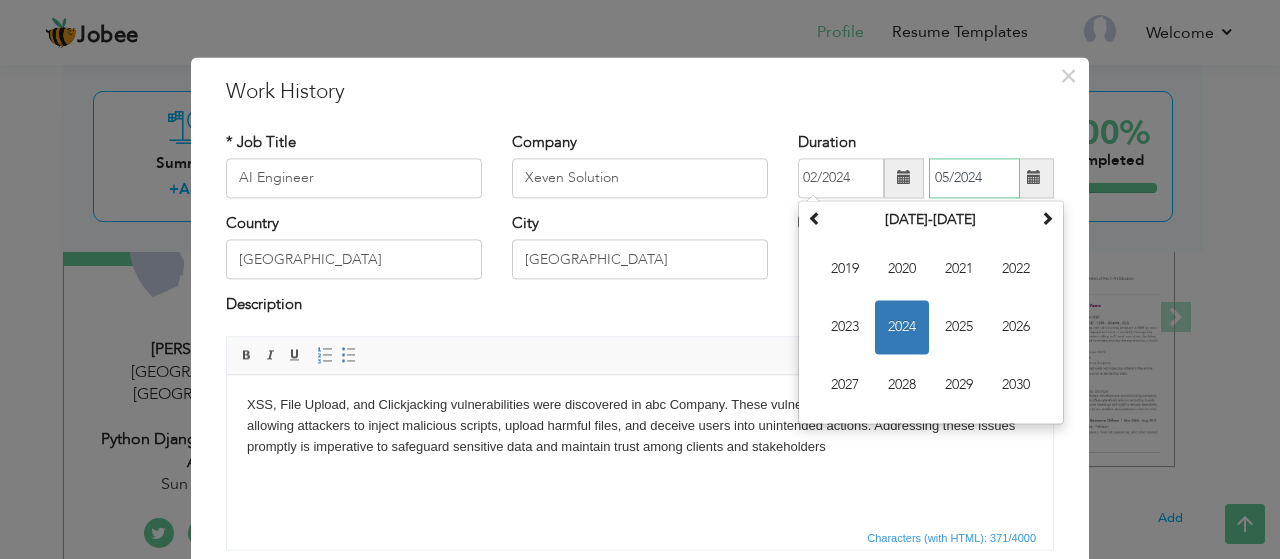 click on "05/2024" at bounding box center (974, 178) 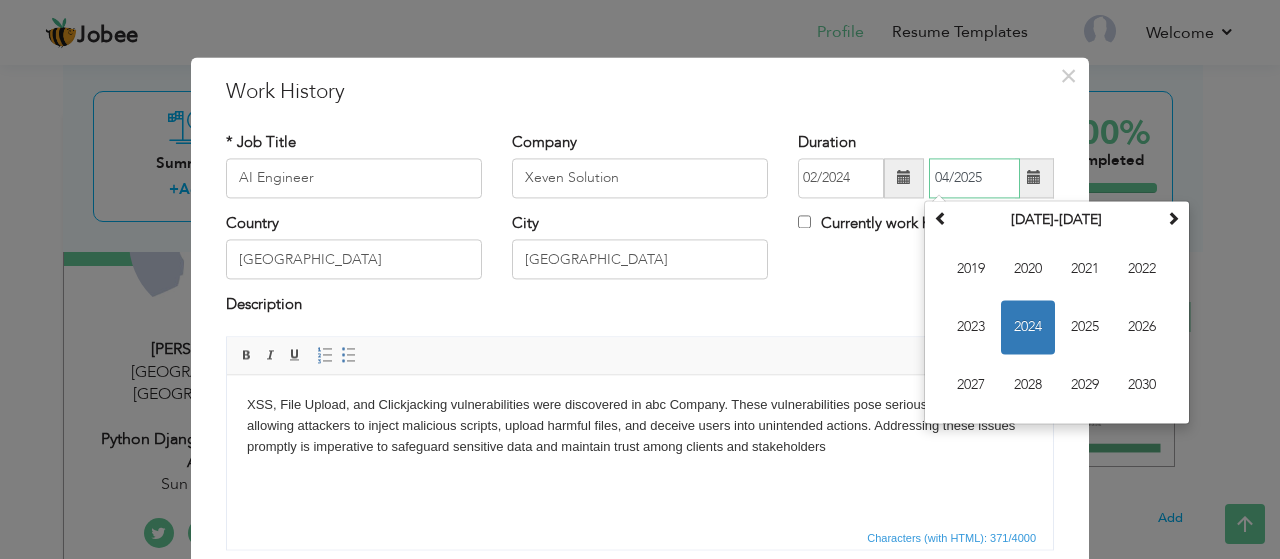 type on "04/2025" 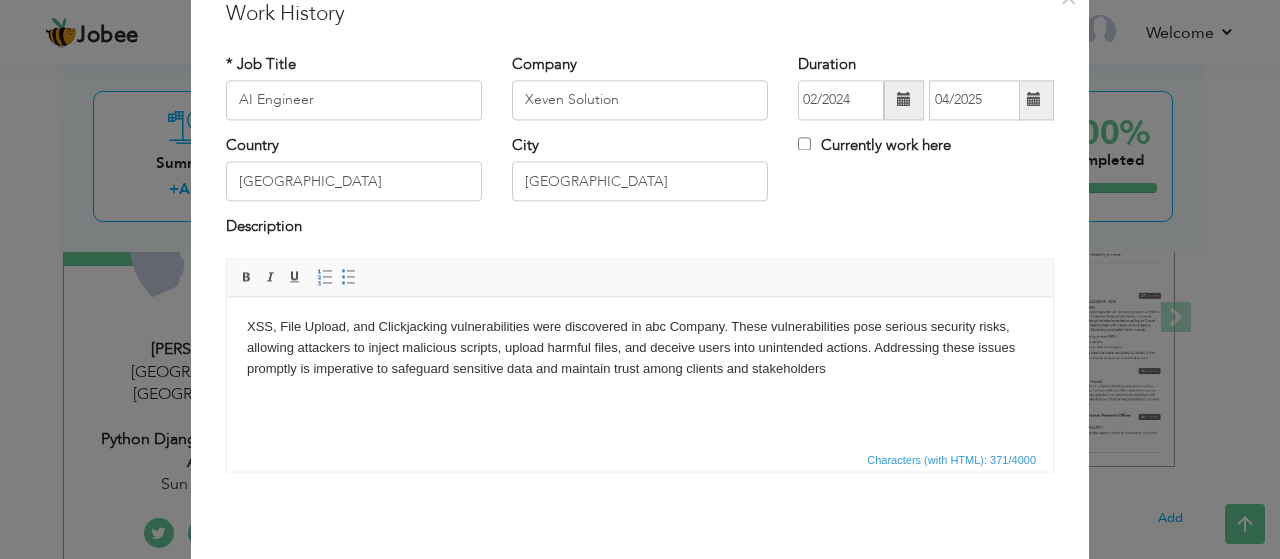 scroll, scrollTop: 100, scrollLeft: 0, axis: vertical 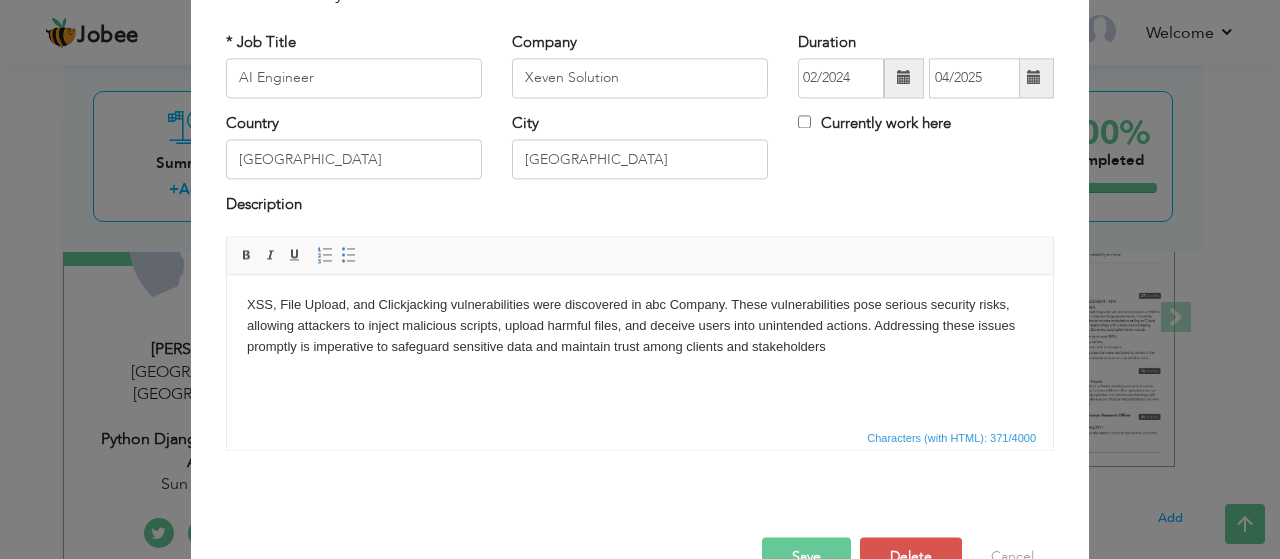 click on "XSS, File Upload, and Clickjacking vulnerabilities were discovered in abc Company. These vulnerabilities pose serious security risks, allowing attackers to inject malicious scripts, upload harmful files, and deceive users into unintended actions. Addressing these issues promptly is imperative to safeguard sensitive data and maintain trust among clients and stakeholders" at bounding box center (640, 326) 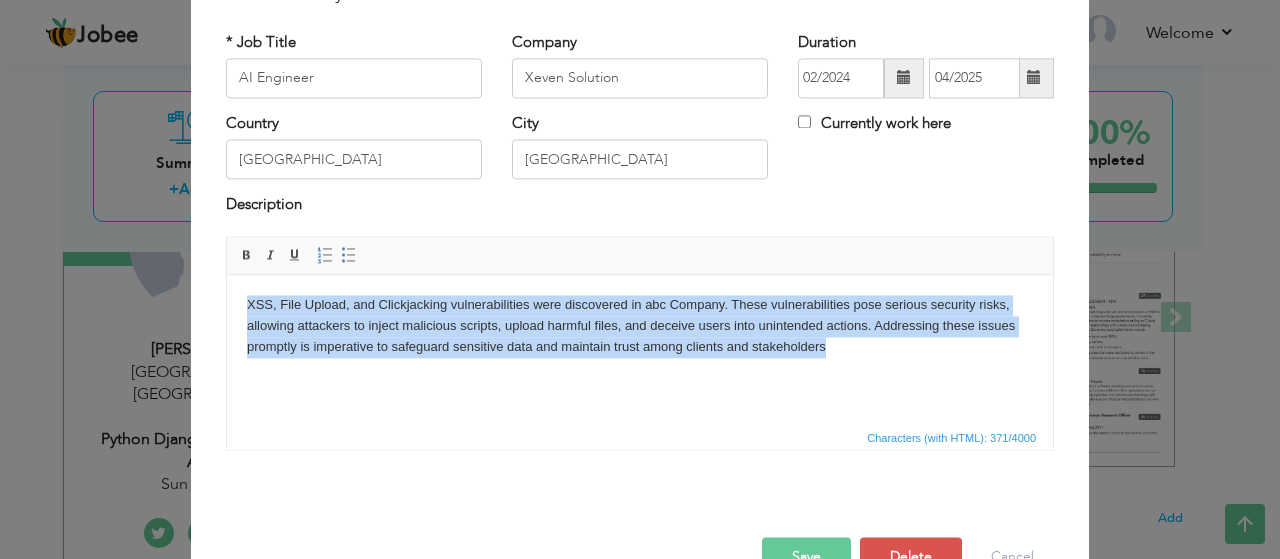 type 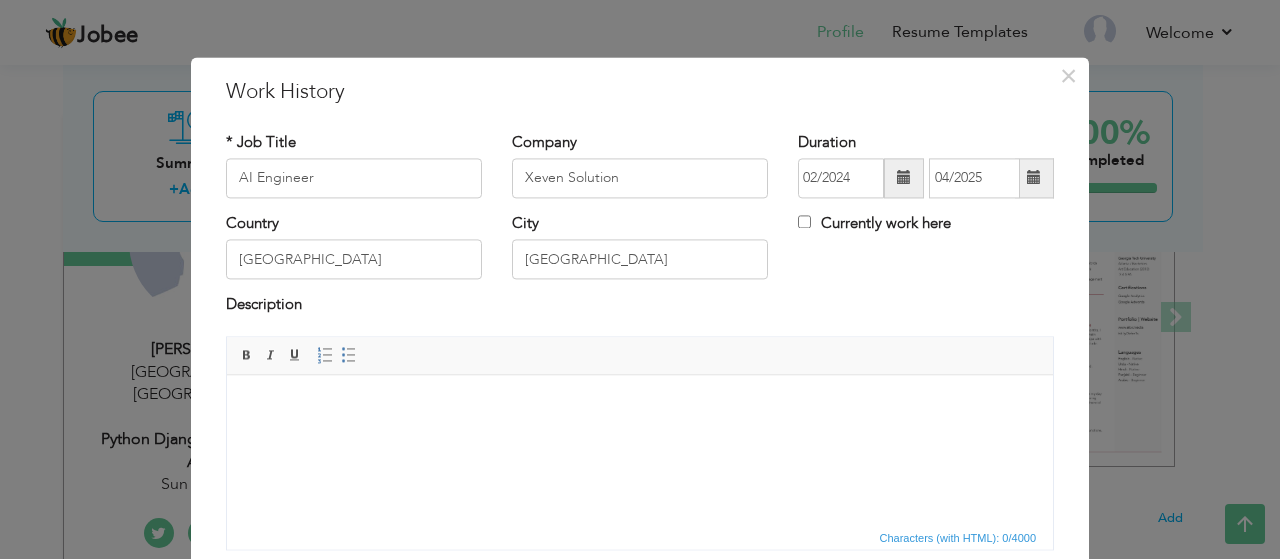 scroll, scrollTop: 151, scrollLeft: 0, axis: vertical 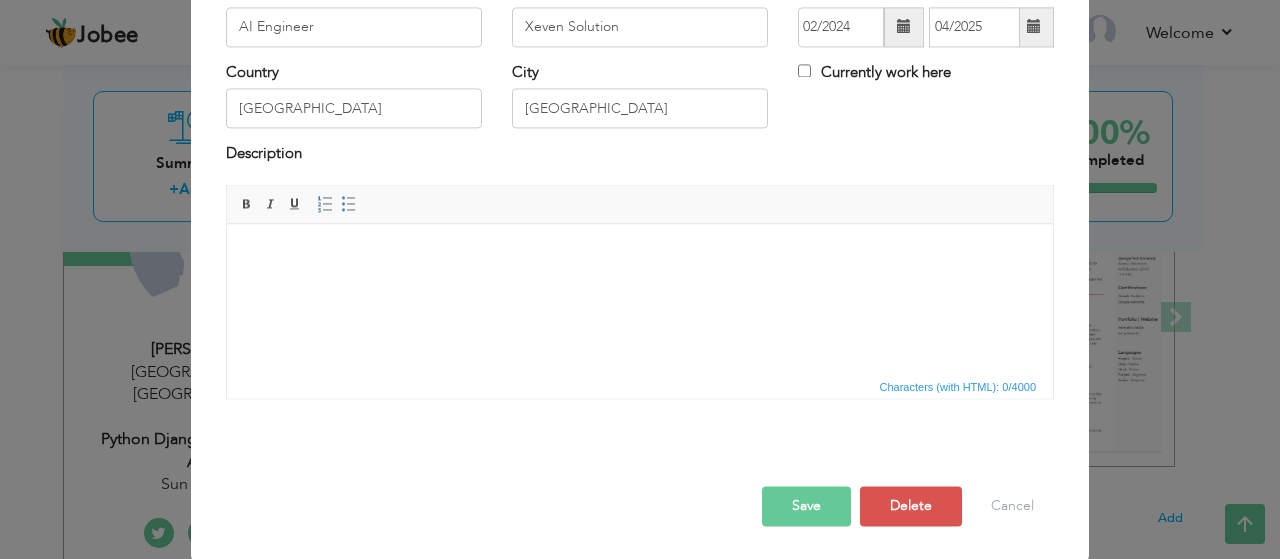 click at bounding box center [640, 254] 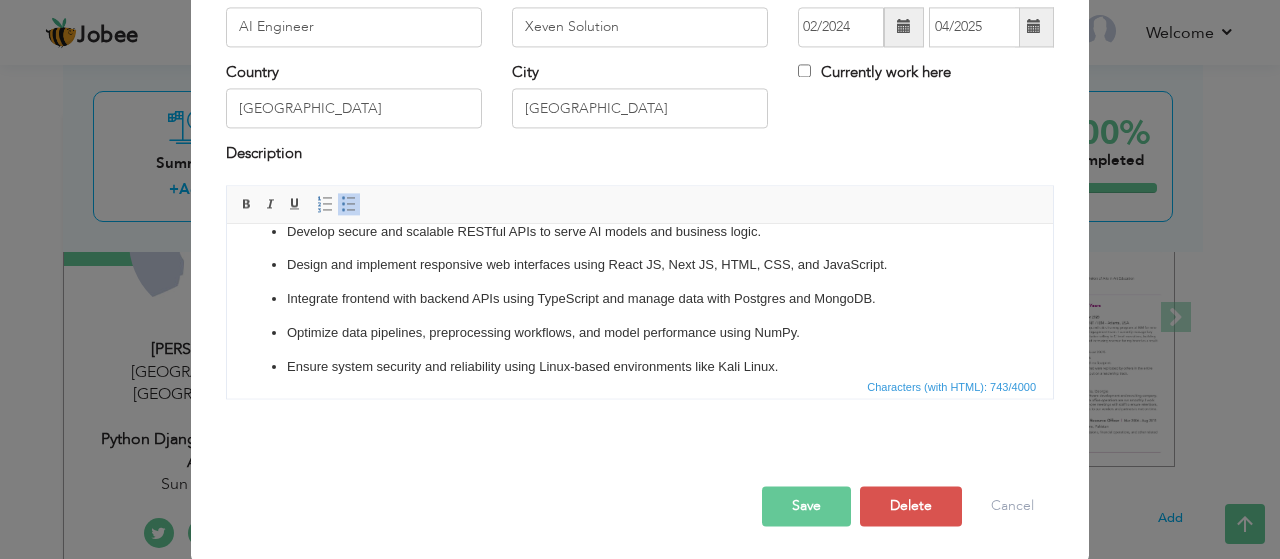 scroll, scrollTop: 0, scrollLeft: 0, axis: both 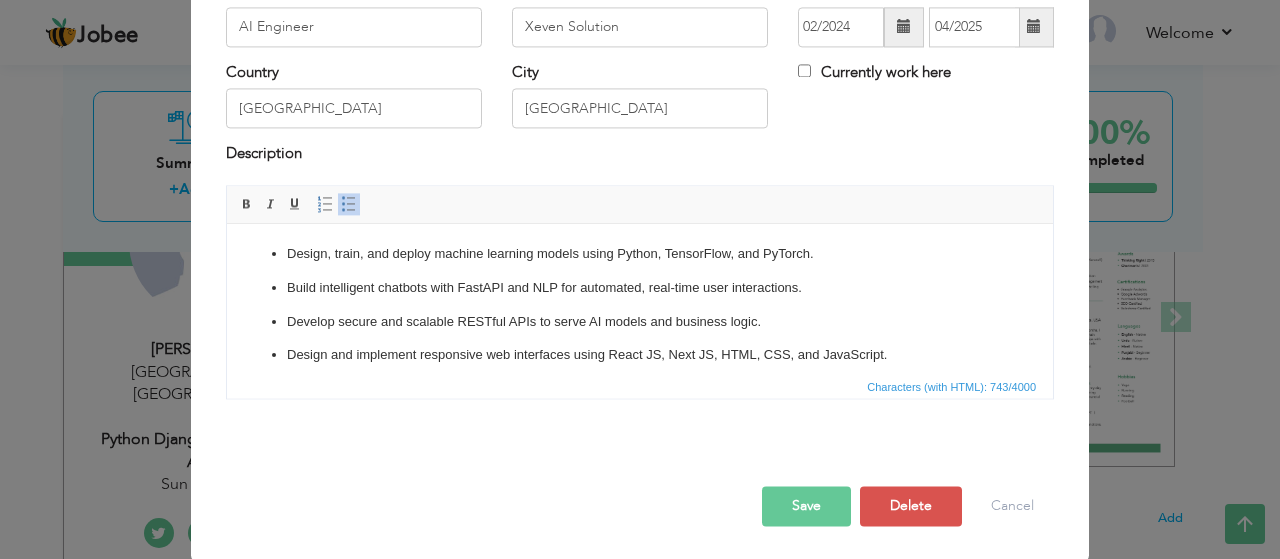 click on "Design, train, and deploy machine learning models using Python, TensorFlow, and PyTorch." at bounding box center (640, 254) 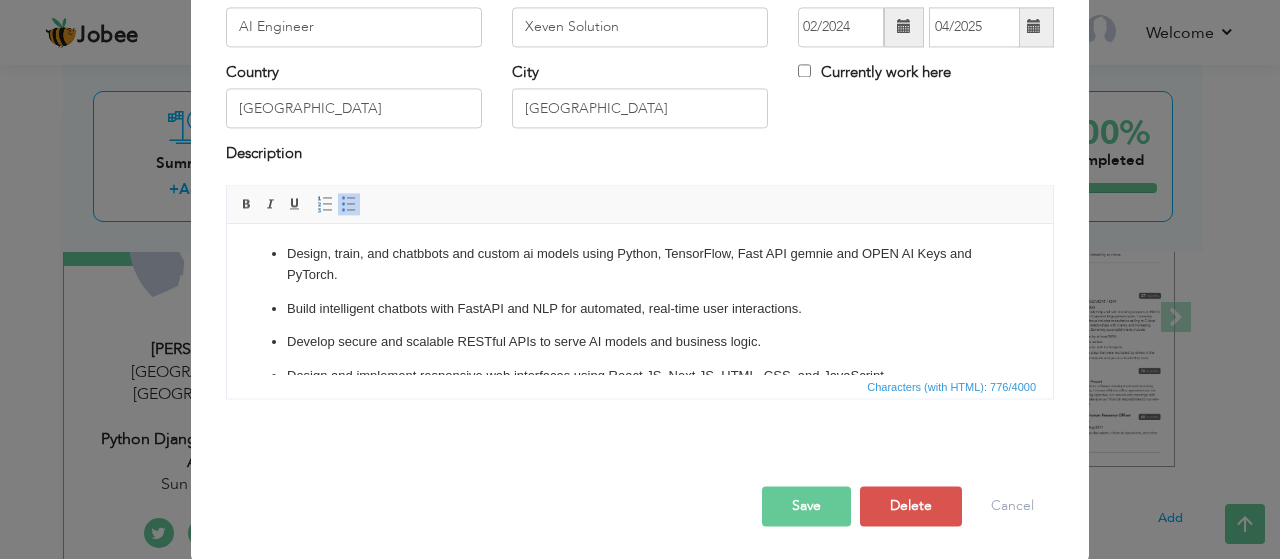 scroll, scrollTop: 10, scrollLeft: 0, axis: vertical 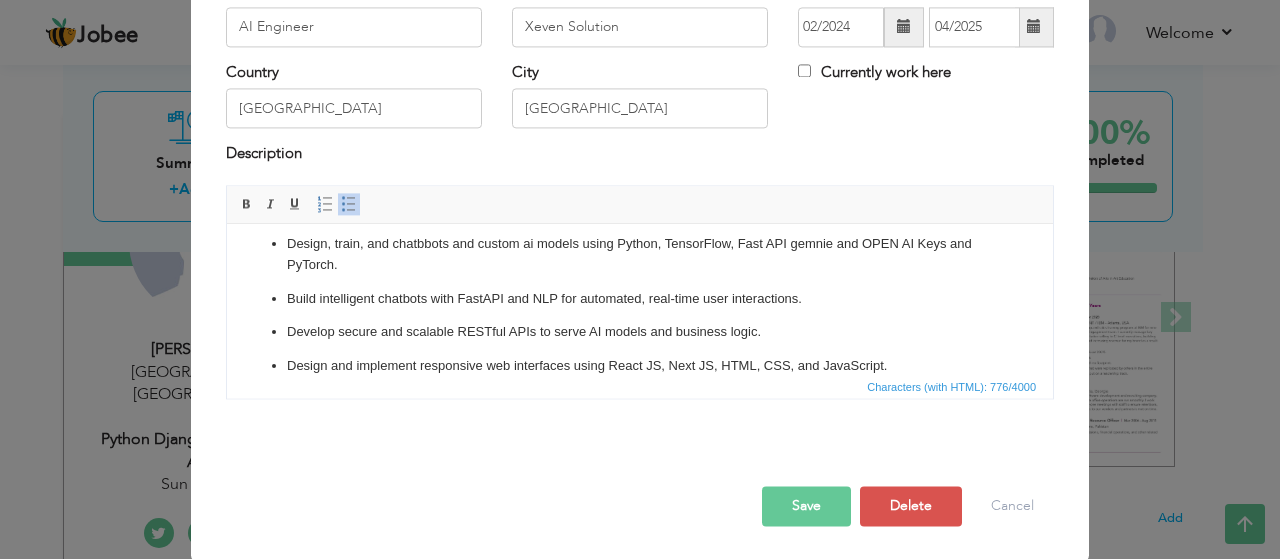 click on "Design, train, and chatbbots and custom ai models using Python, TensorFlow, Fast API gemnie and OPEN AI Keys and PyTorch ." at bounding box center (640, 255) 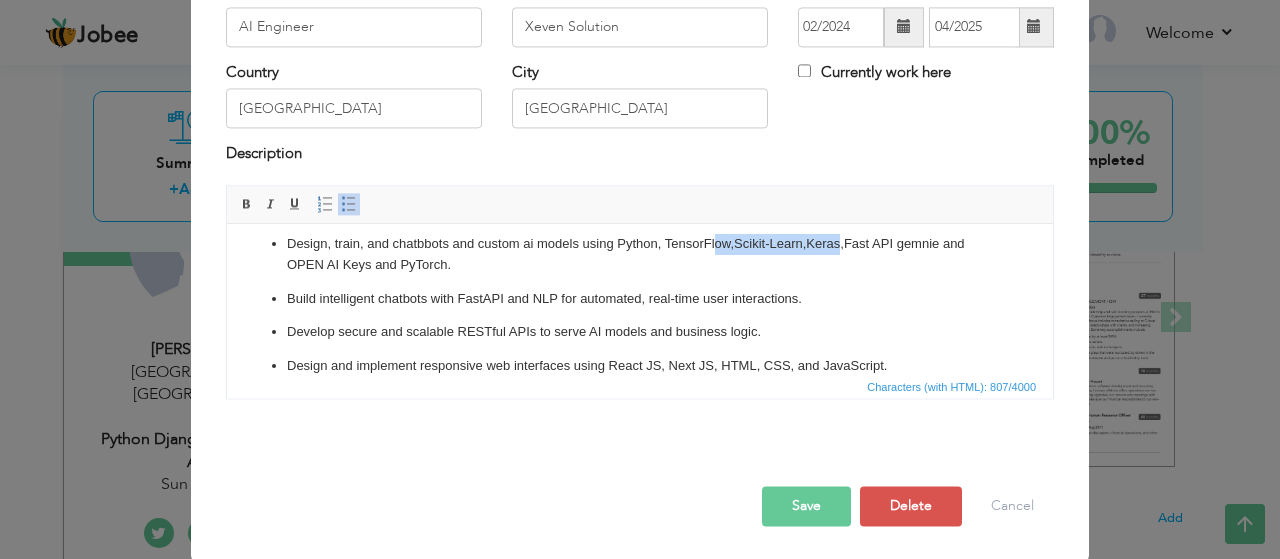 drag, startPoint x: 849, startPoint y: 246, endPoint x: 717, endPoint y: 247, distance: 132.00378 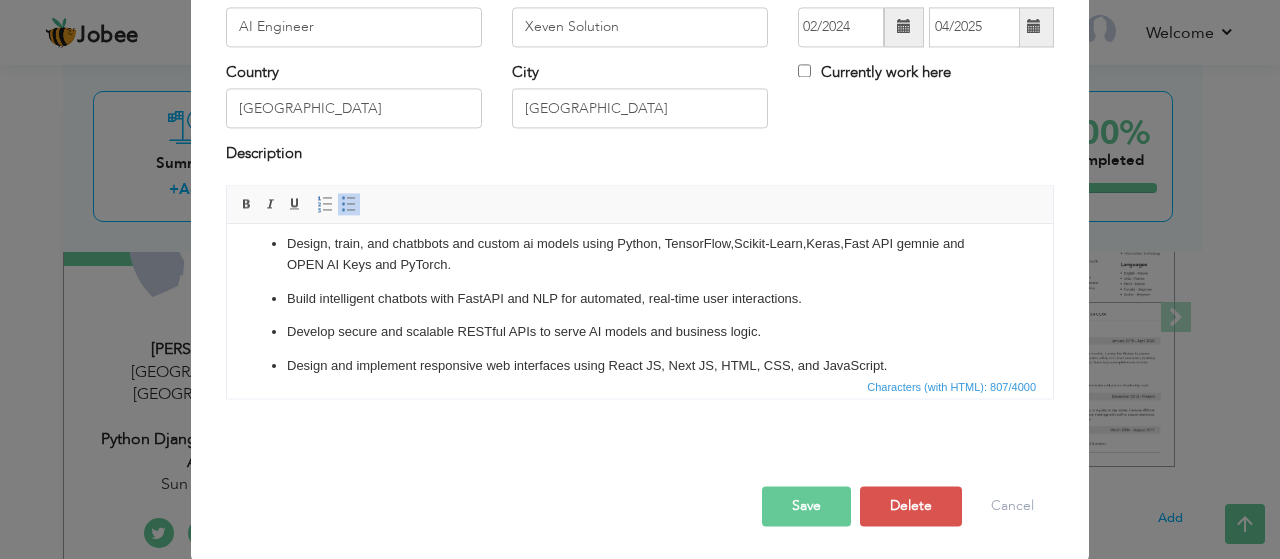 click on "Design, train, and chatbbots and custom ai models using Python, TensorFlow,  Scikit-Learn,  Keras,  Fast API gemnie and OPEN AI Keys and PyTorch . Build intelligent chatbots with FastAPI and NLP for automated, real-time user interactions. Develop secure and scalable RESTful APIs to serve AI models and business logic. Design and implement responsive web interfaces using React JS, Next JS, HTML, CSS, and JavaScript. Integrate frontend with backend APIs using TypeScript and manage data with Postgres and MongoDB. Optimize data pipelines, preprocessing workflows, and model performance using NumPy. Ensure system security and reliability using Linux-based environments like Kali Linux." at bounding box center (640, 356) 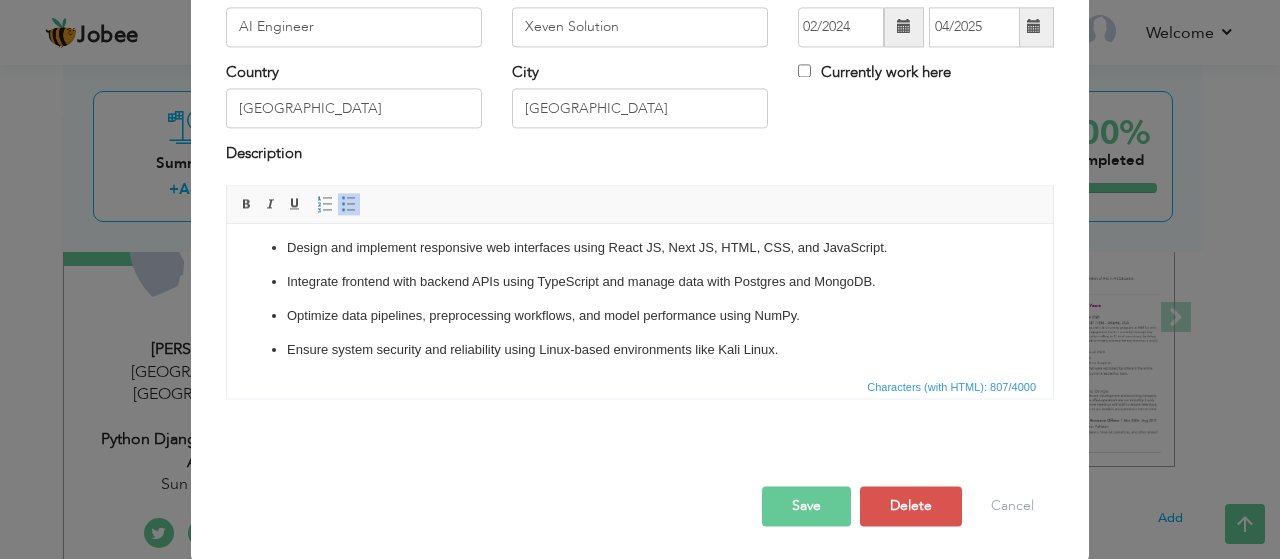 scroll, scrollTop: 134, scrollLeft: 0, axis: vertical 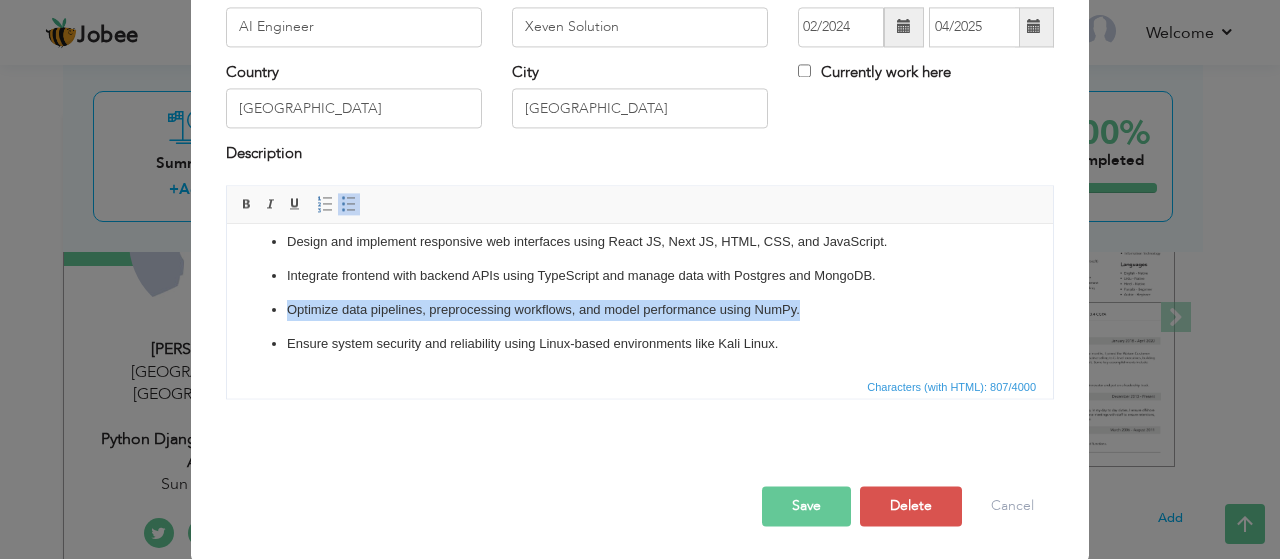 drag, startPoint x: 807, startPoint y: 313, endPoint x: 256, endPoint y: 310, distance: 551.0082 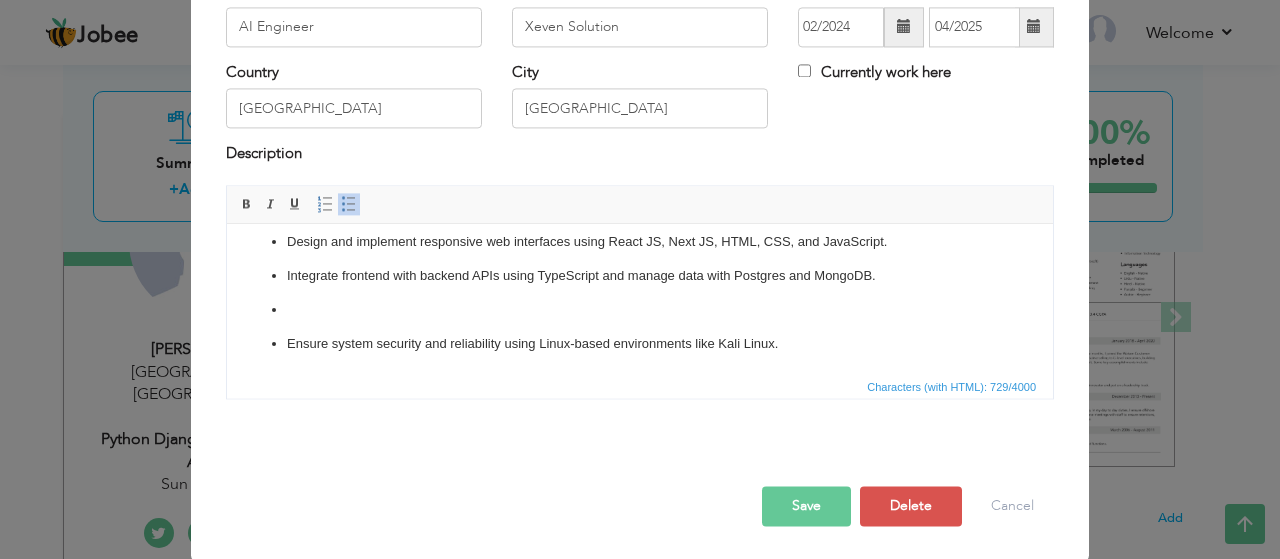scroll, scrollTop: 100, scrollLeft: 0, axis: vertical 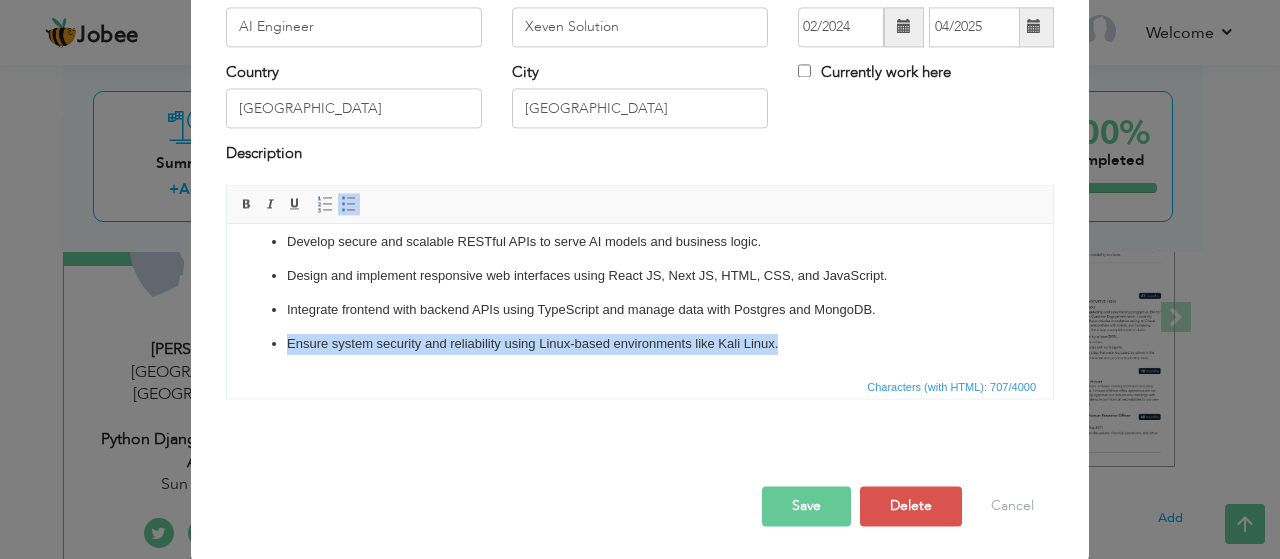 drag, startPoint x: 735, startPoint y: 348, endPoint x: 415, endPoint y: 563, distance: 385.51913 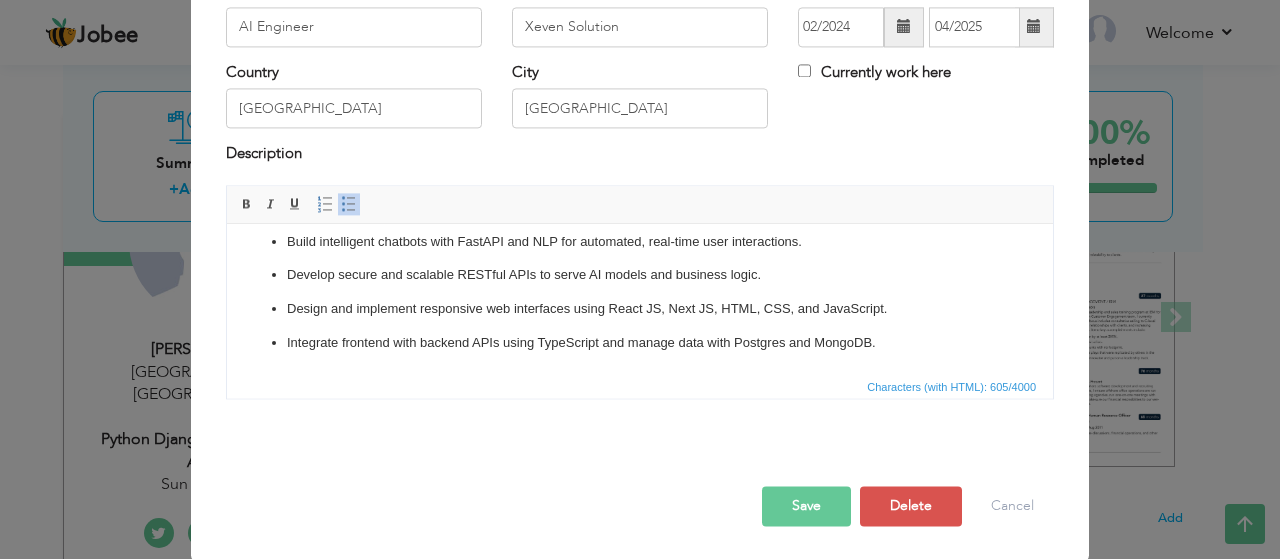 scroll, scrollTop: 66, scrollLeft: 0, axis: vertical 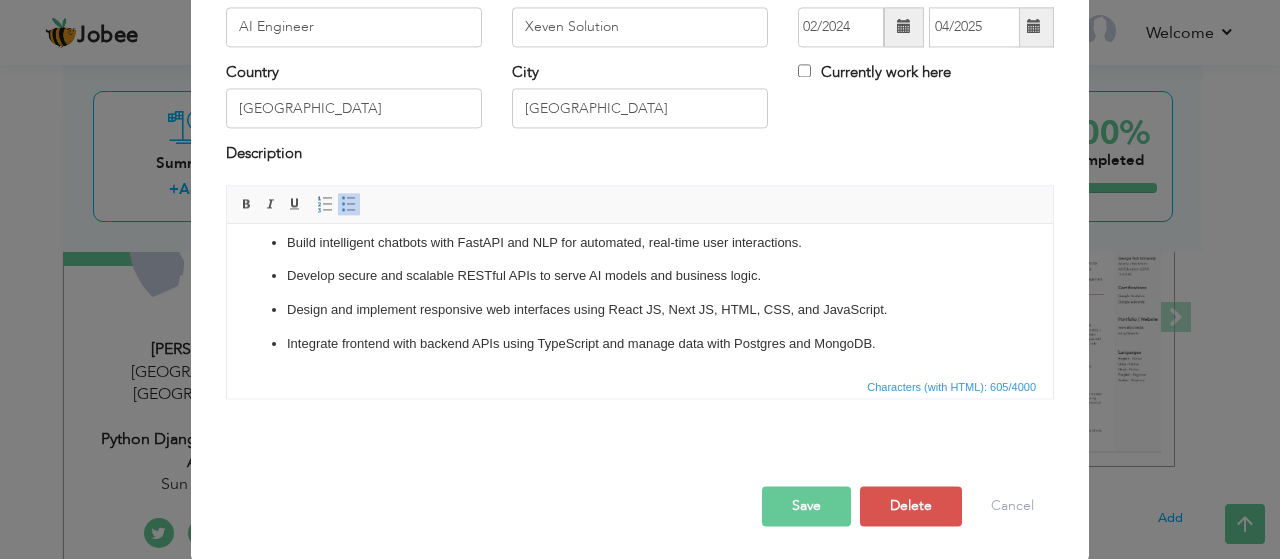 click on "Design and implement responsive web interfaces using React JS, Next JS, HTML, CSS, and JavaScript." at bounding box center [640, 310] 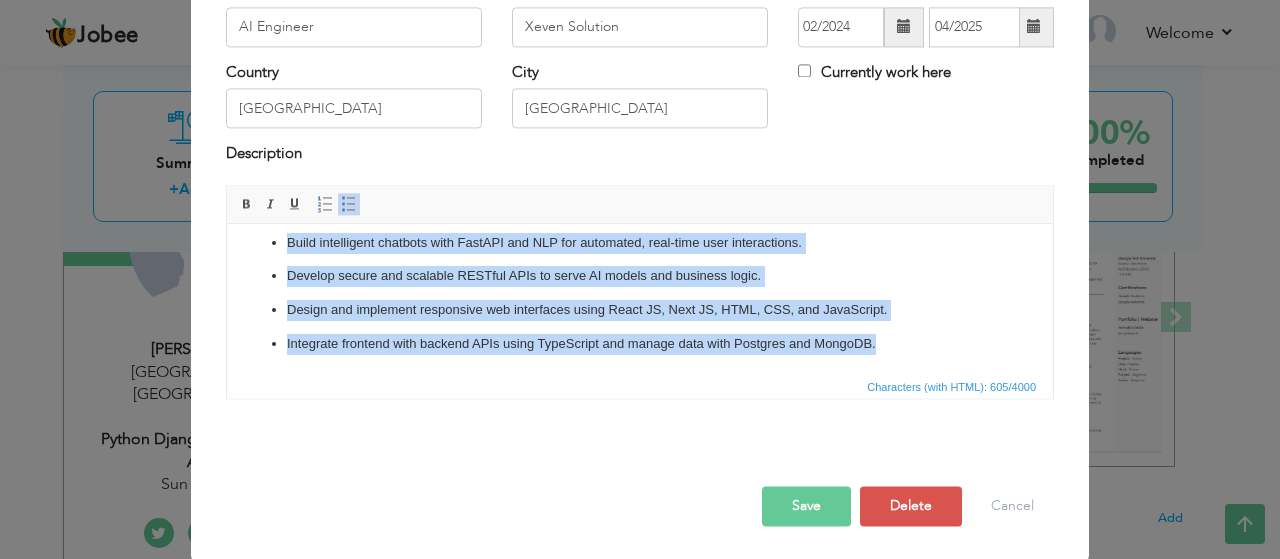 copy on "Design, train, and chatbbots and custom ai models using Python, TensorFlow,  Scikit-Learn,  Keras,  Fast API gemnie and OPEN AI Keys and PyTorch . Build intelligent chatbots with FastAPI and NLP for automated, real-time user interactions. Develop secure and scalable RESTful APIs to serve AI models and business logic. Design and implement responsive web interfaces using React JS, Next JS, HTML, CSS, and JavaScript. Integrate frontend with backend APIs using TypeScript and manage data with Postgres and MongoDB." 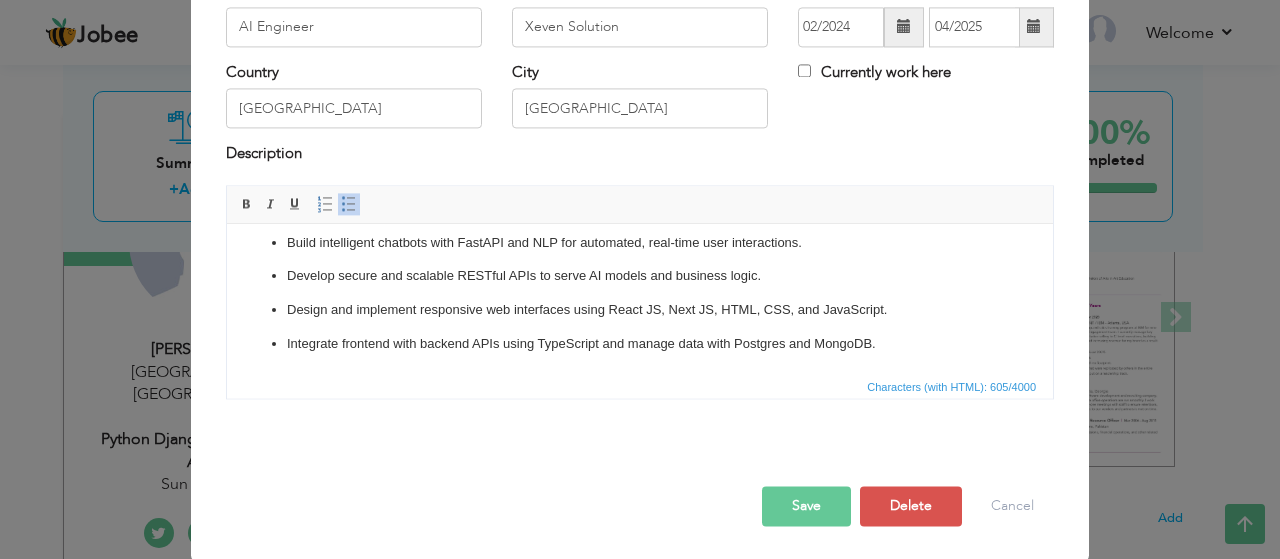 click on "Integrate frontend with backend APIs using TypeScript and manage data with Postgres and MongoDB." at bounding box center (640, 344) 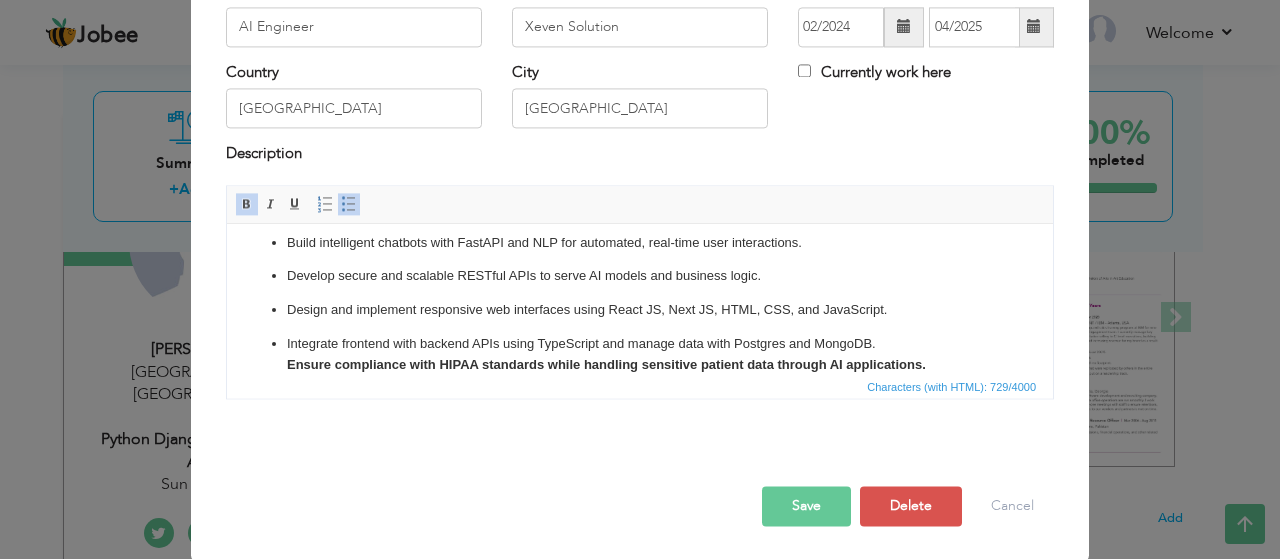 click on "Integrate frontend with backend APIs using TypeScript and manage data with Postgres and MongoDB. ​​​​​​​ Ensure compliance with HIPAA standards while handling sensitive patient data through AI applications." at bounding box center [640, 355] 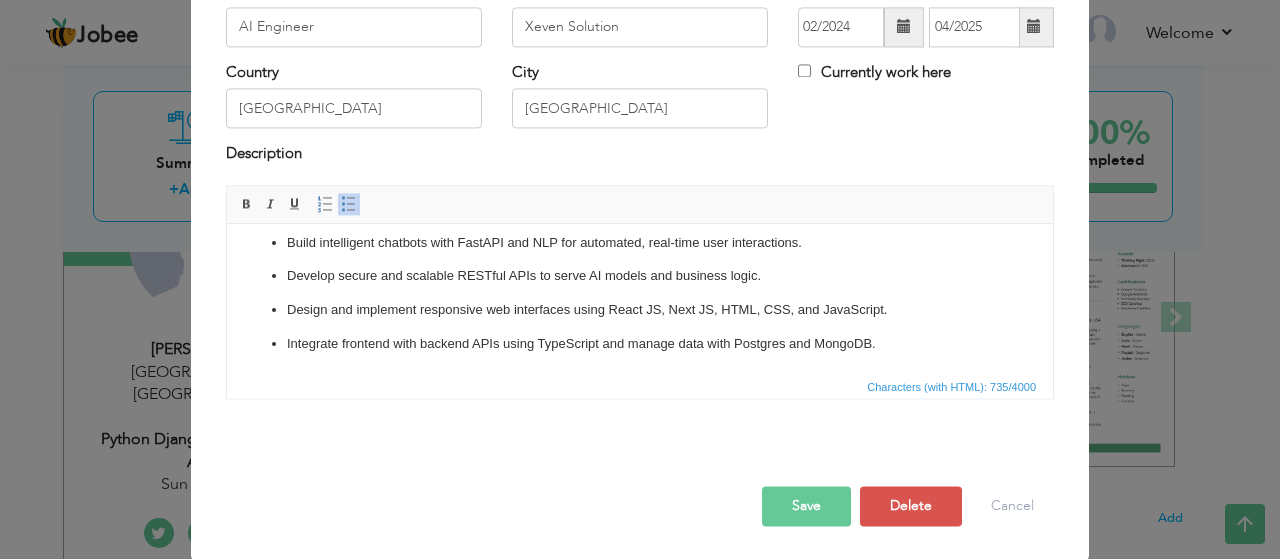 scroll, scrollTop: 108, scrollLeft: 0, axis: vertical 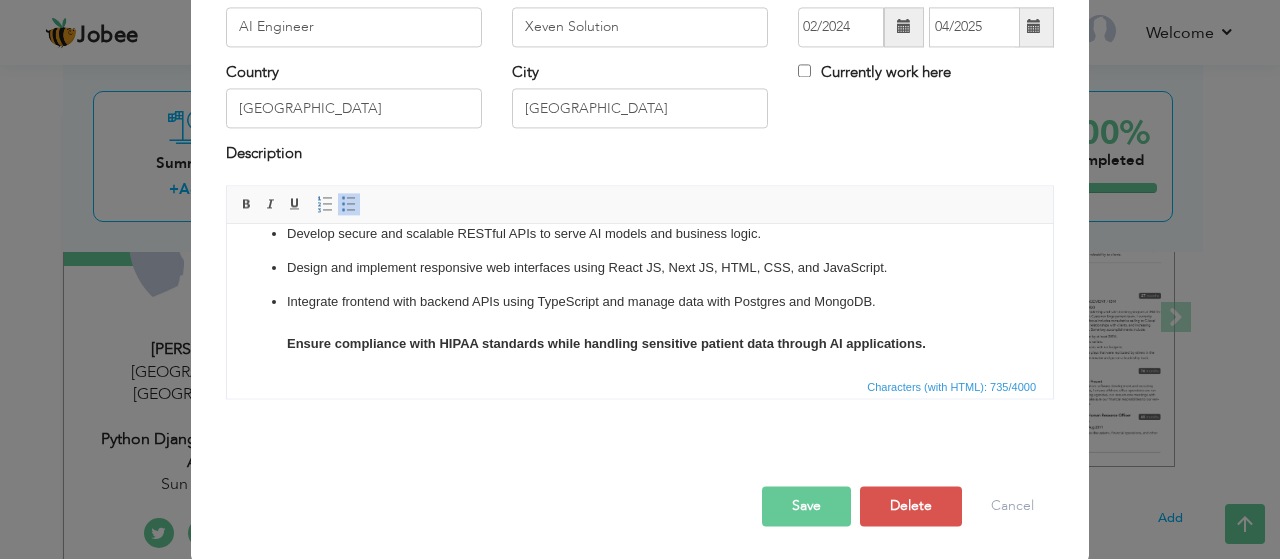 click on "Integrate frontend with backend APIs using TypeScript and manage data with Postgres and MongoDB. ​​​​​​​ Ensure compliance with HIPAA standards while handling sensitive patient data through AI applications." at bounding box center (640, 323) 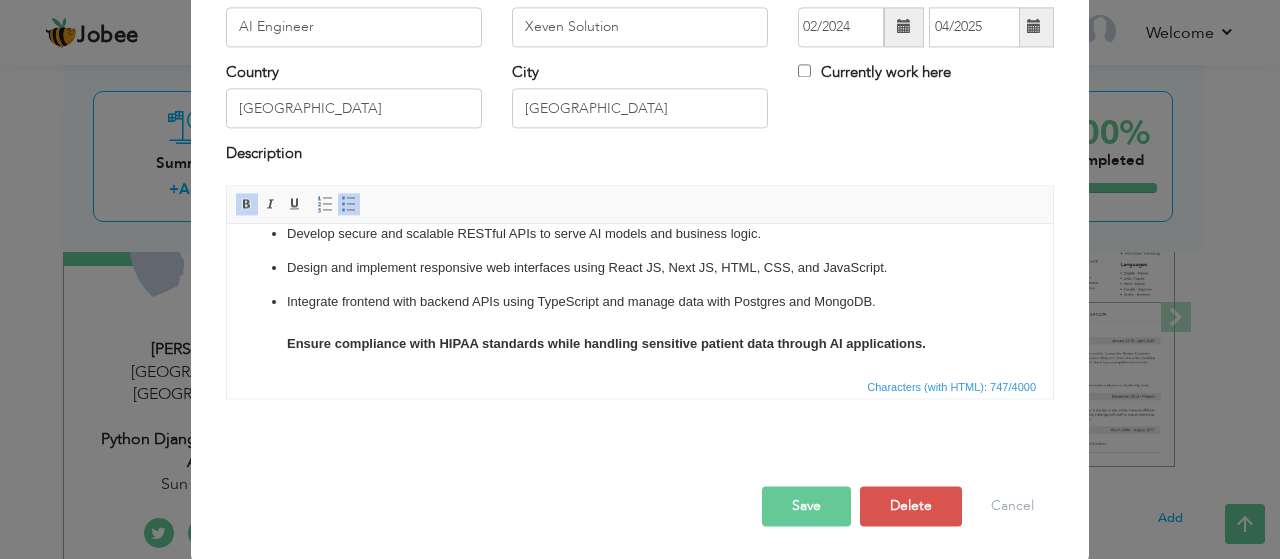click on "Integrate frontend with backend APIs using TypeScript and manage data with Postgres and MongoDB. Ensure compliance with HIPAA standards while handling sensitive patient data through AI applications." at bounding box center (640, 333) 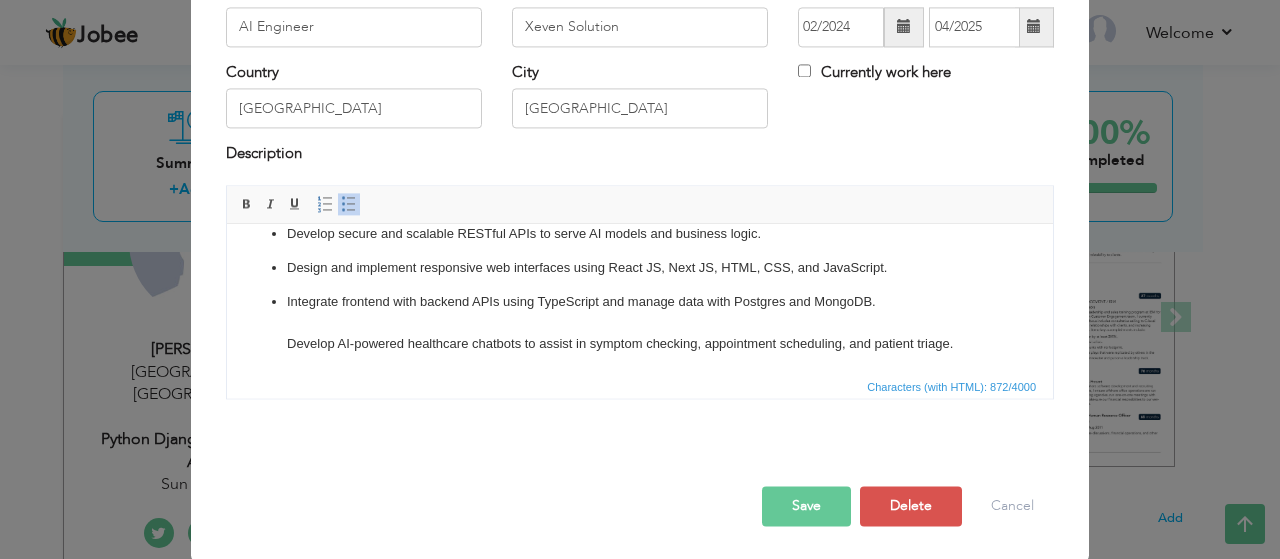 click on "Integrate frontend with backend APIs using TypeScript and manage data with Postgres and MongoDB. Develop AI-powered healthcare chatbots to assist in symptom checking, appointment scheduling, and patient triage. ​​​​​​​ Ensure compliance with HIPAA standards while handling sensitive patient data through AI applications." at bounding box center [640, 354] 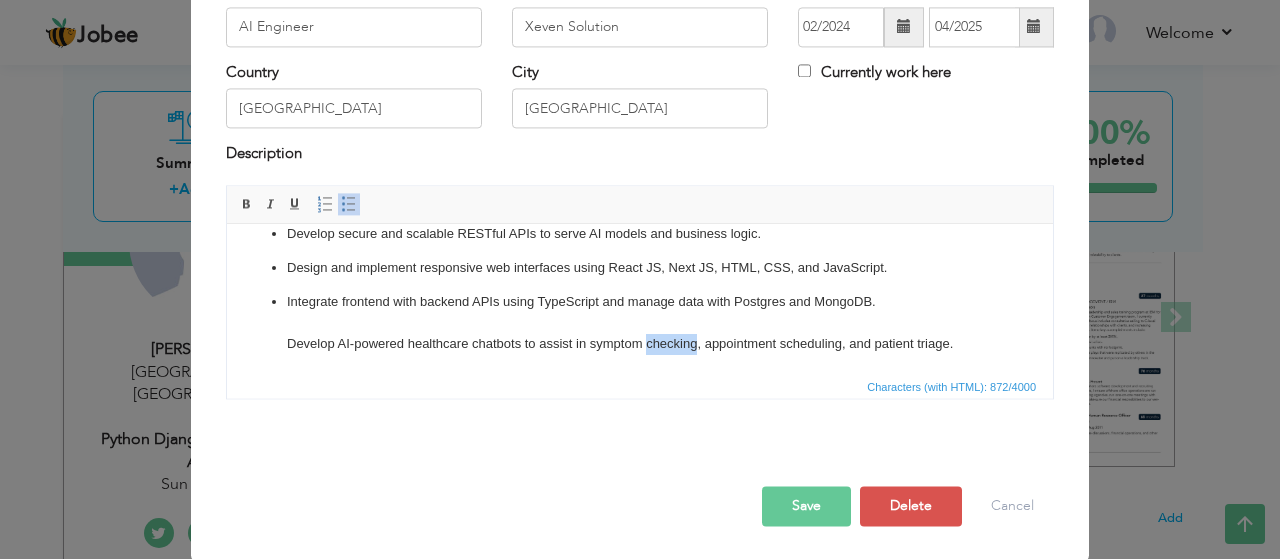 click on "Integrate frontend with backend APIs using TypeScript and manage data with Postgres and MongoDB. Develop AI-powered healthcare chatbots to assist in symptom checking, appointment scheduling, and patient triage. ​​​​​​​ Ensure compliance with HIPAA standards while handling sensitive patient data through AI applications." at bounding box center [640, 354] 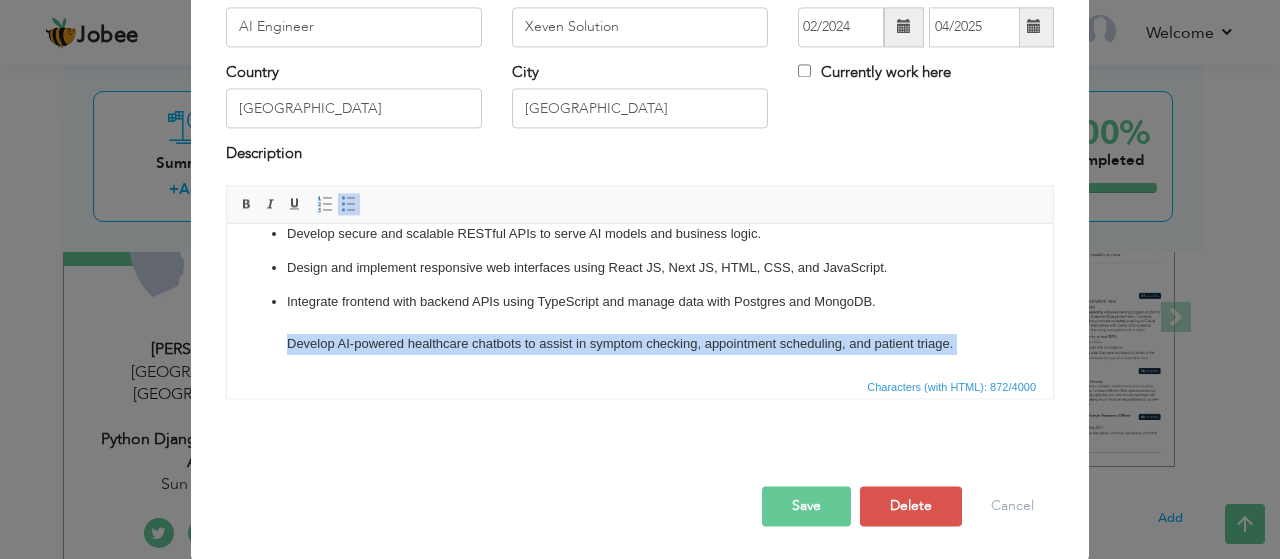 click on "Integrate frontend with backend APIs using TypeScript and manage data with Postgres and MongoDB. Develop AI-powered healthcare chatbots to assist in symptom checking, appointment scheduling, and patient triage. ​​​​​​​ Ensure compliance with HIPAA standards while handling sensitive patient data through AI applications." at bounding box center (640, 354) 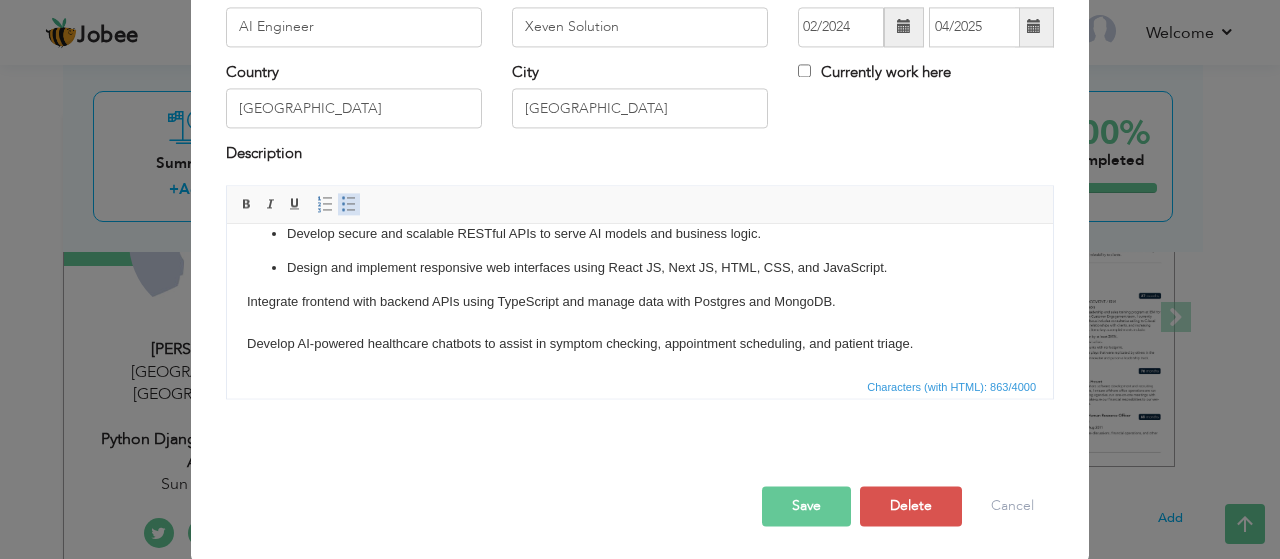 click on "Insert/Remove Bulleted List" at bounding box center (349, 204) 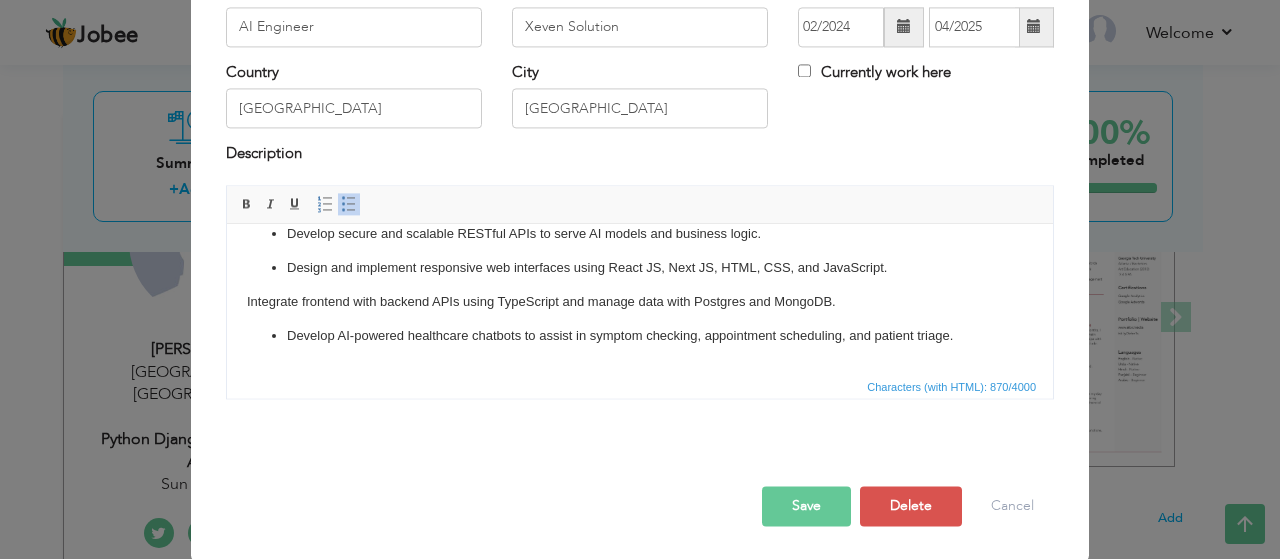 click on "Design, train, and chatbbots and custom ai models using Python, TensorFlow, Scikit-Learn, Keras, Fast API gemnie and OPEN AI Keys and PyTorch. Build intelligent chatbots with FastAPI and NLP for automated, real-time user interactions. Develop secure and scalable RESTful APIs to serve AI models and business logic. Design and implement responsive web interfaces using React JS, Next JS, HTML, CSS, and JavaScript. Integrate frontend with backend APIs using TypeScript and manage data with Postgres and MongoDB. Develop AI-powered healthcare chatbots to assist in symptom checking, appointment scheduling, and patient triage. ​​​​​​​ Ensure compliance with HIPAA standards while handling sensitive patient data through AI applications." at bounding box center [640, 279] 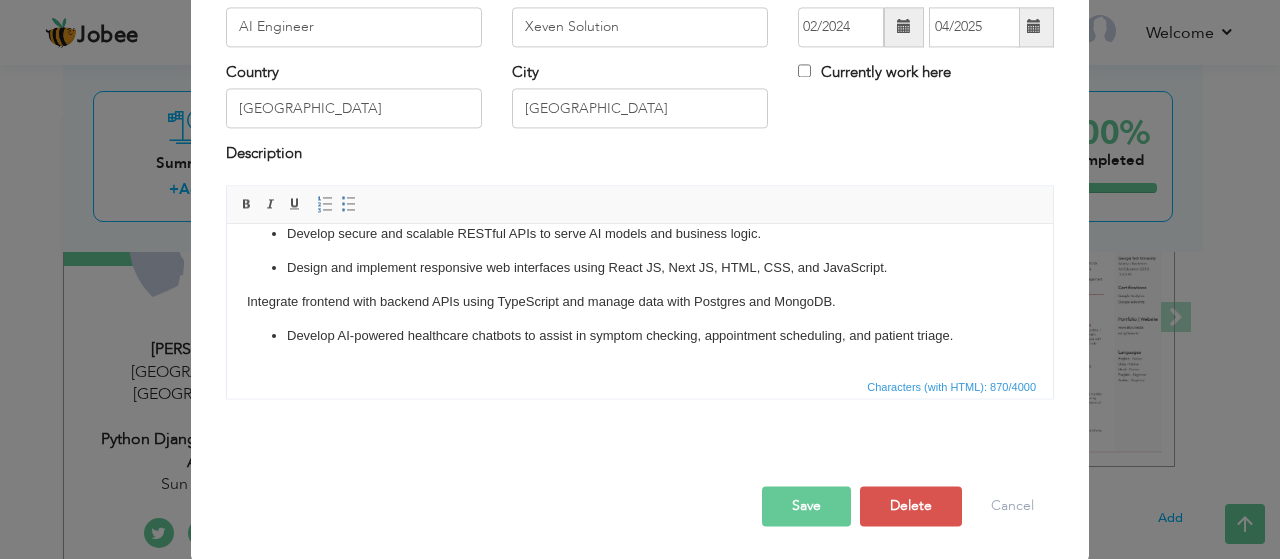 click on "Integrate frontend with backend APIs using TypeScript and manage data with Postgres and MongoDB." at bounding box center [640, 302] 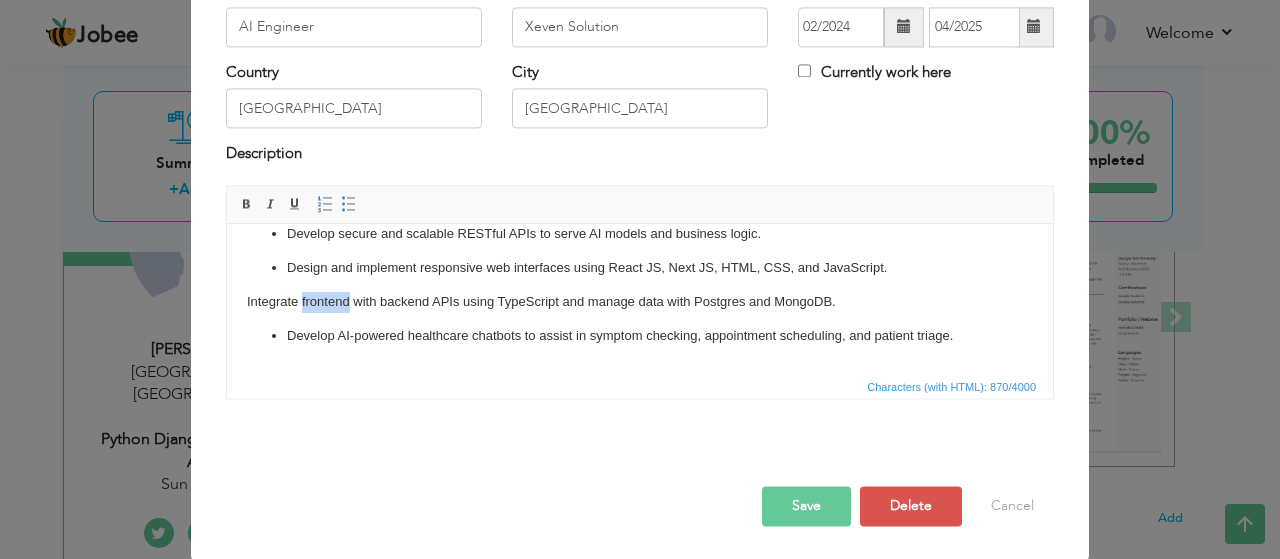 click on "Integrate frontend with backend APIs using TypeScript and manage data with Postgres and MongoDB." at bounding box center [640, 302] 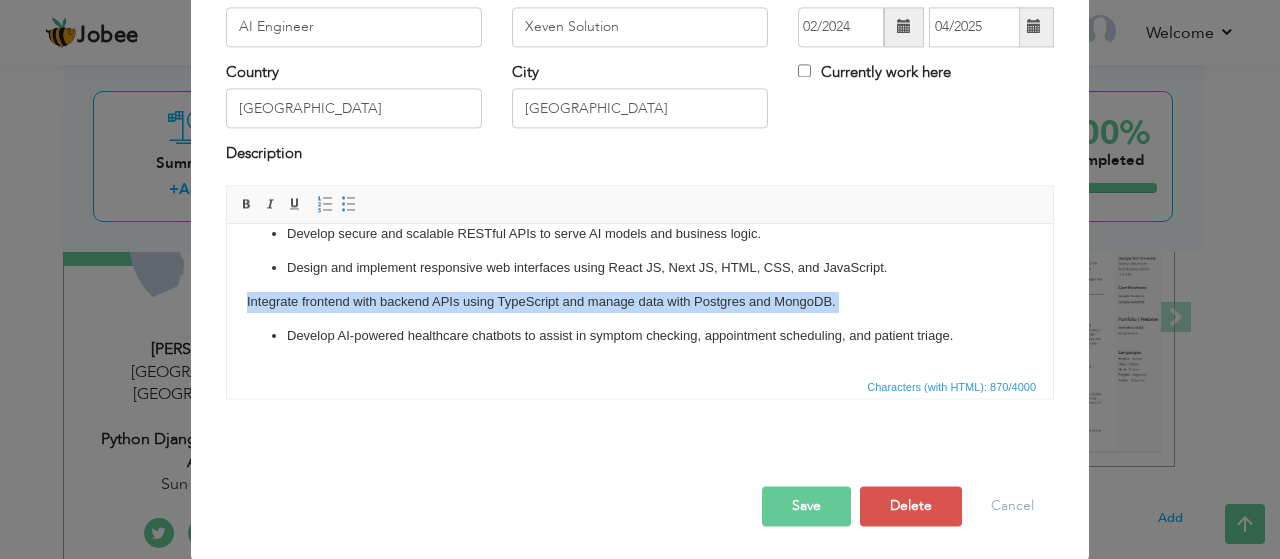 click on "Integrate frontend with backend APIs using TypeScript and manage data with Postgres and MongoDB." at bounding box center [640, 302] 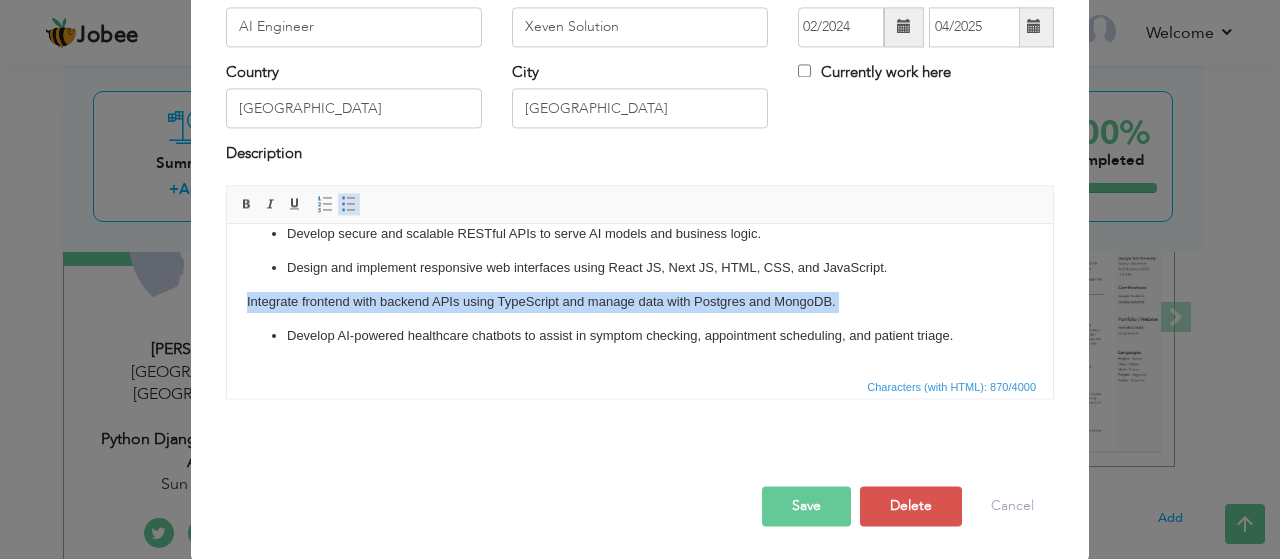 click at bounding box center [349, 204] 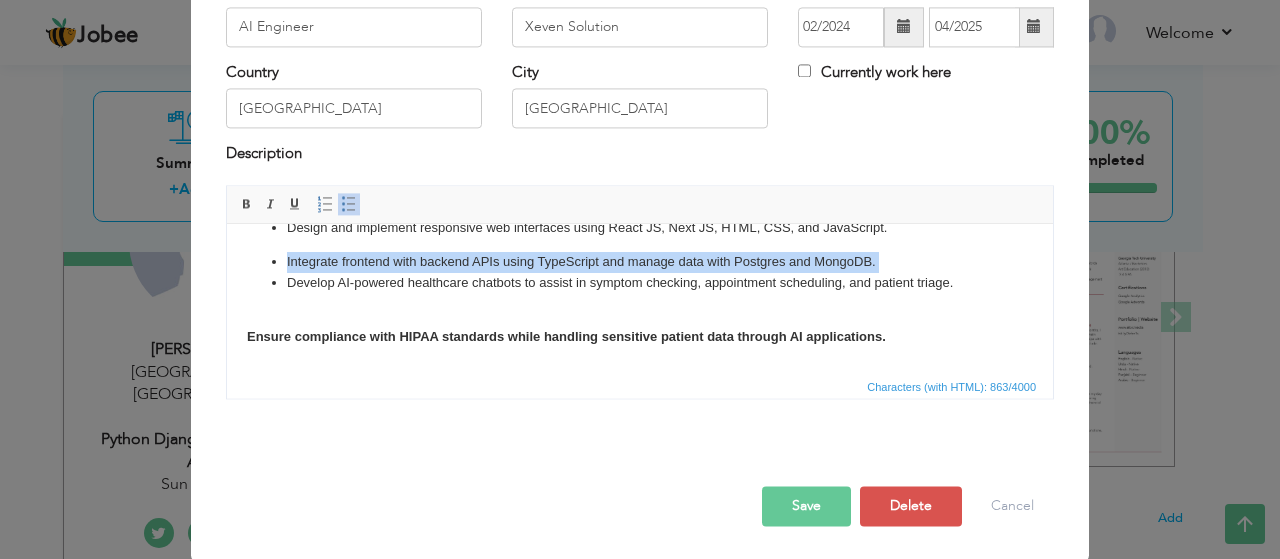 scroll, scrollTop: 162, scrollLeft: 0, axis: vertical 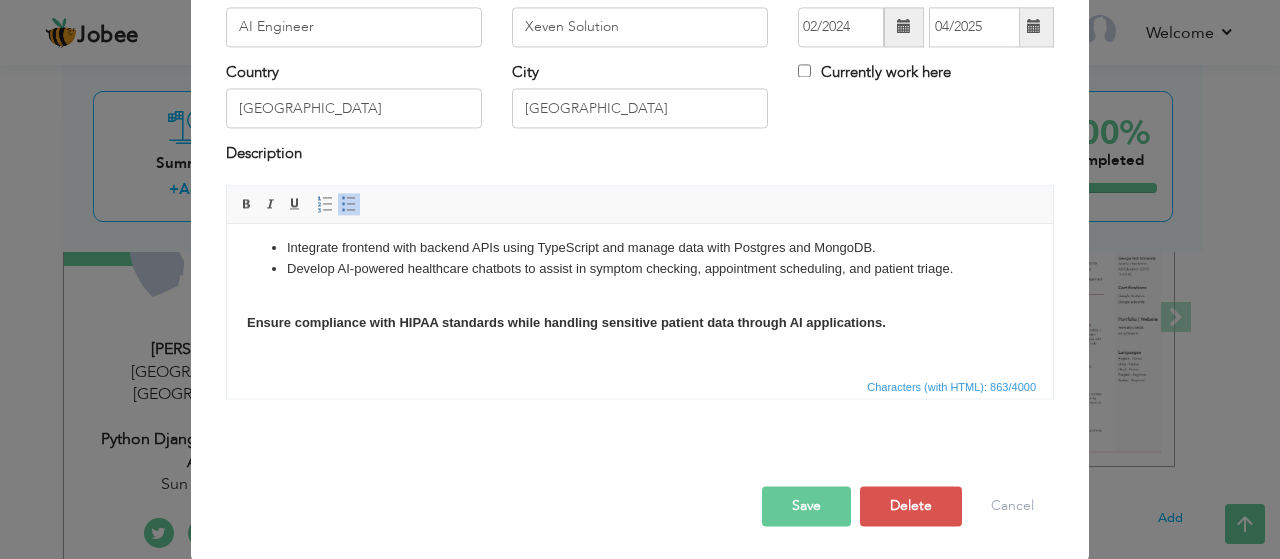click on "Ensure compliance with HIPAA standards while handling sensitive patient data through AI applications." at bounding box center [640, 324] 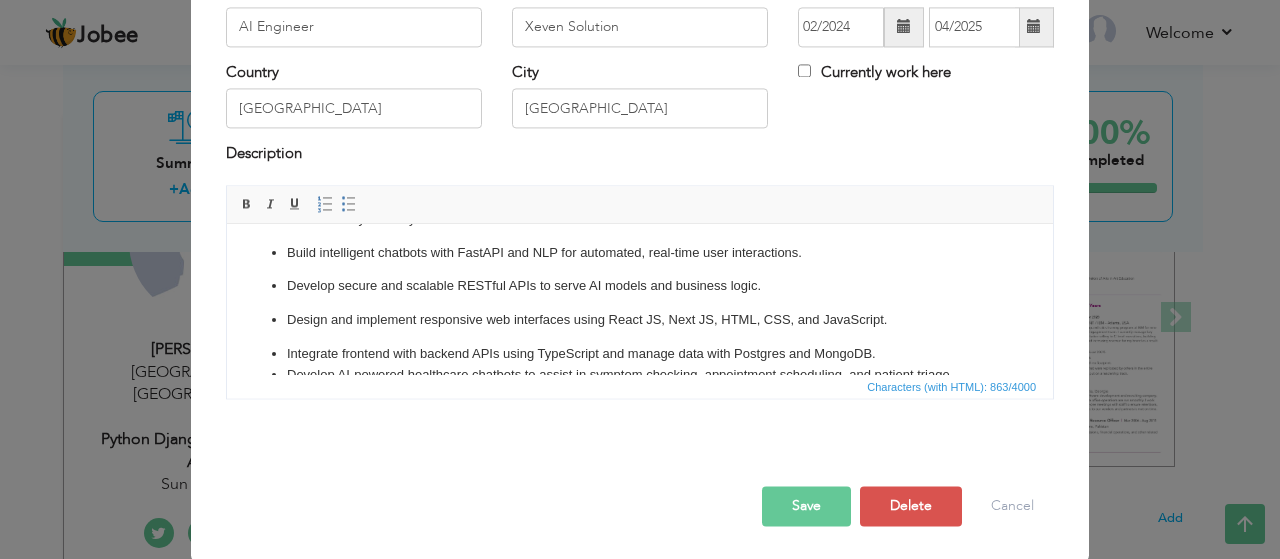 scroll, scrollTop: 0, scrollLeft: 0, axis: both 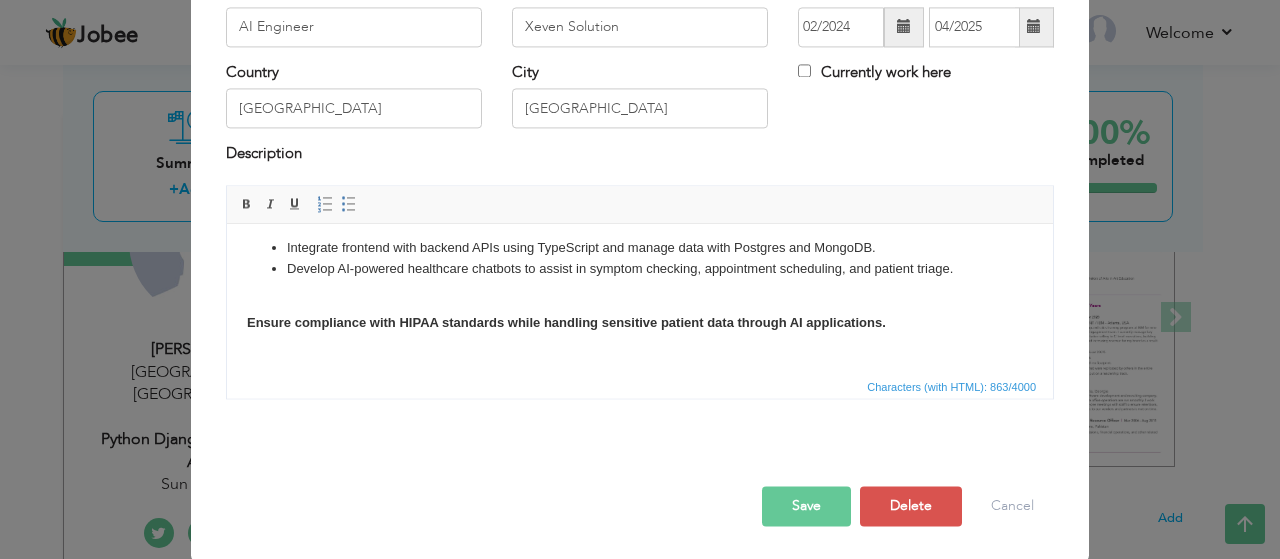click on "Integrate frontend with backend APIs using TypeScript and manage data with Postgres and MongoDB." at bounding box center [640, 248] 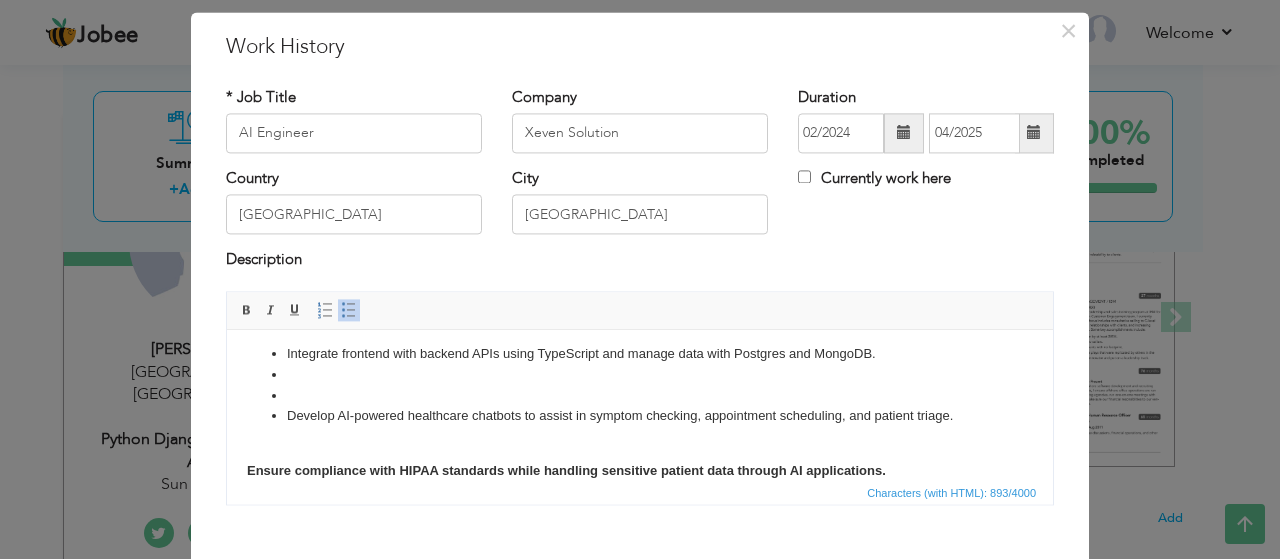 scroll, scrollTop: 43, scrollLeft: 0, axis: vertical 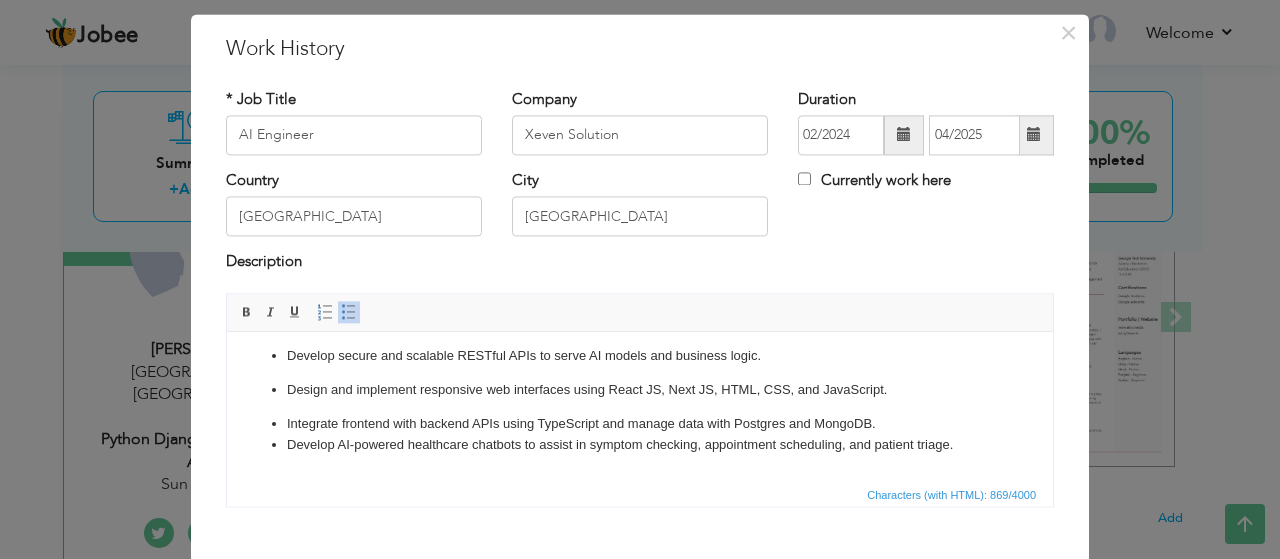 click on "Design, train, and chatbbots and custom ai models using Python, TensorFlow, Scikit-Learn, Keras, Fast API gemnie and OPEN AI Keys and PyTorch. Build intelligent chatbots with FastAPI and NLP for automated, real-time user interactions. Develop secure and scalable RESTful APIs to serve AI models and business logic. Design and implement responsive web interfaces using React JS, Next JS, HTML, CSS, and JavaScript. Integrate frontend with backend APIs using TypeScript and manage data with Postgres and MongoDB.   Develop AI-powered healthcare chatbots to assist in symptom checking, appointment scheduling, and patient triage." at bounding box center [640, 357] 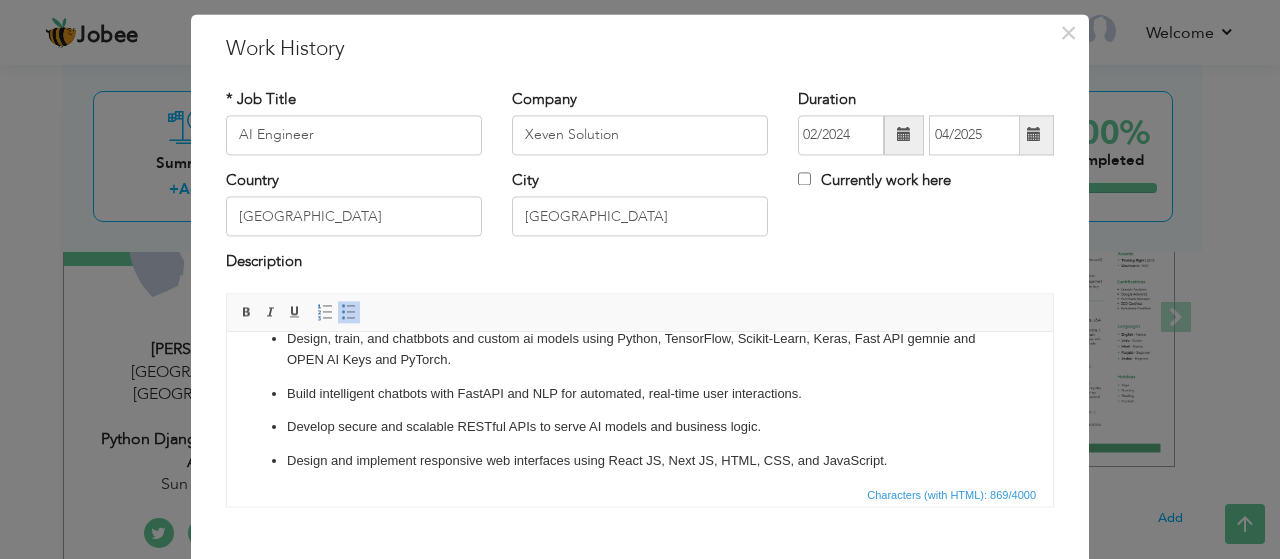 scroll, scrollTop: 0, scrollLeft: 0, axis: both 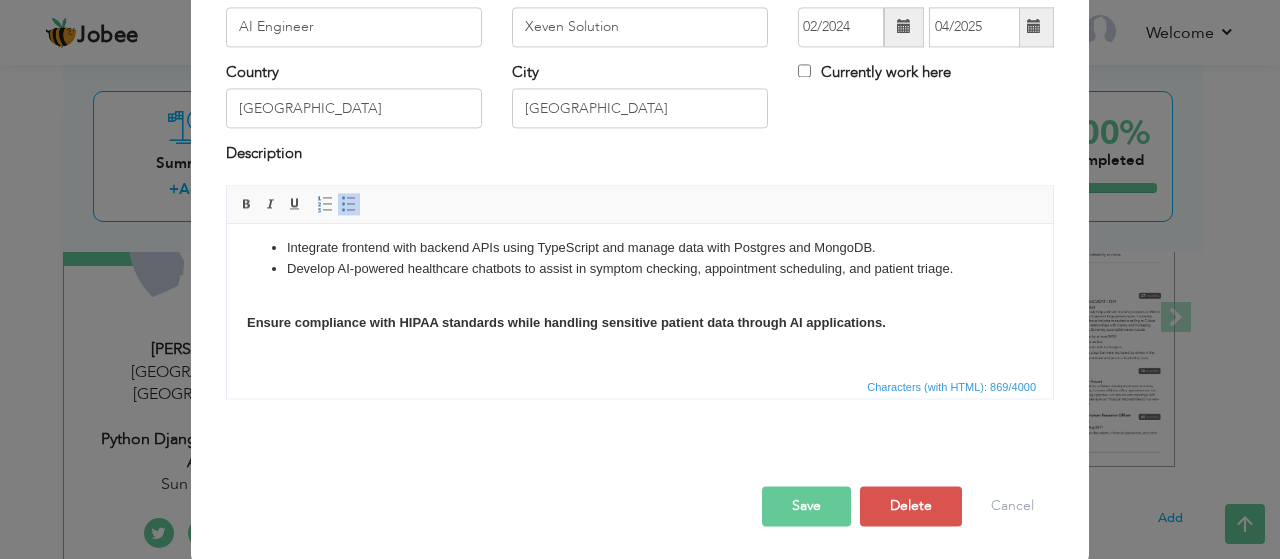 click on "Save" at bounding box center (806, 506) 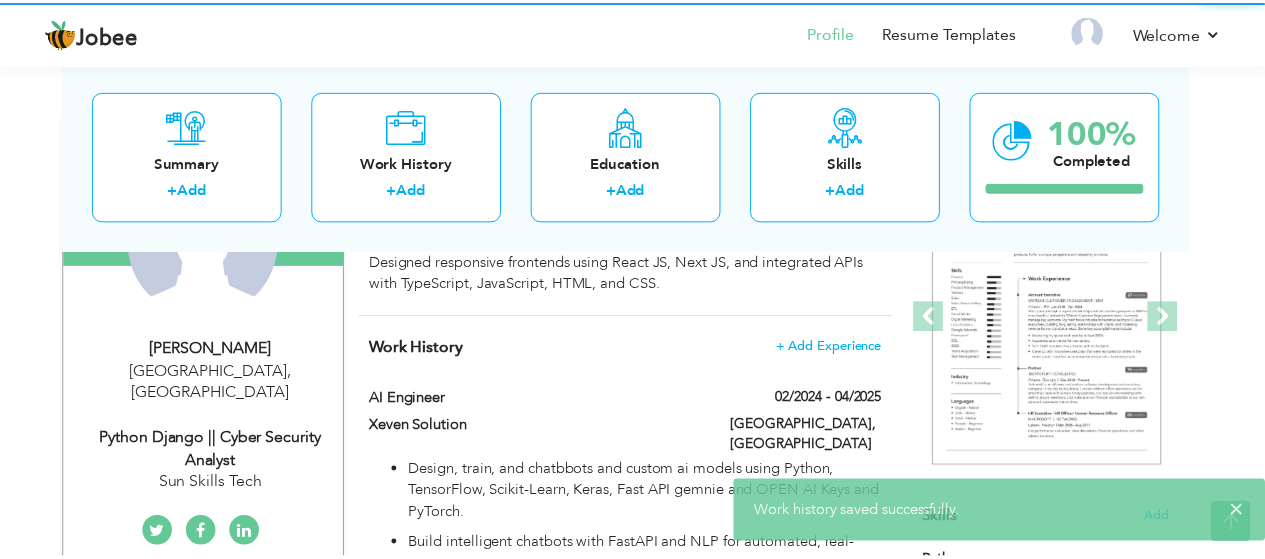 scroll, scrollTop: 0, scrollLeft: 0, axis: both 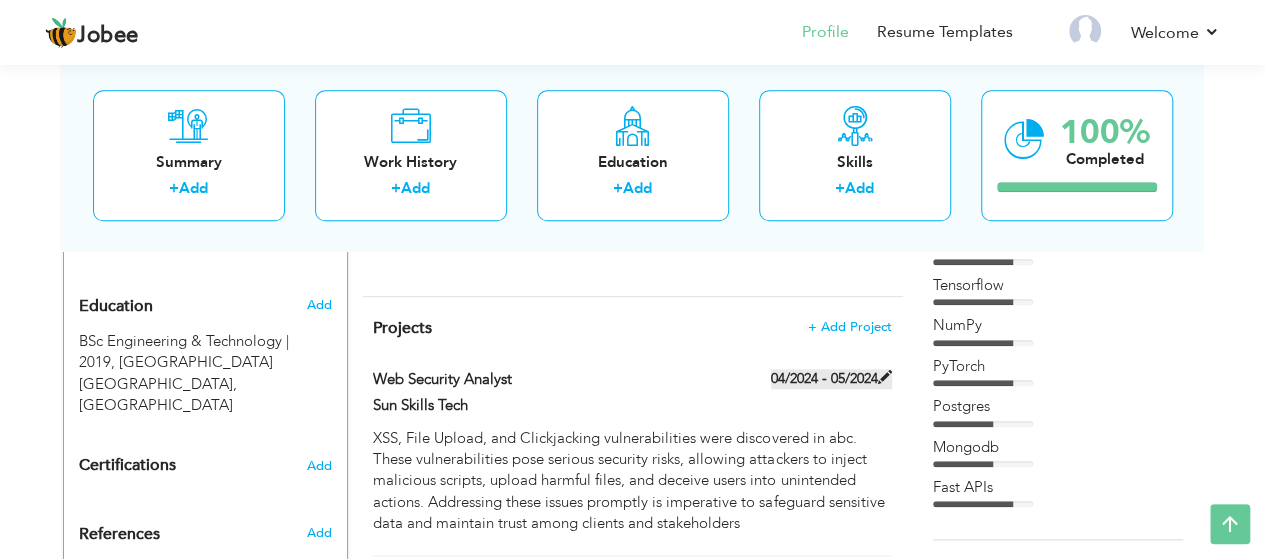 click on "04/2024 -  05/2024" at bounding box center (831, 379) 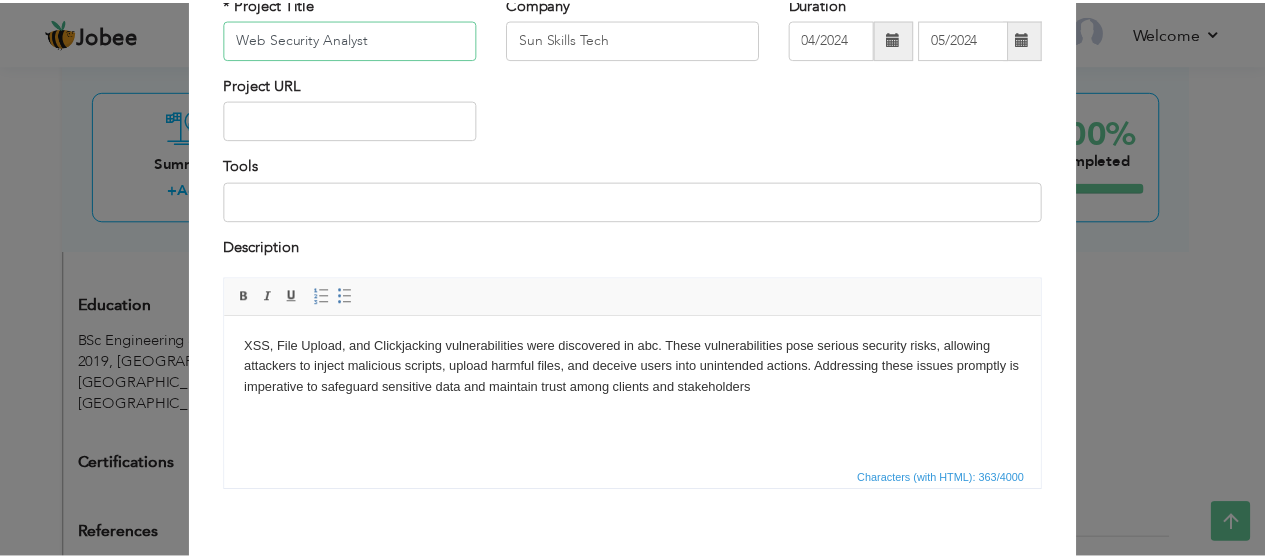 scroll, scrollTop: 232, scrollLeft: 0, axis: vertical 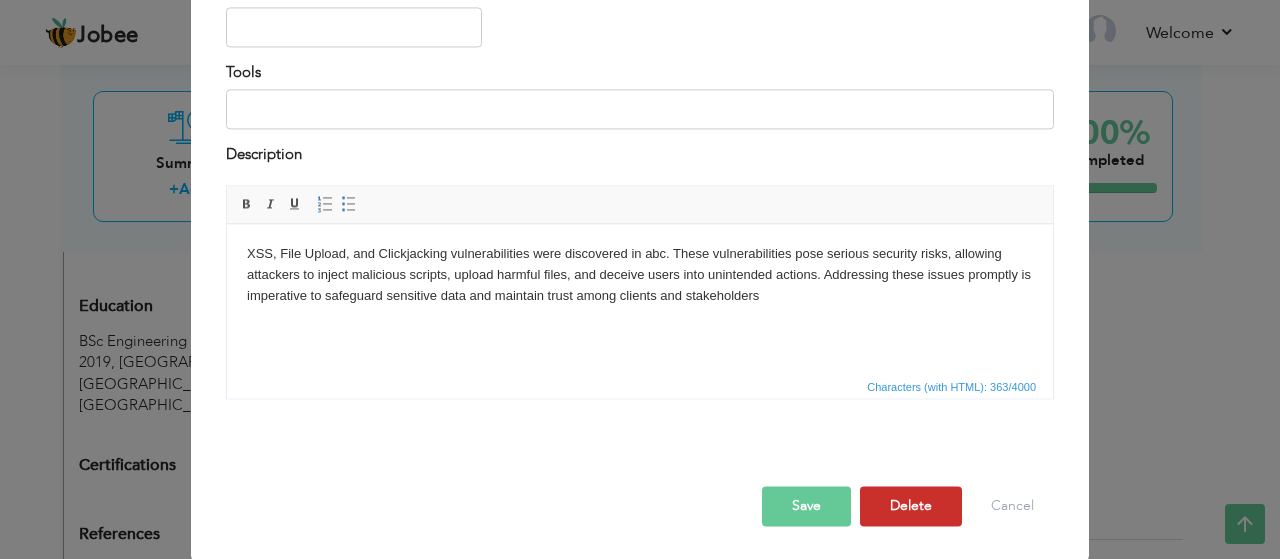 click on "Delete" at bounding box center (911, 507) 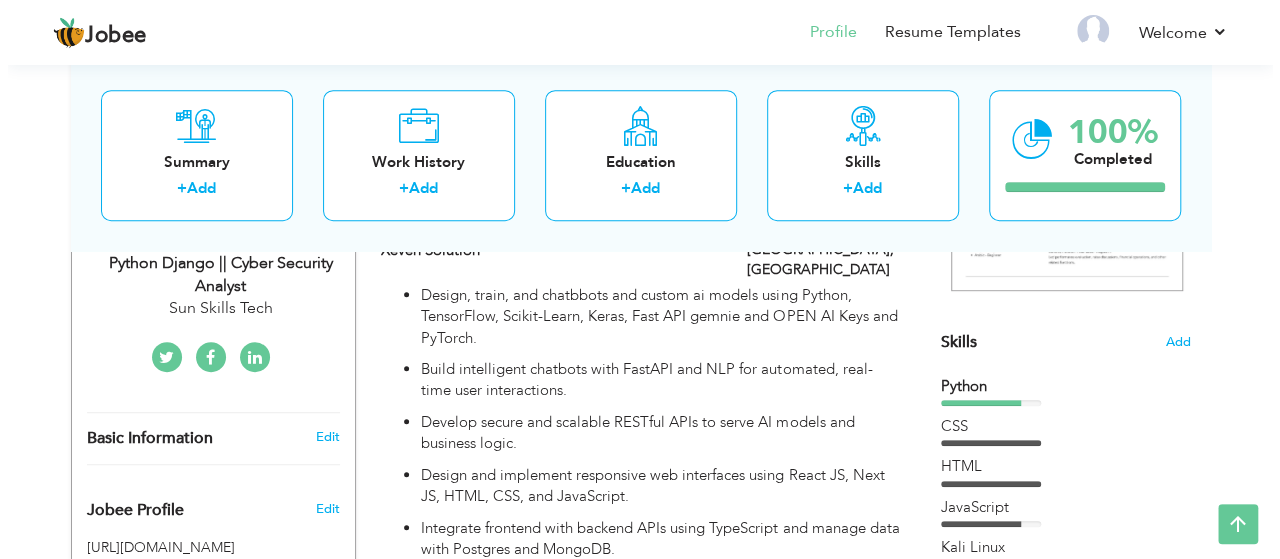 scroll, scrollTop: 462, scrollLeft: 0, axis: vertical 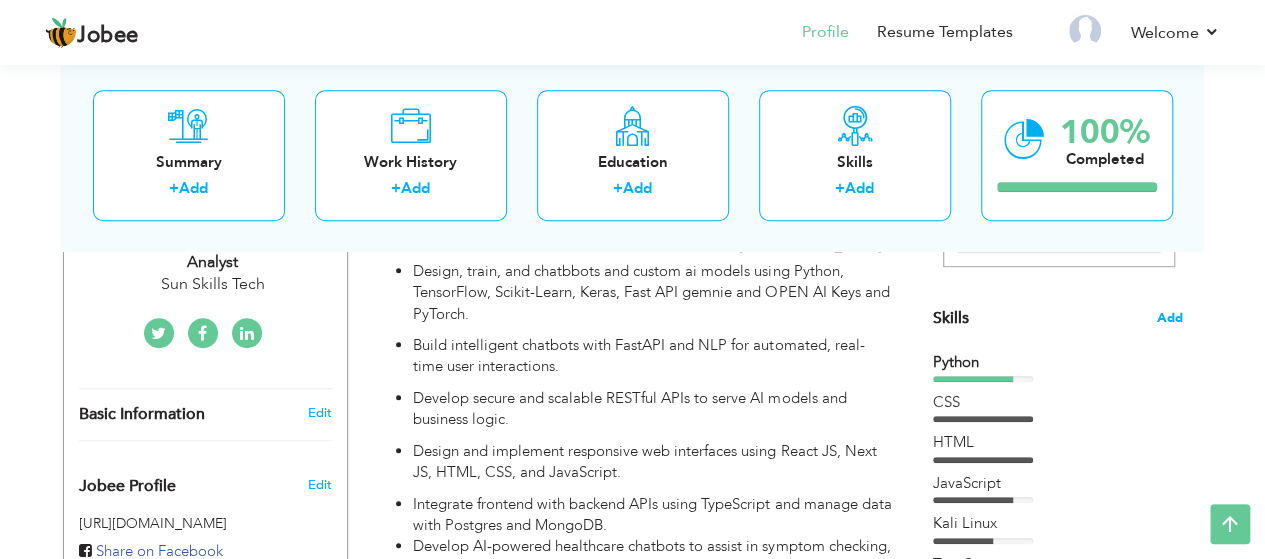 click on "Add" at bounding box center [1170, 318] 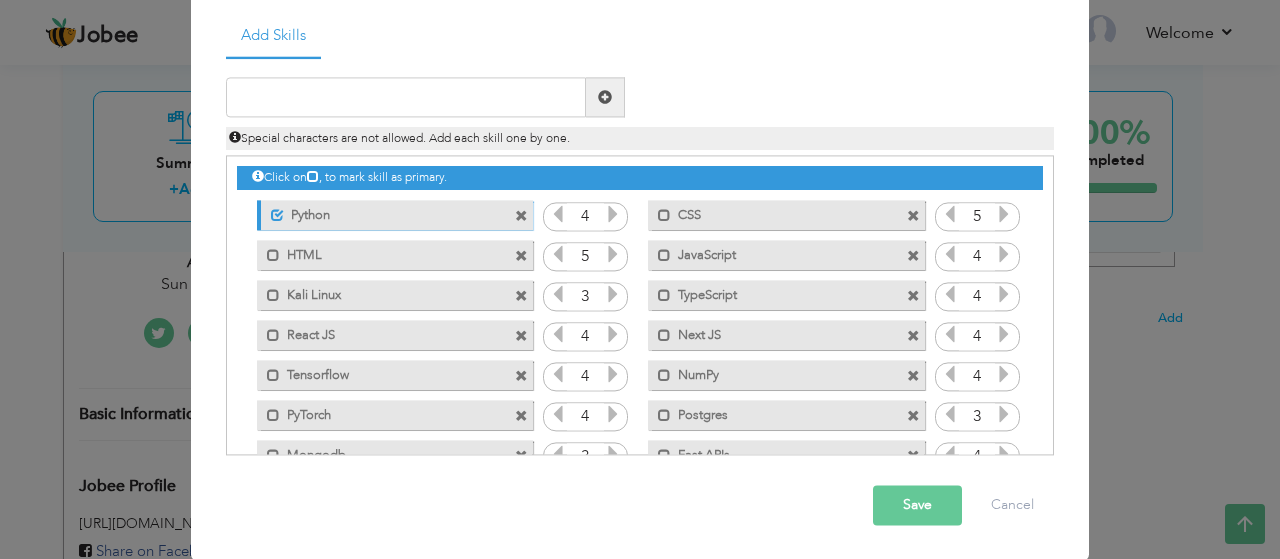 scroll, scrollTop: 0, scrollLeft: 0, axis: both 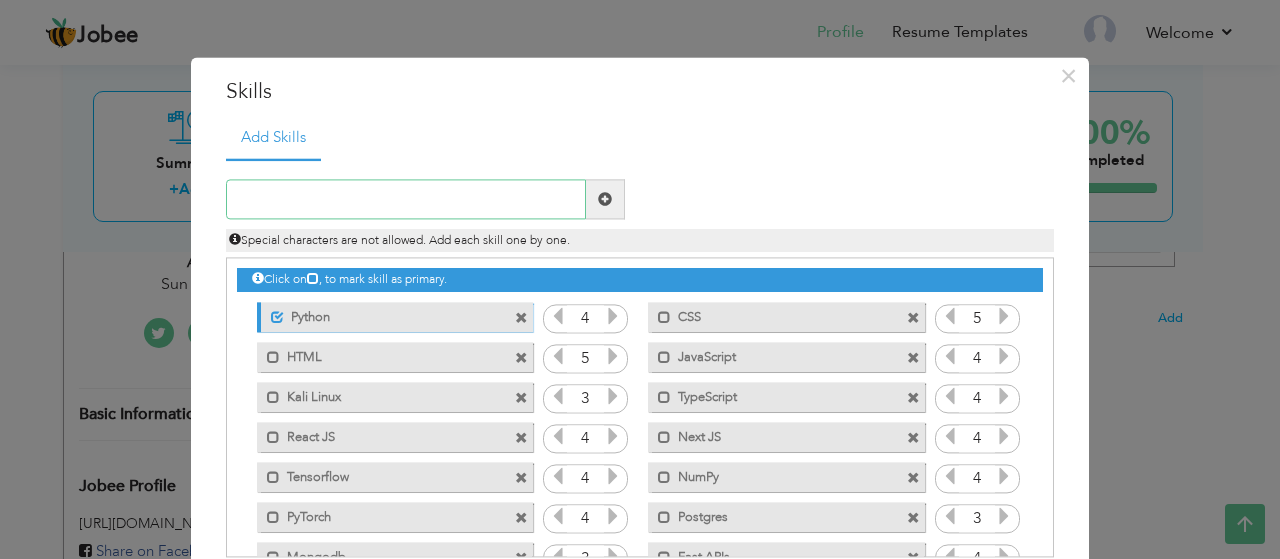 paste on "LangChain" 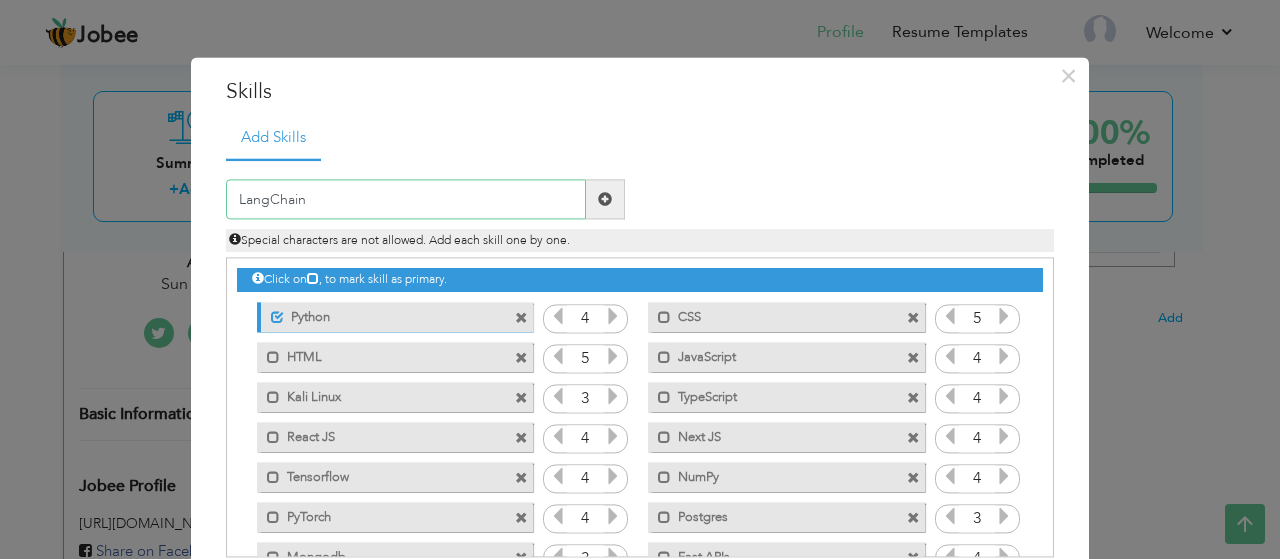 type on "LangChain" 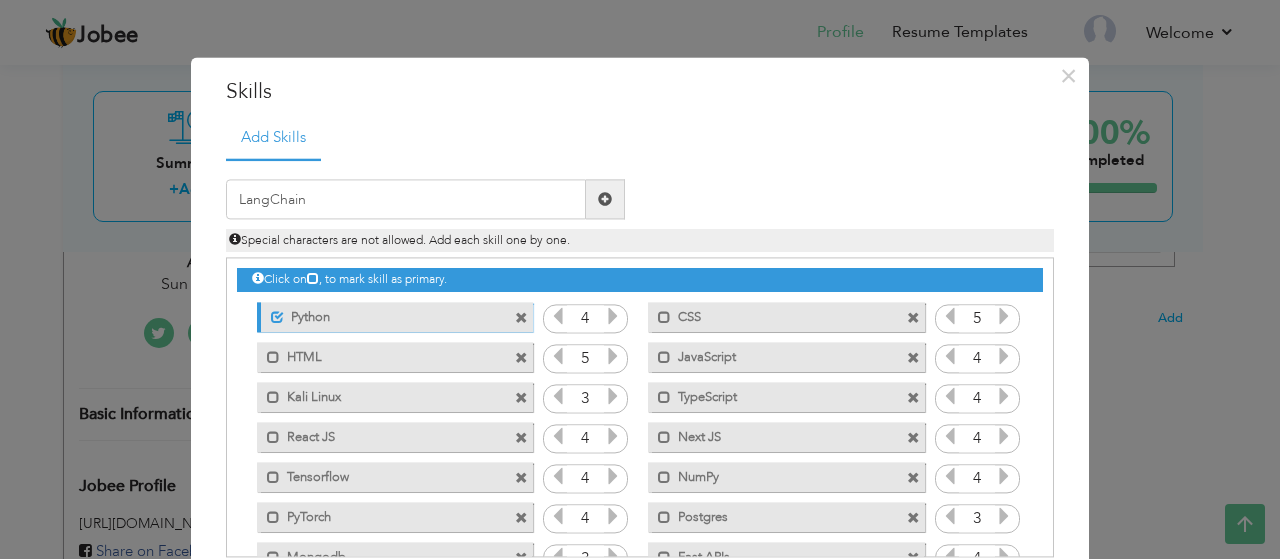 click at bounding box center [605, 200] 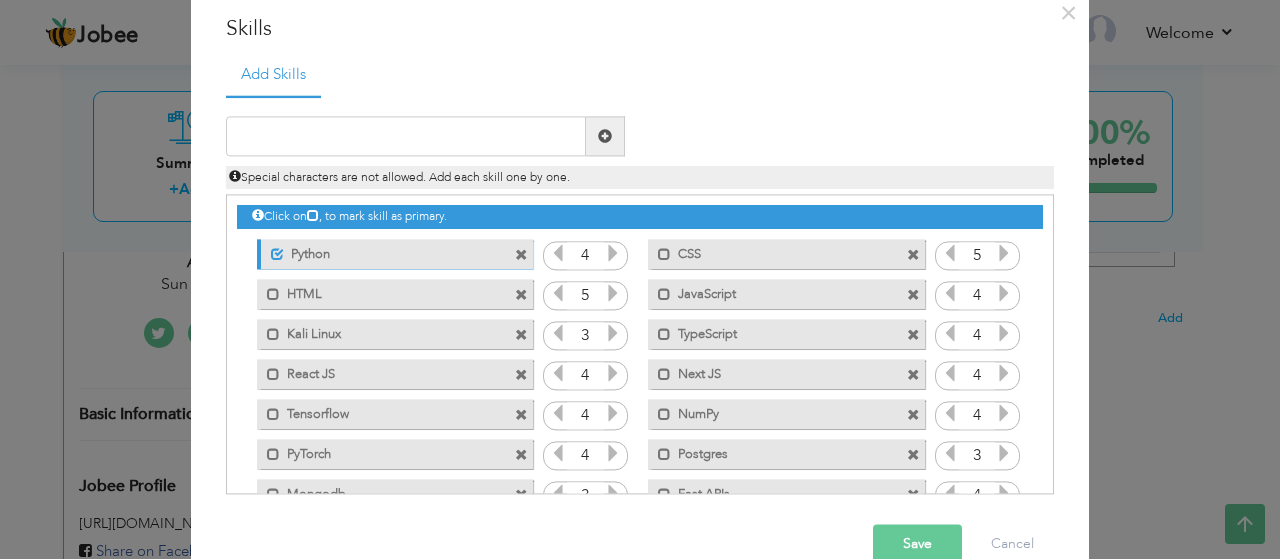 scroll, scrollTop: 102, scrollLeft: 0, axis: vertical 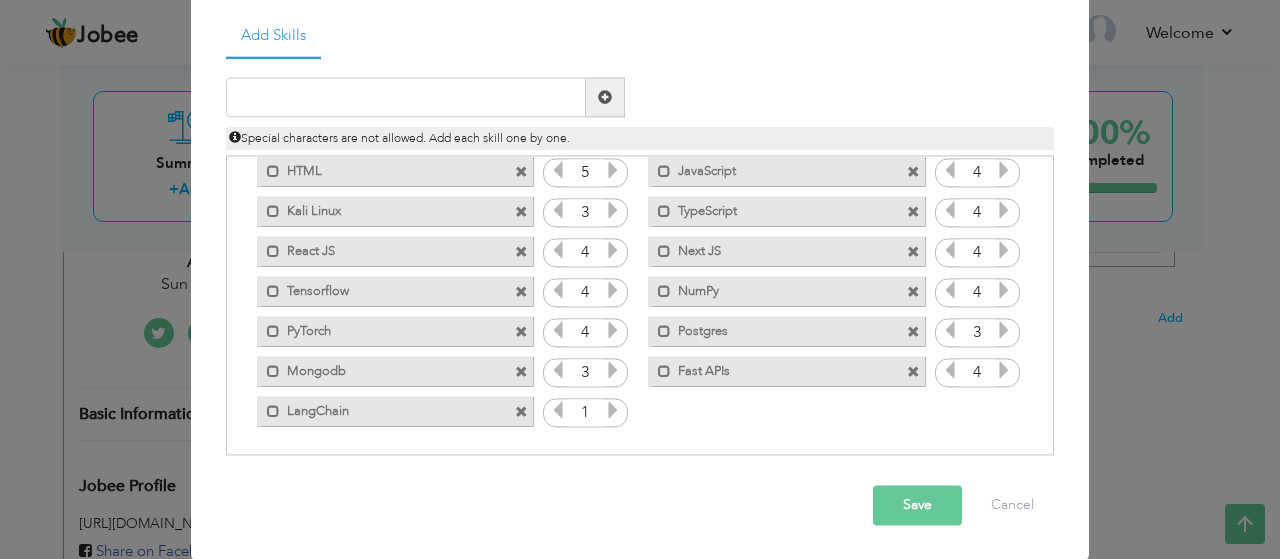 click at bounding box center [613, 411] 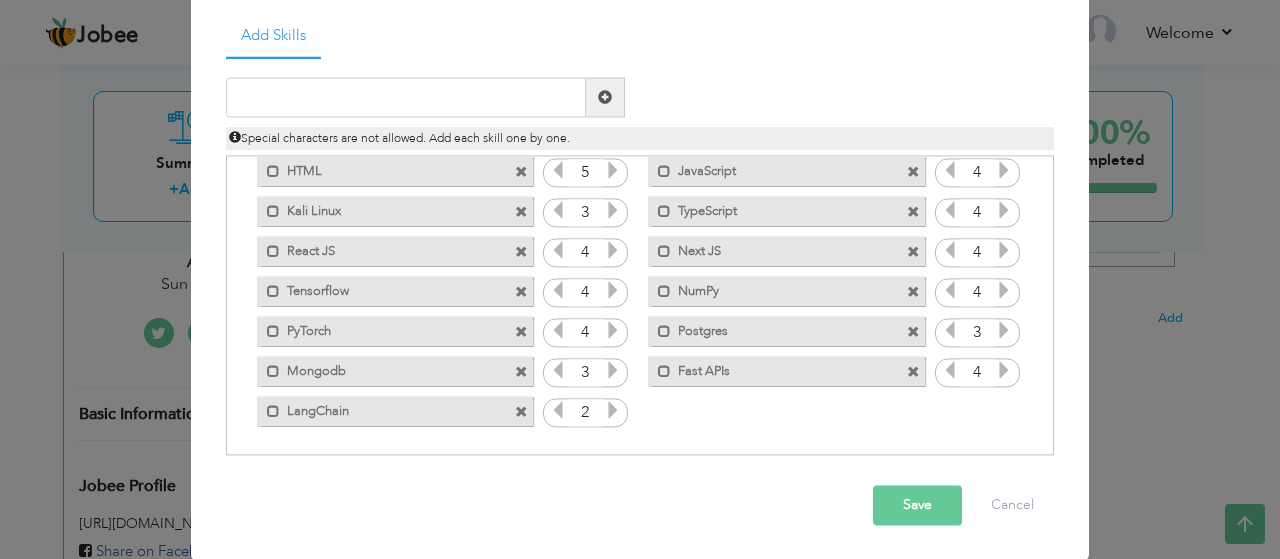 click at bounding box center (613, 411) 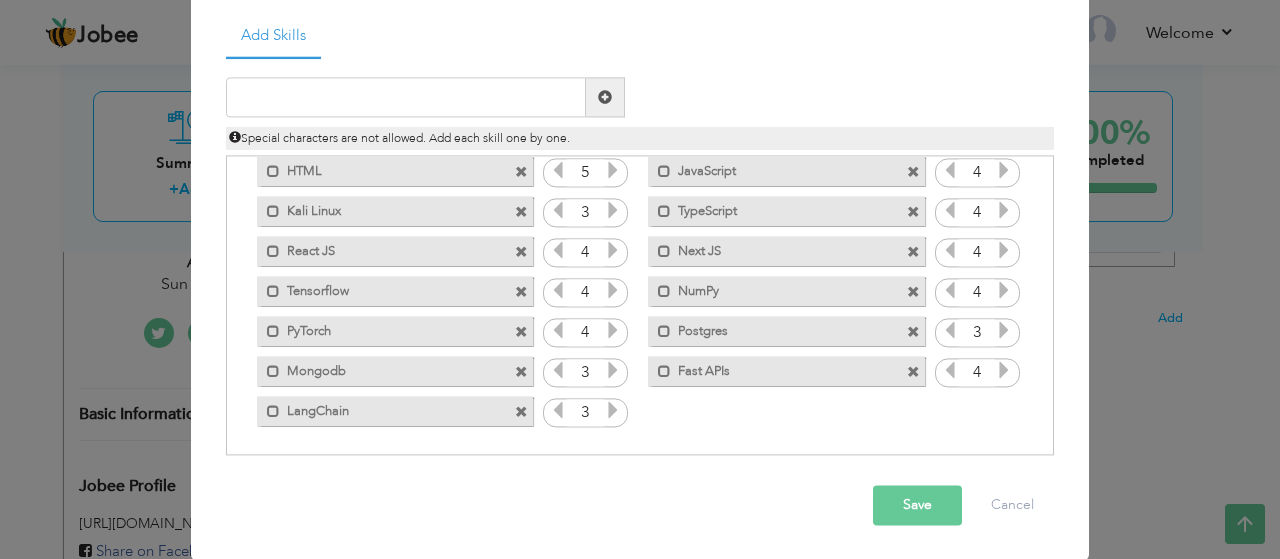 click on "Save" at bounding box center [917, 506] 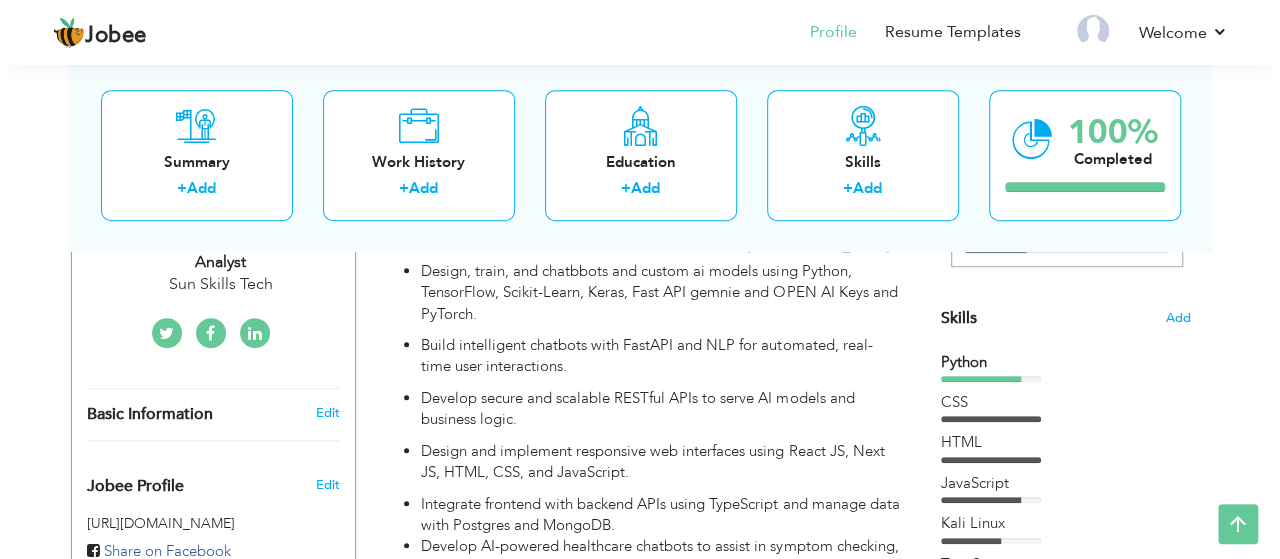 scroll, scrollTop: 0, scrollLeft: 0, axis: both 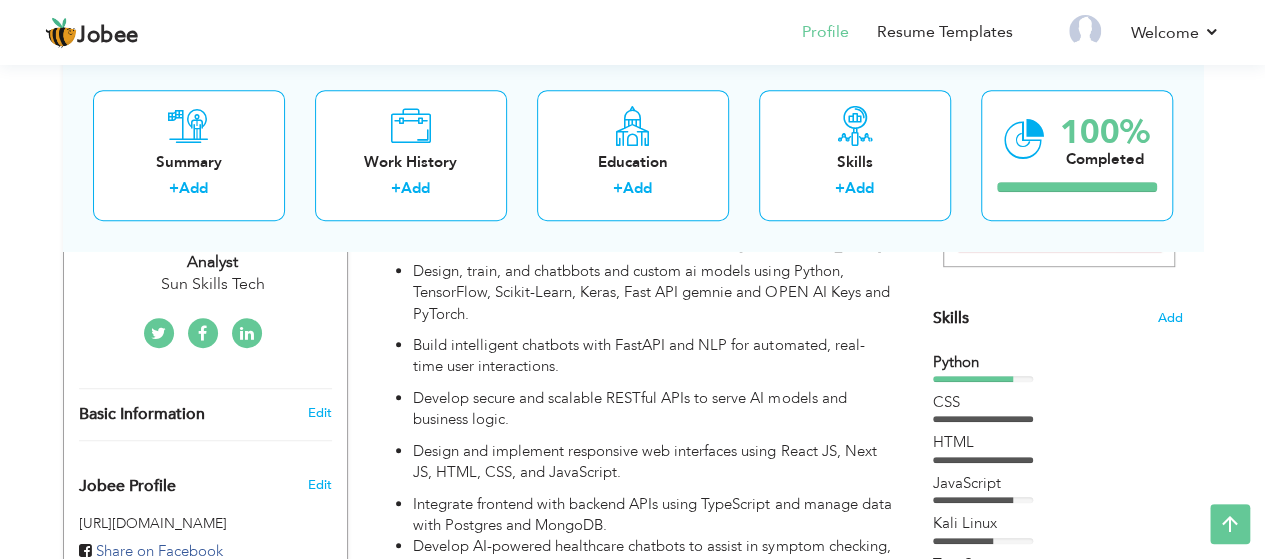 click on "Skills
Add" at bounding box center [1058, 122] 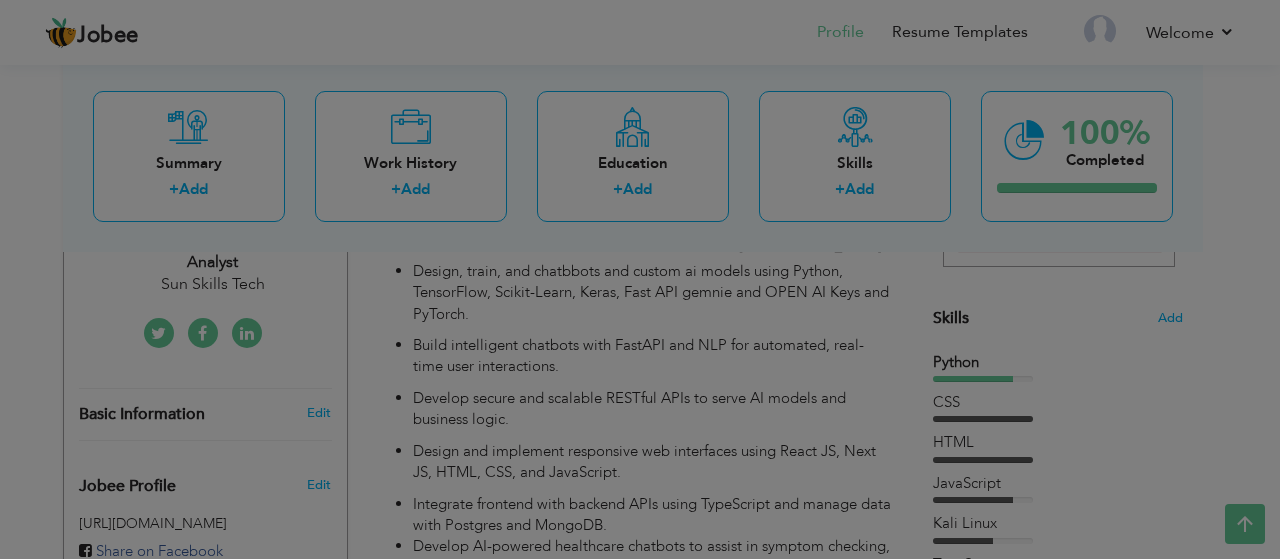 scroll, scrollTop: 0, scrollLeft: 0, axis: both 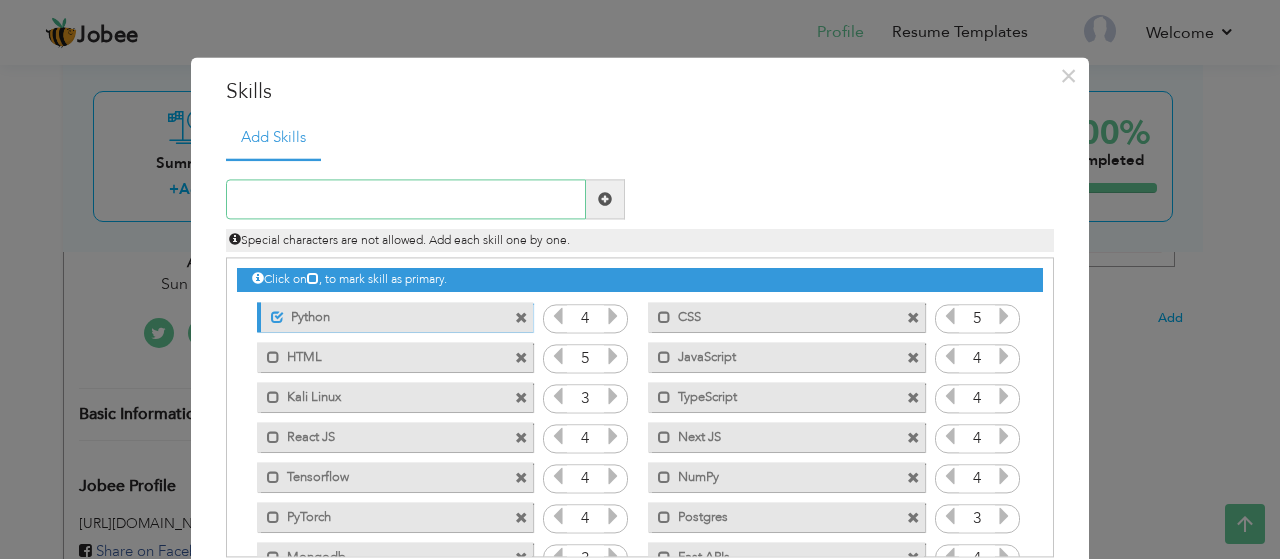paste on "LLMs" 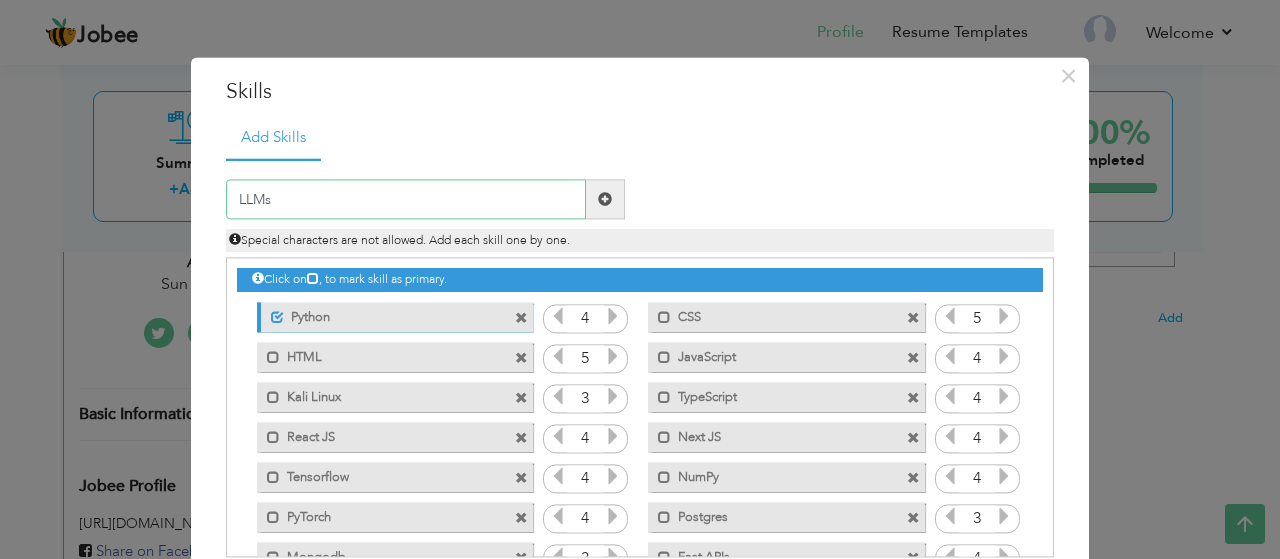 type on "LLMs" 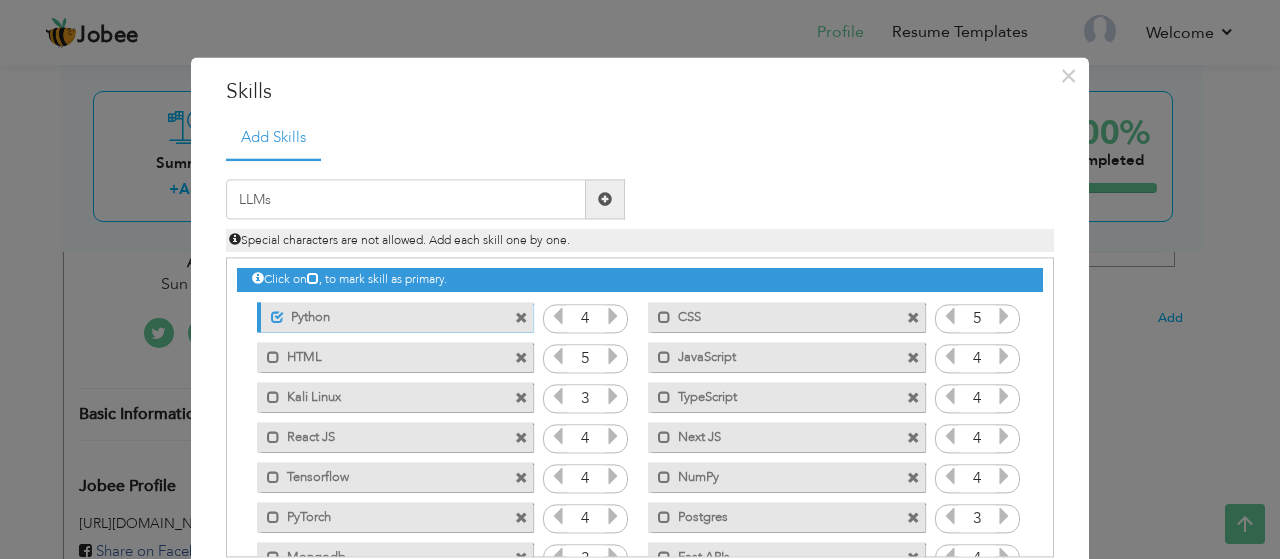 click at bounding box center [605, 199] 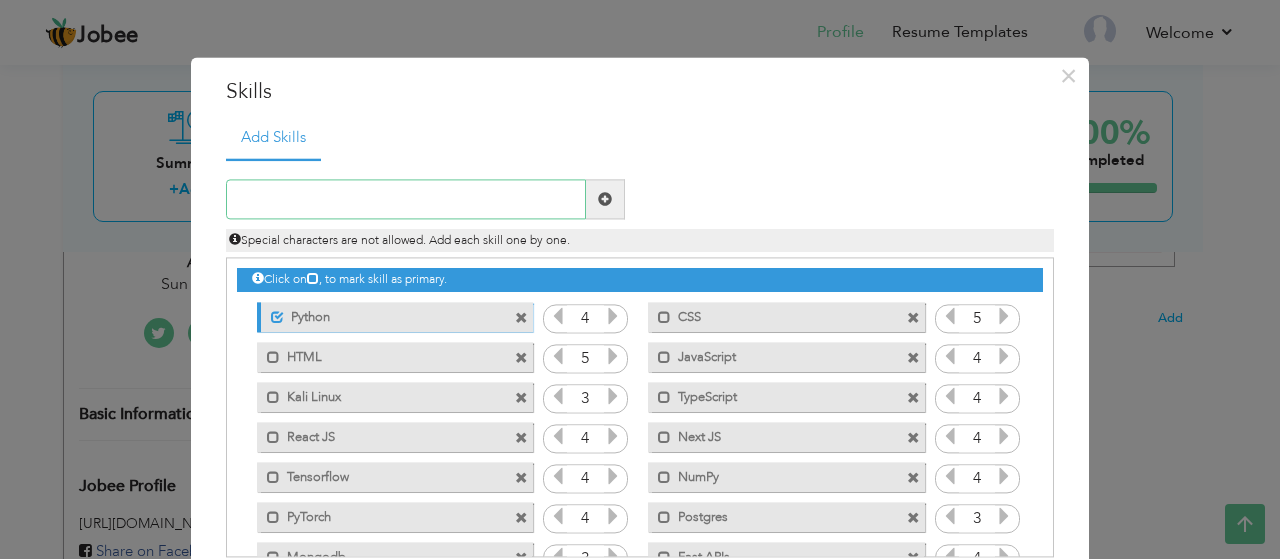 click at bounding box center [406, 200] 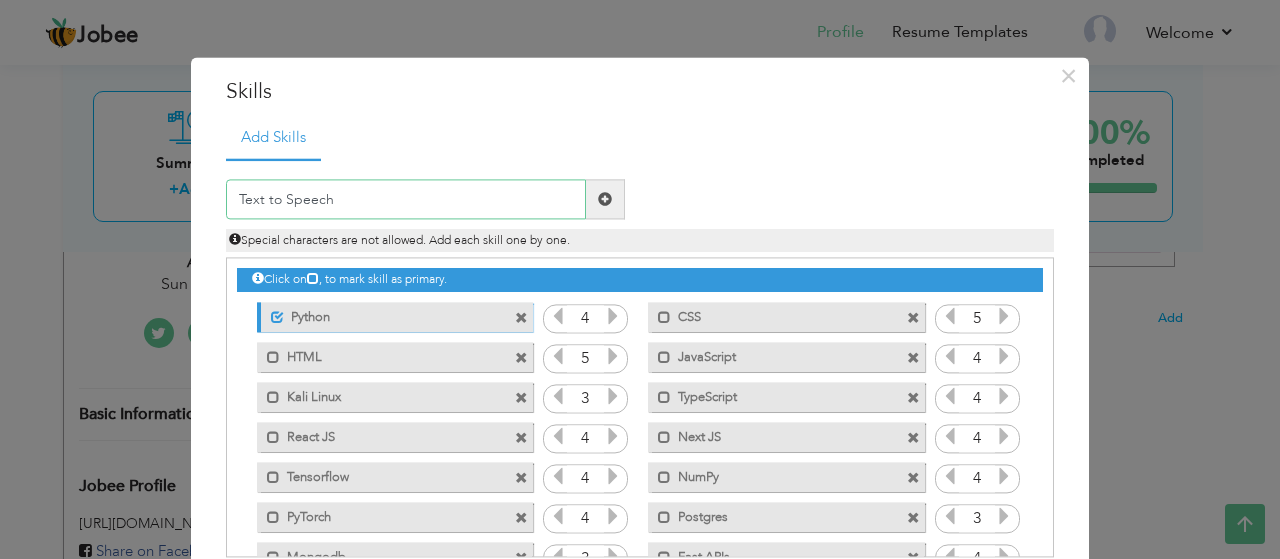 type on "Text to Speech" 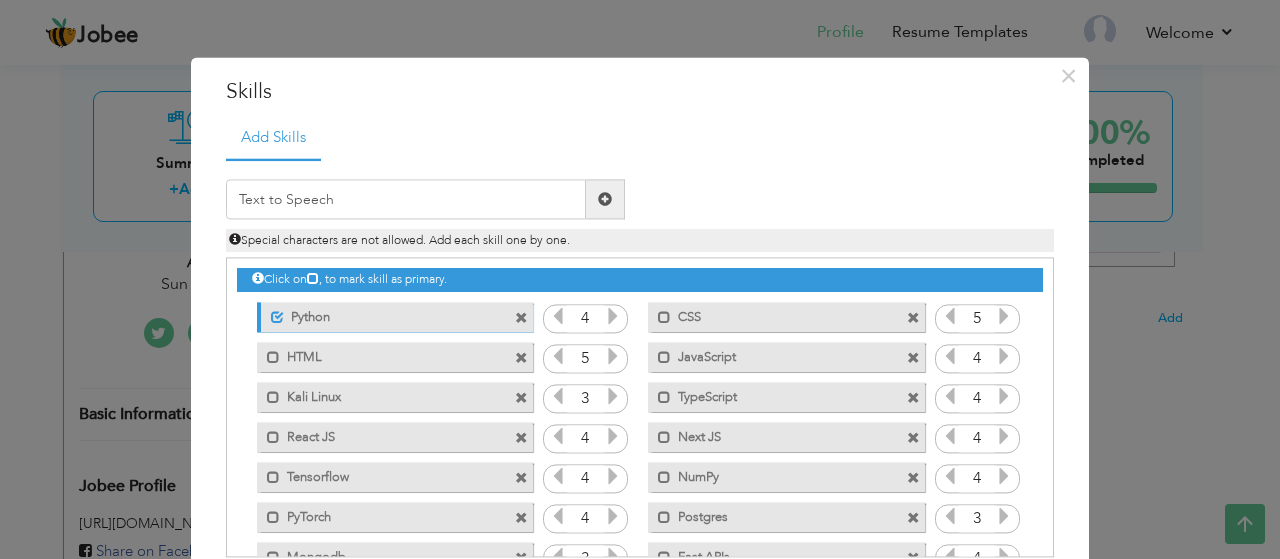 click at bounding box center (605, 200) 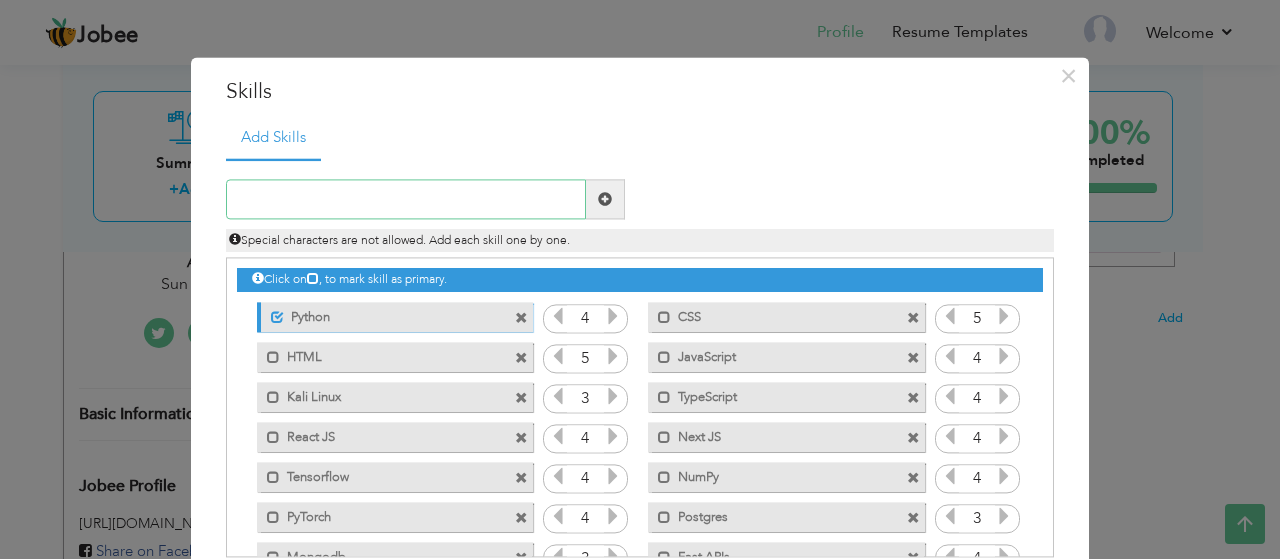 click at bounding box center [406, 200] 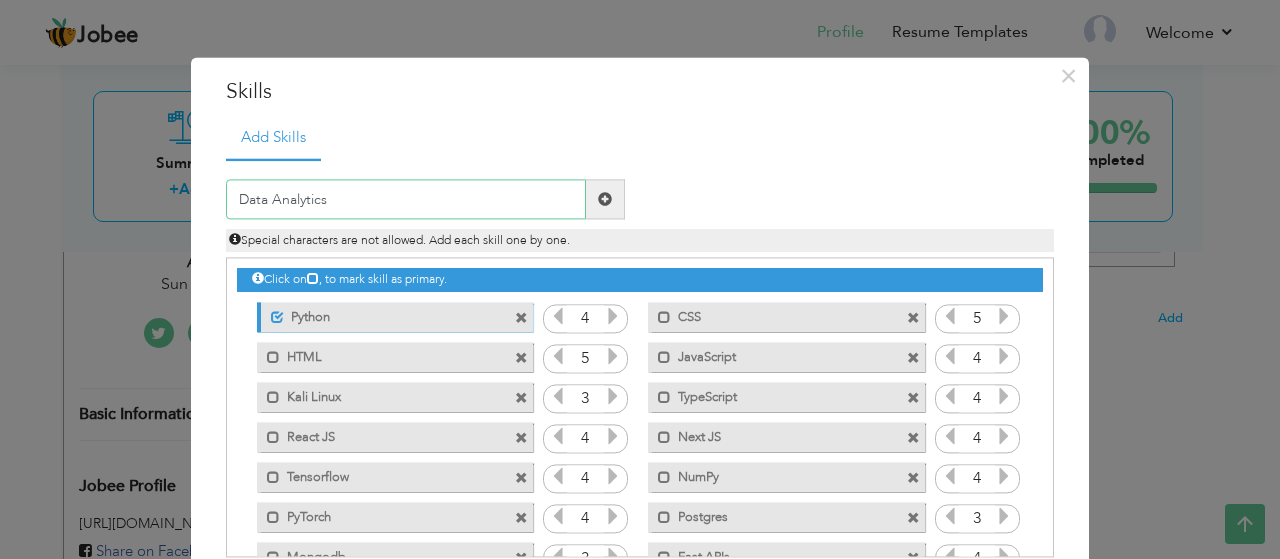 type on "Data Analytics" 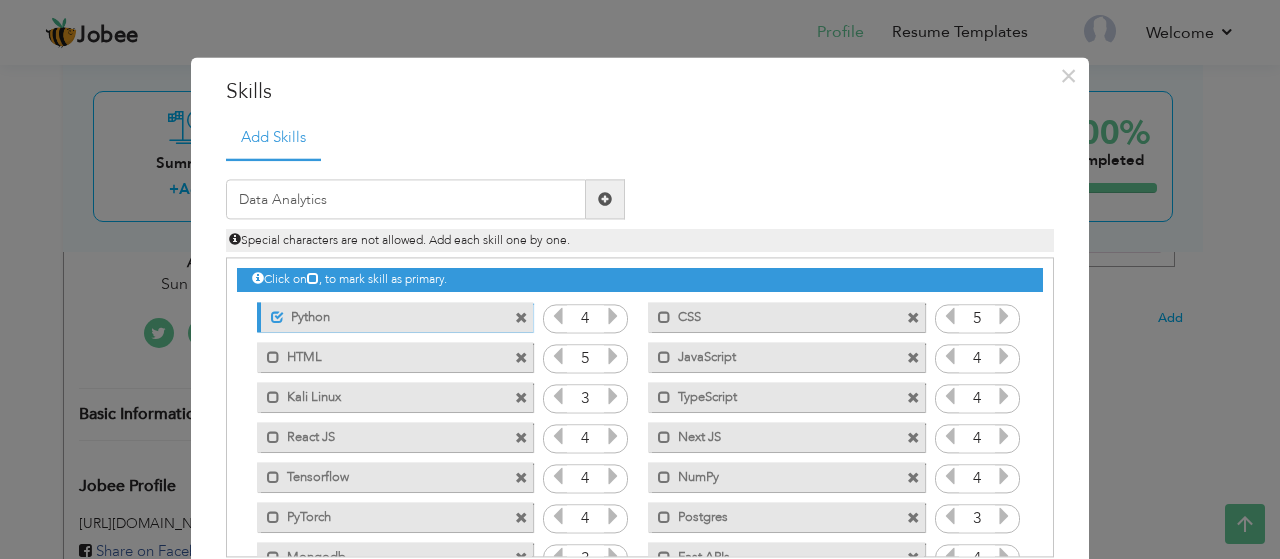 click at bounding box center [605, 199] 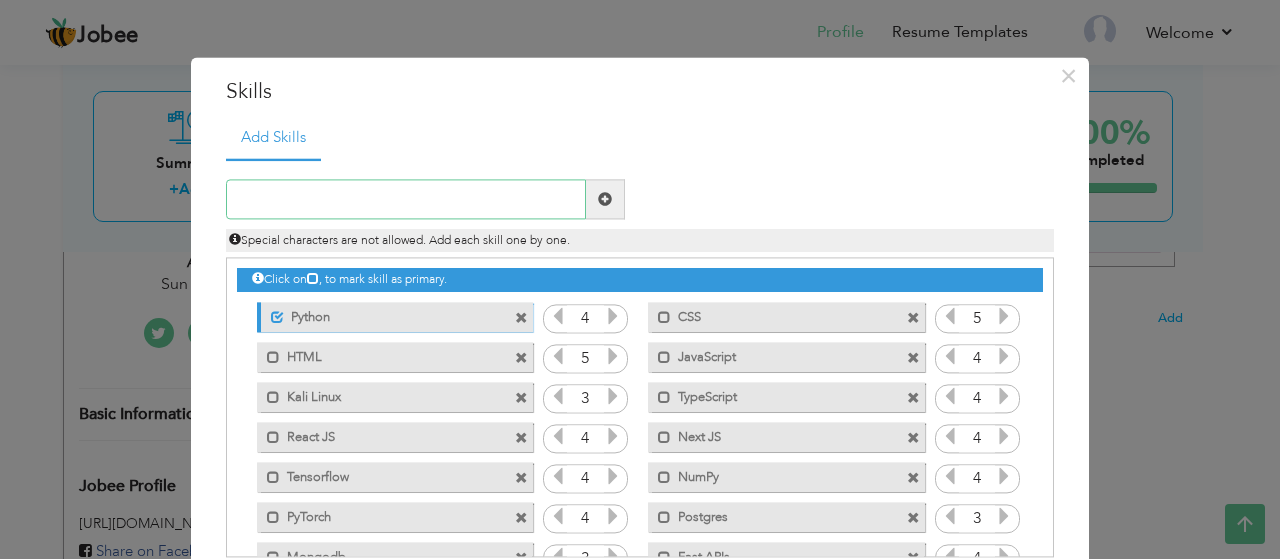 click at bounding box center (406, 200) 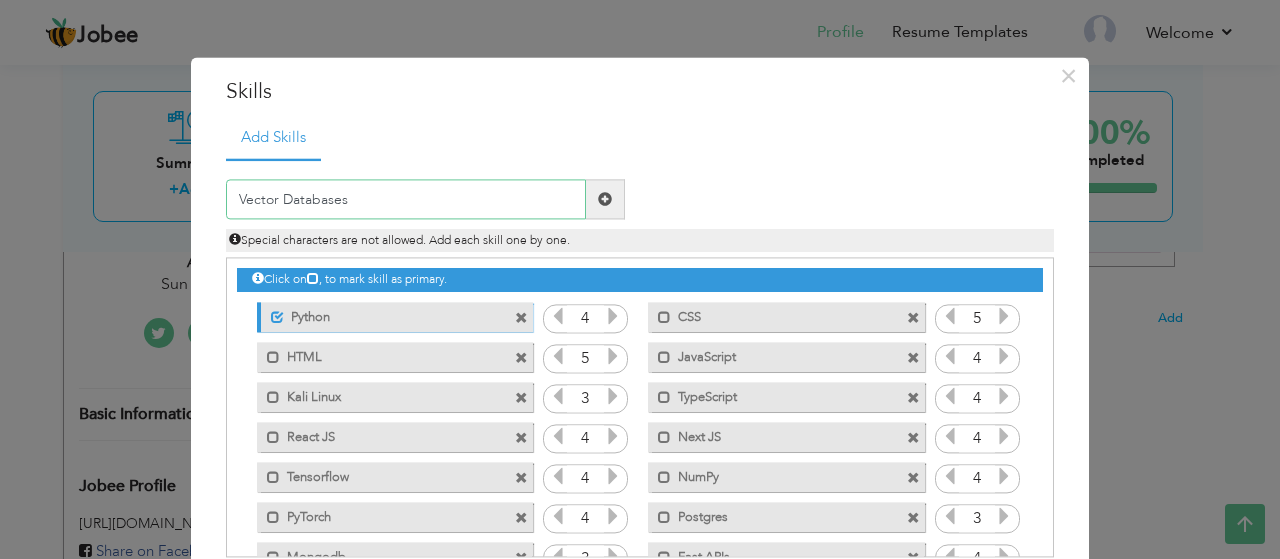 type on "Vector Databases" 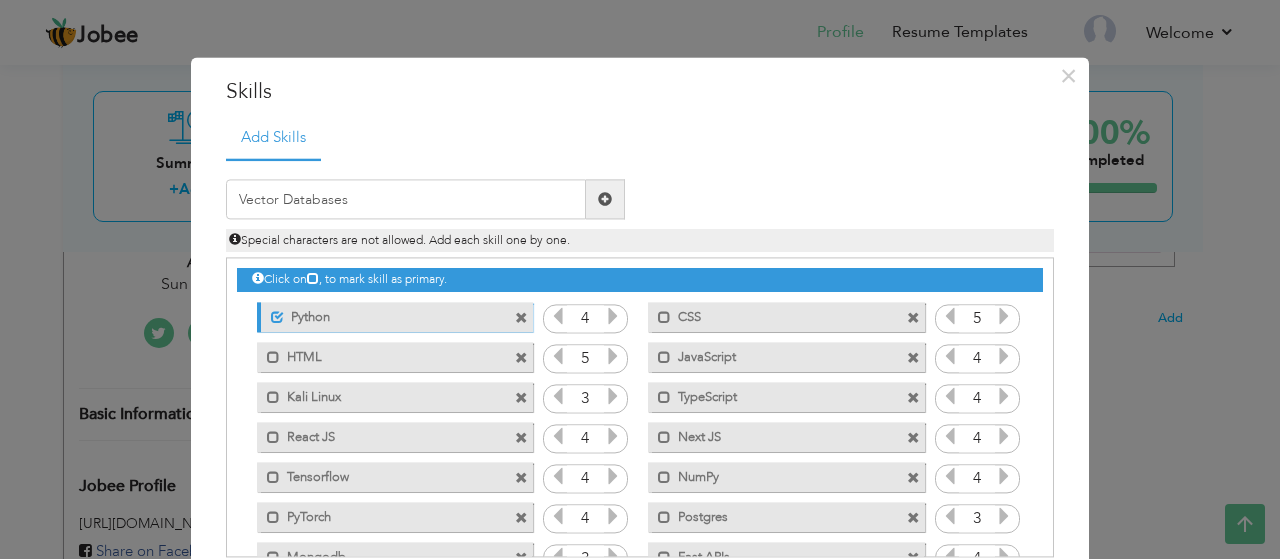 click at bounding box center (605, 200) 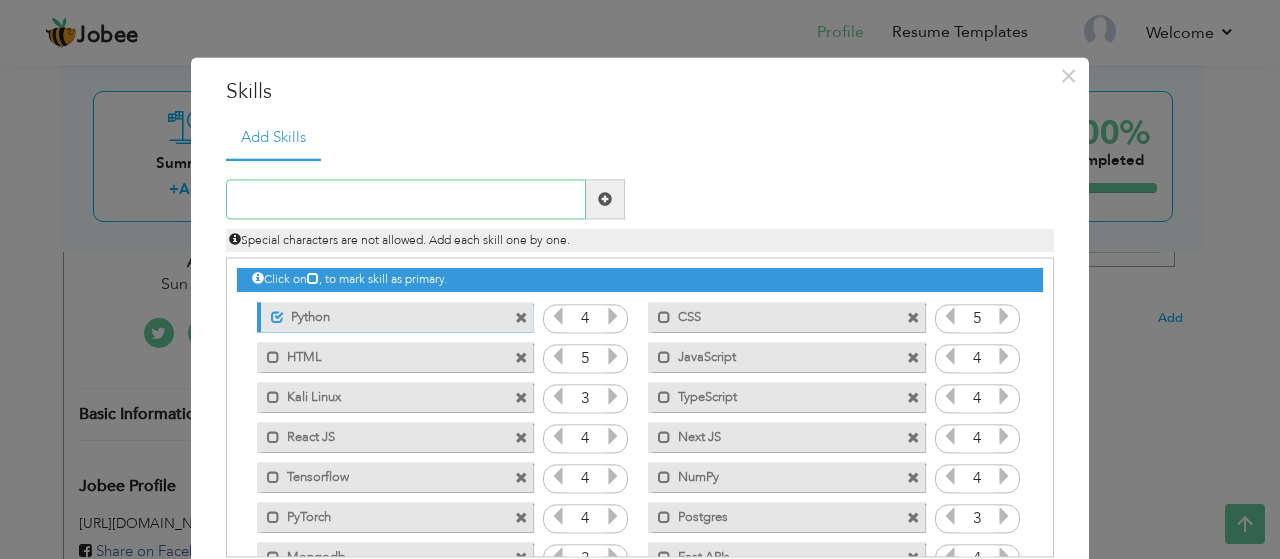 click at bounding box center (406, 200) 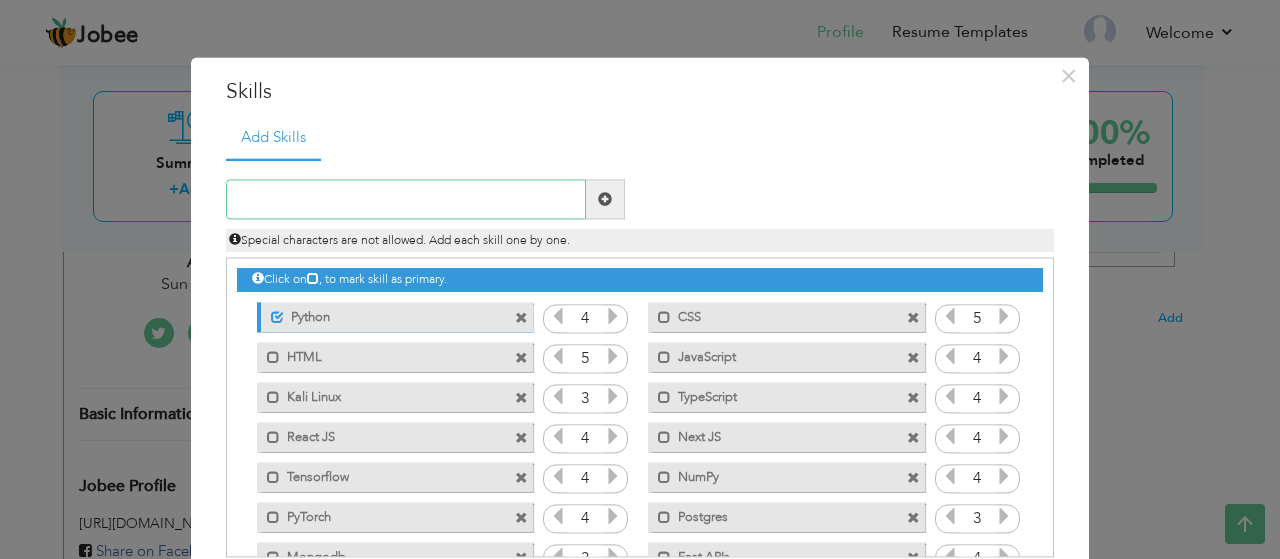 paste on "Speech to Text" 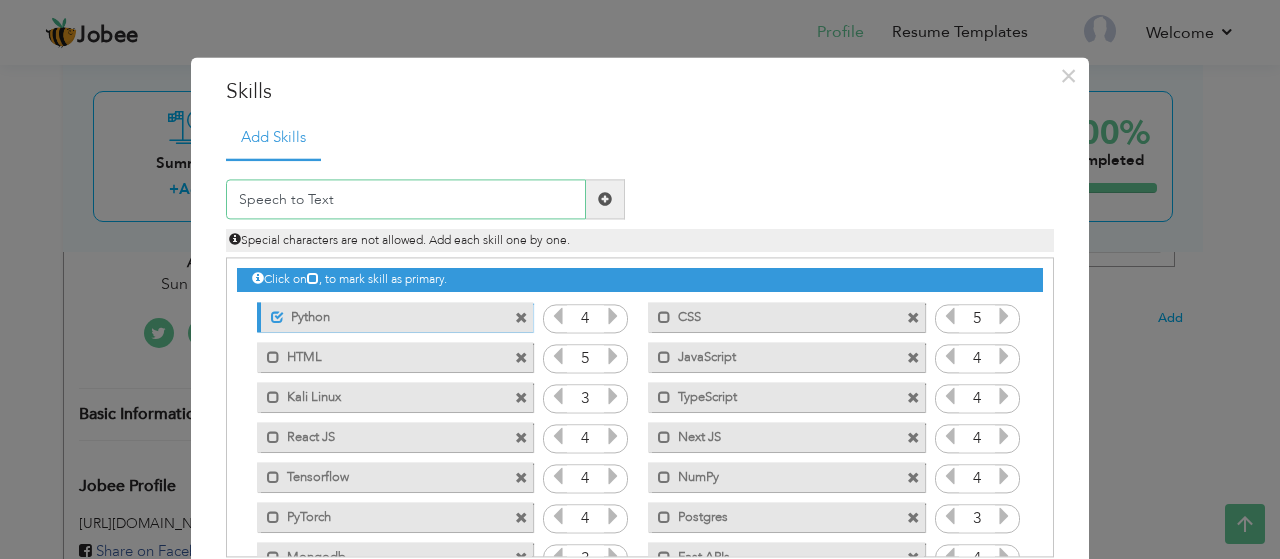 type on "Speech to Text" 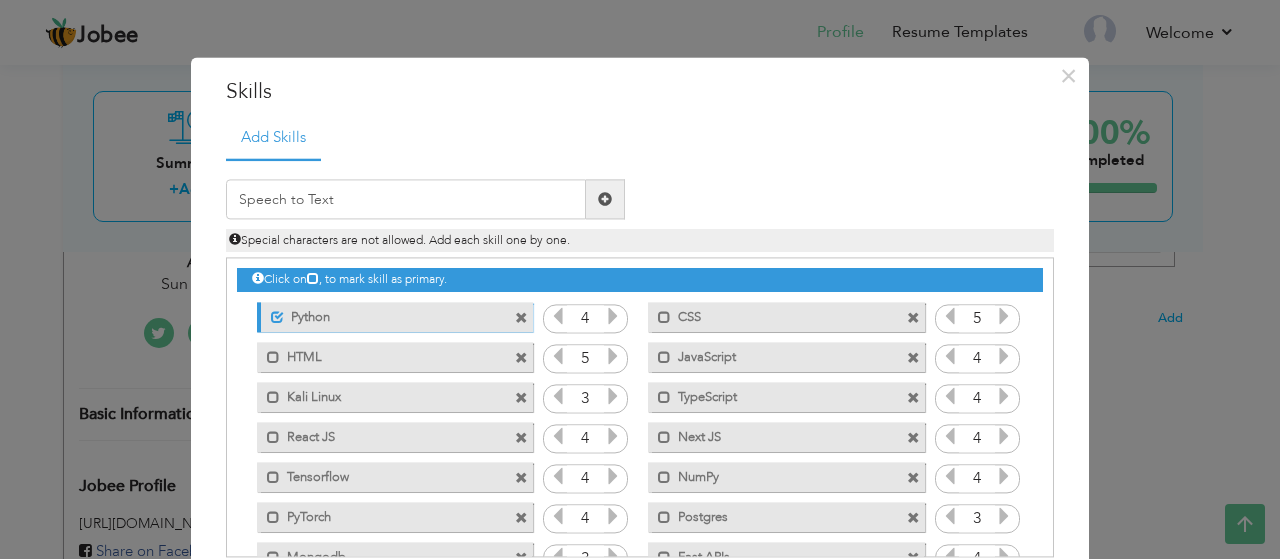 click at bounding box center (605, 199) 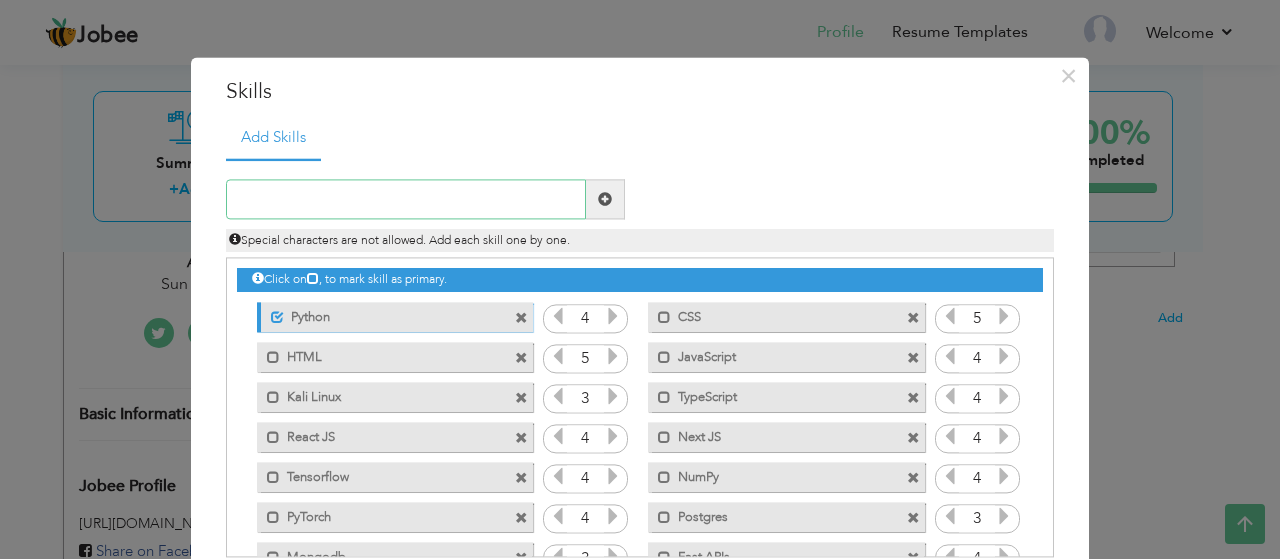 click at bounding box center [406, 200] 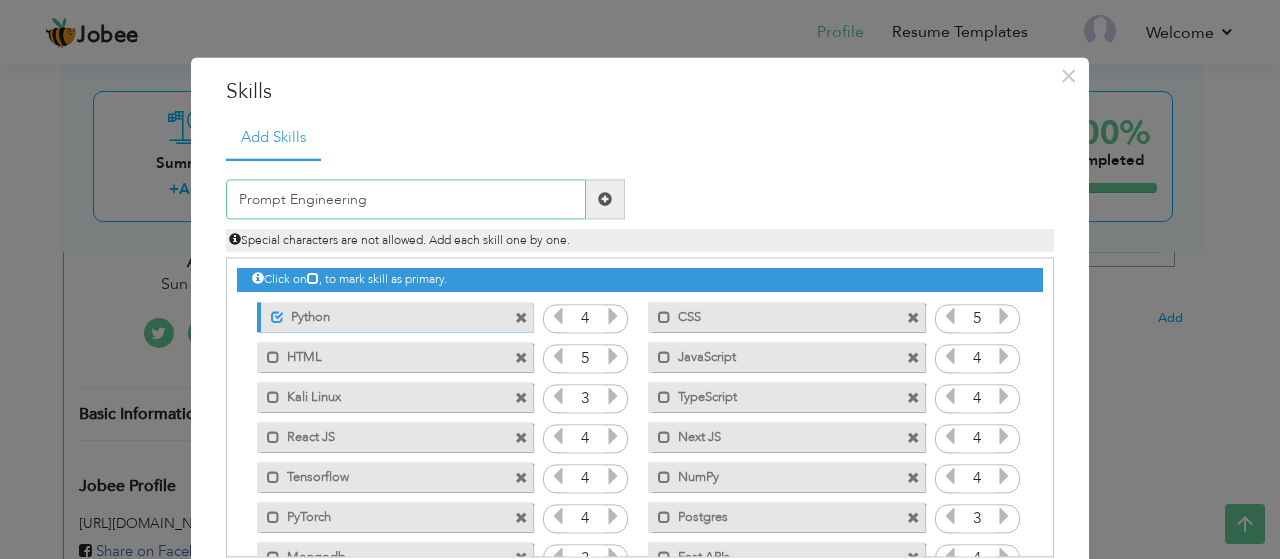 type on "Prompt Engineering" 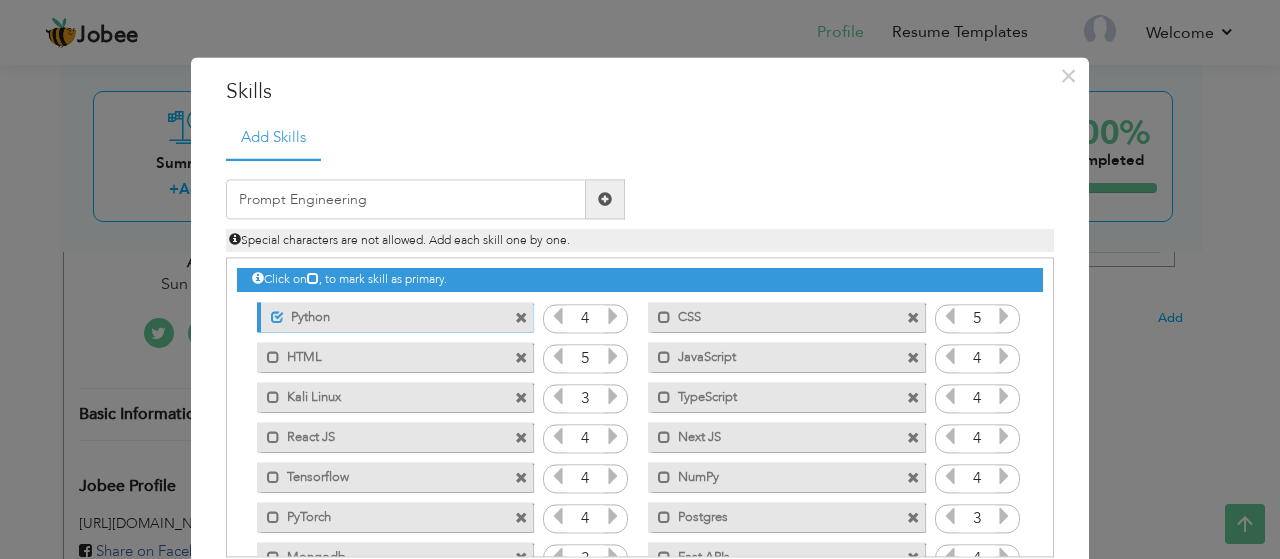 click at bounding box center [605, 200] 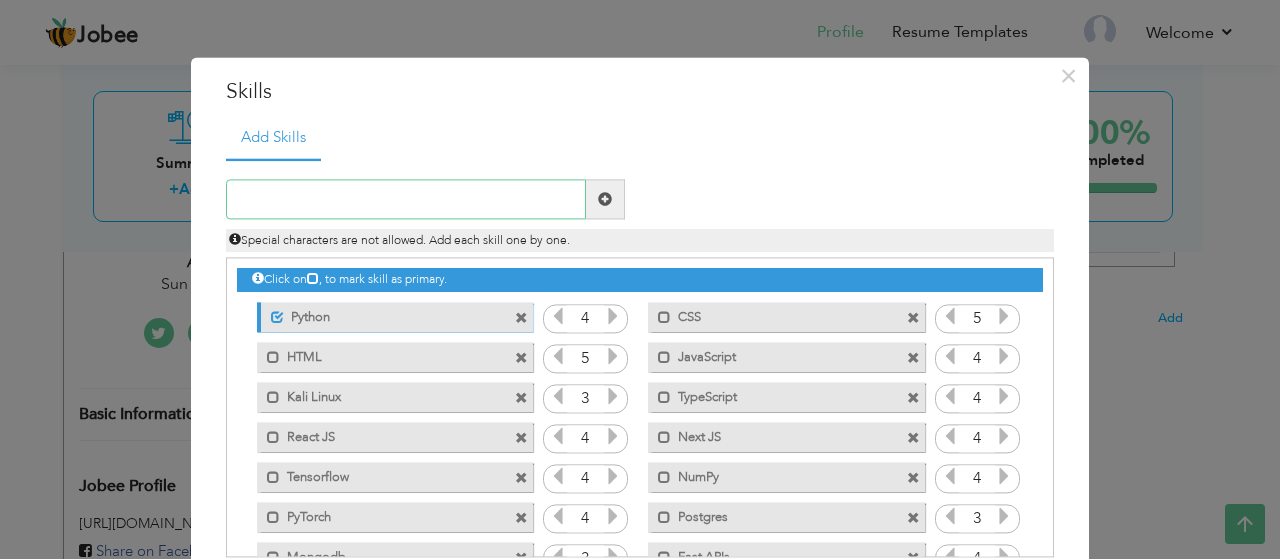 click at bounding box center [406, 200] 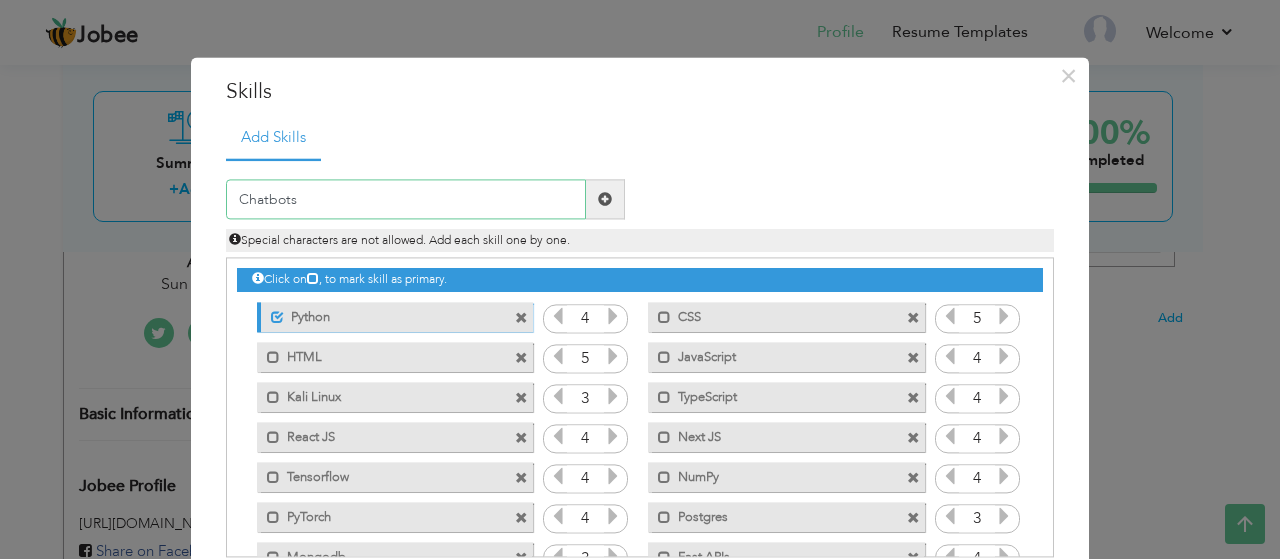 type on "Chatbots" 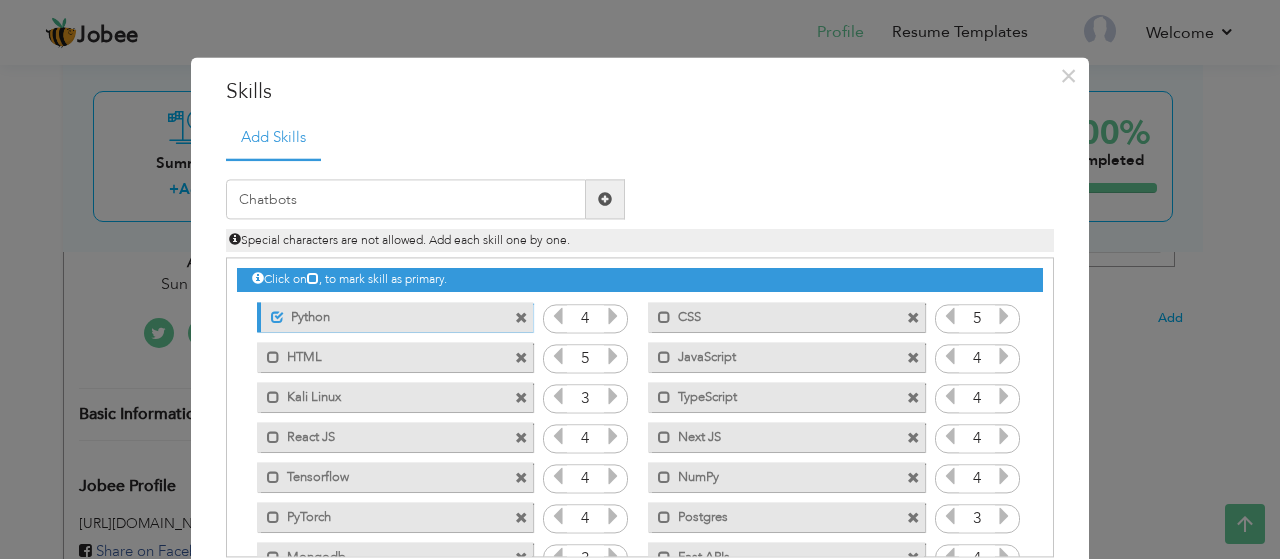 click at bounding box center [605, 199] 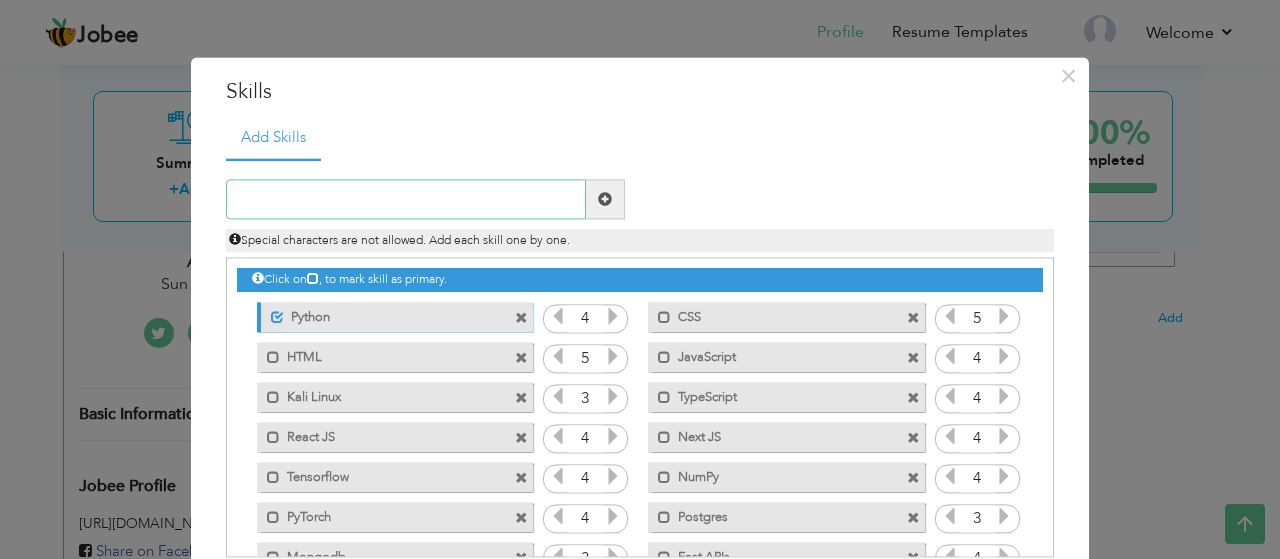 click at bounding box center (406, 200) 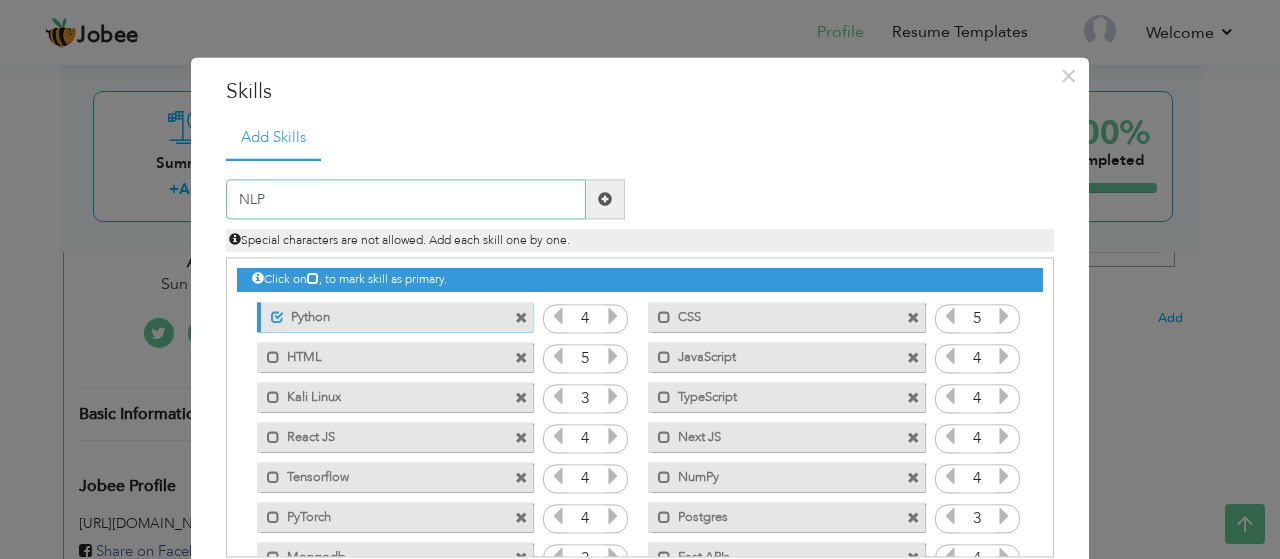 type on "NLP" 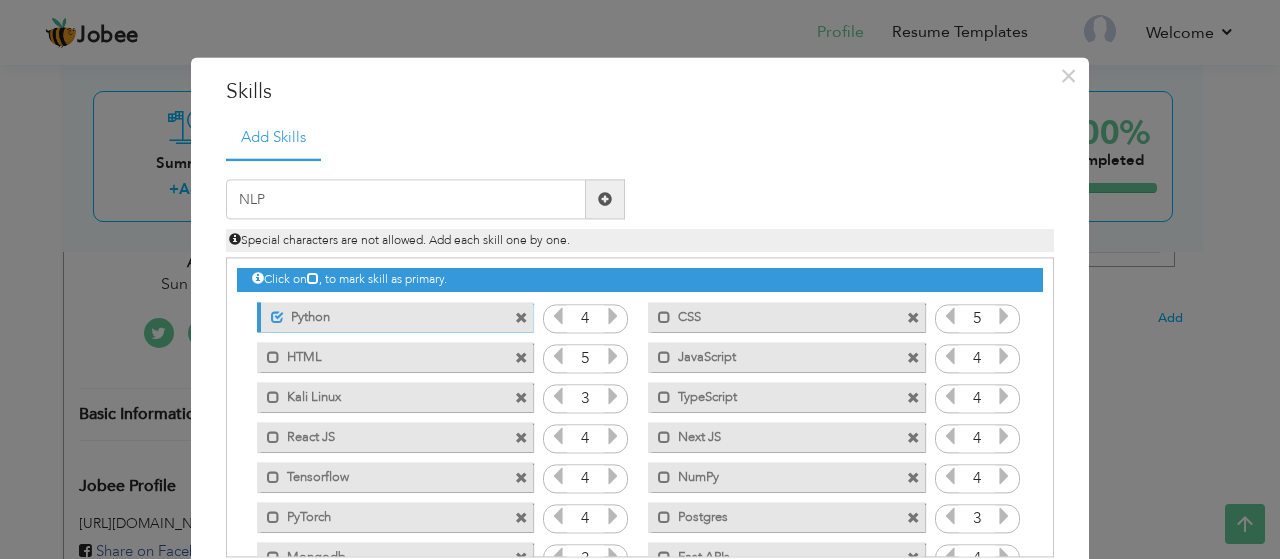 click at bounding box center [605, 200] 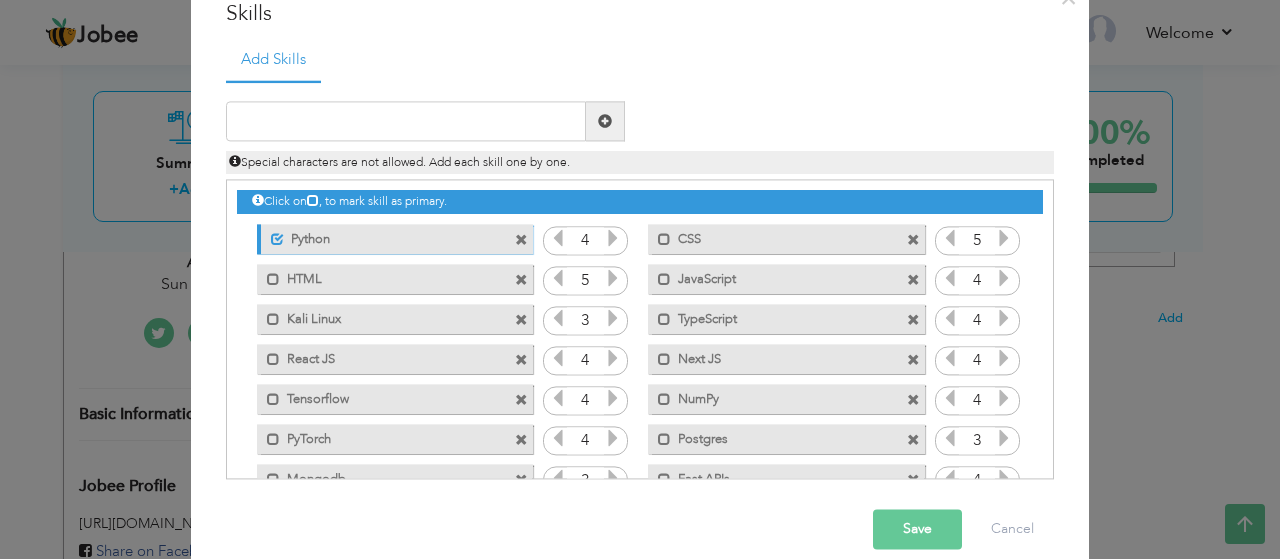 scroll, scrollTop: 102, scrollLeft: 0, axis: vertical 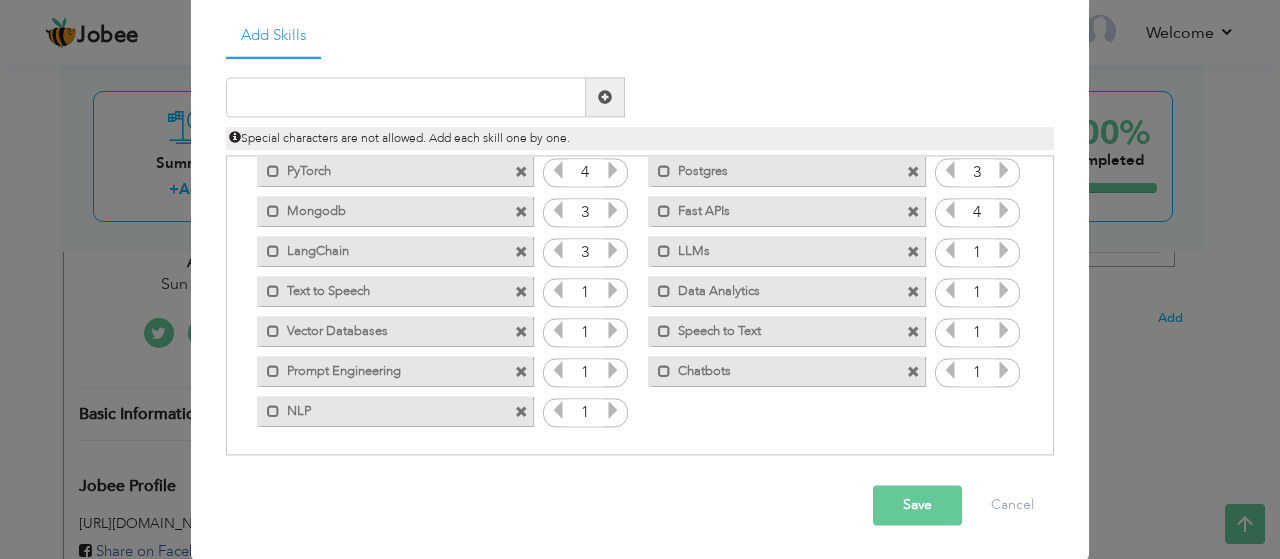 click at bounding box center (613, 371) 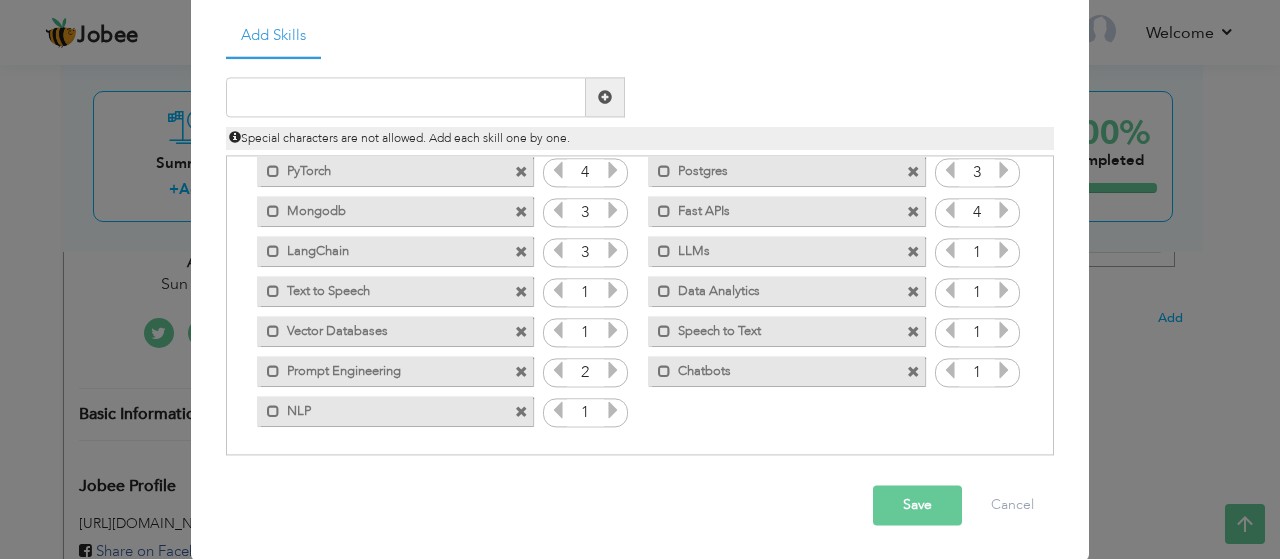 click at bounding box center (613, 371) 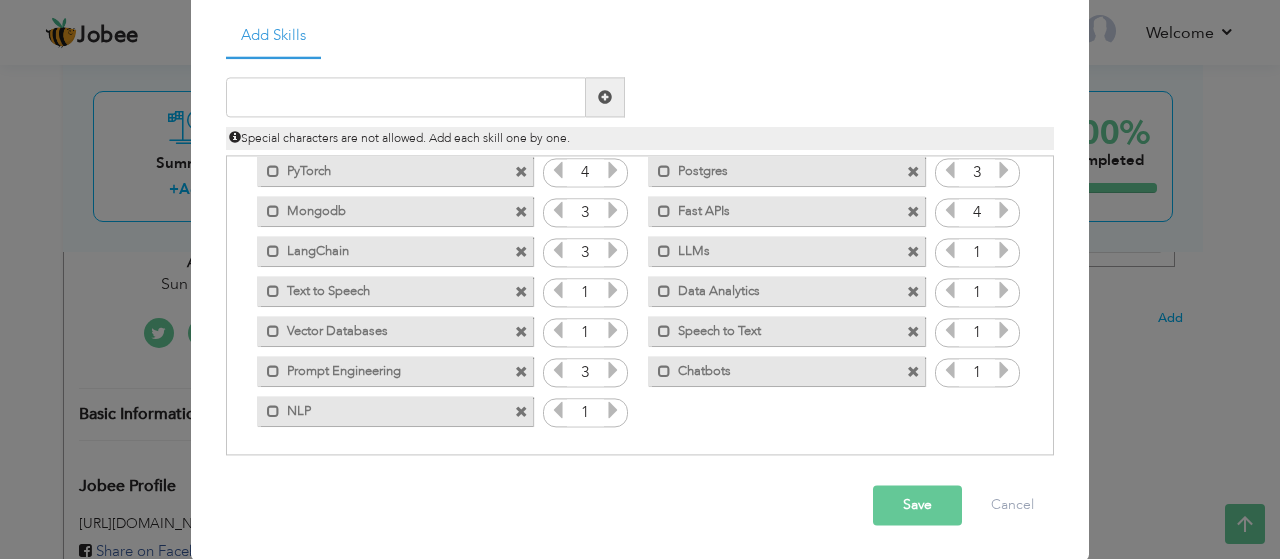 click at bounding box center (613, 371) 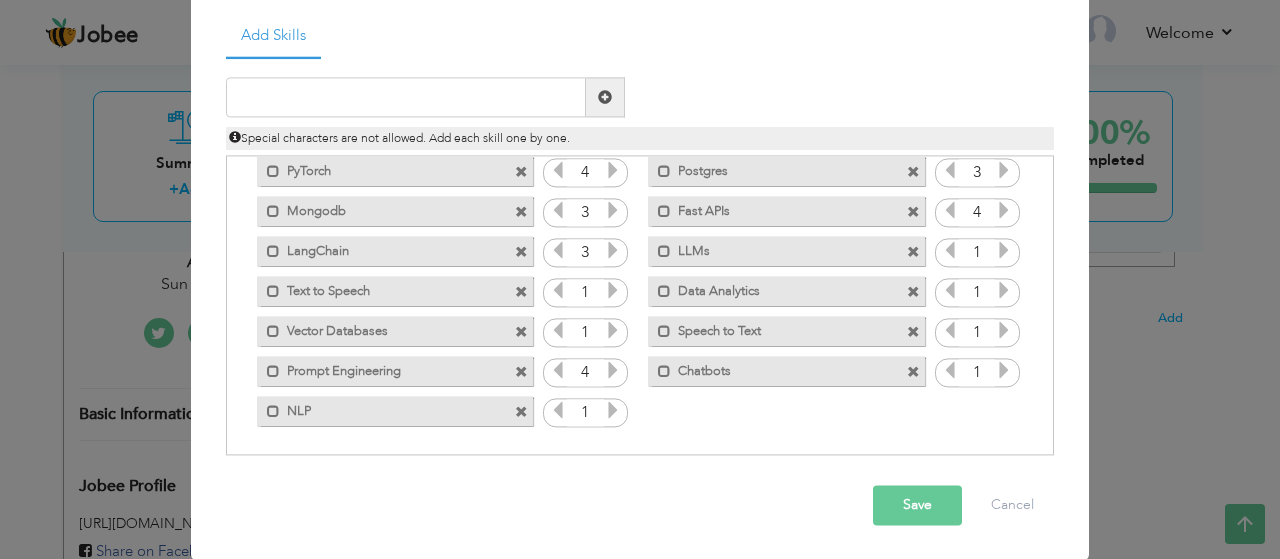 click on "1" at bounding box center [585, 373] 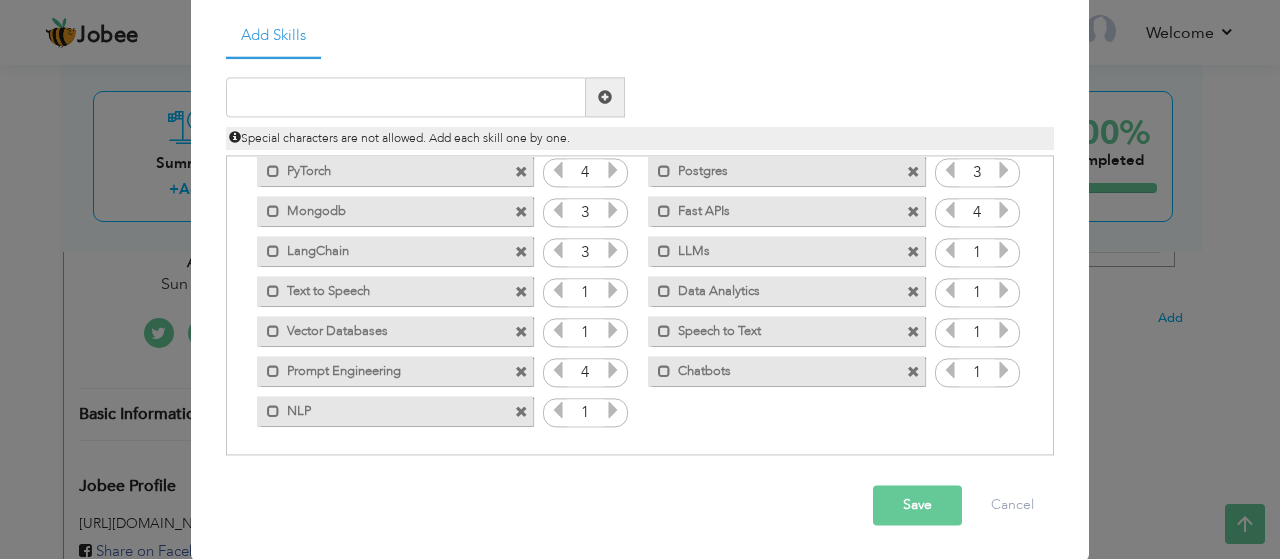 click at bounding box center (613, 331) 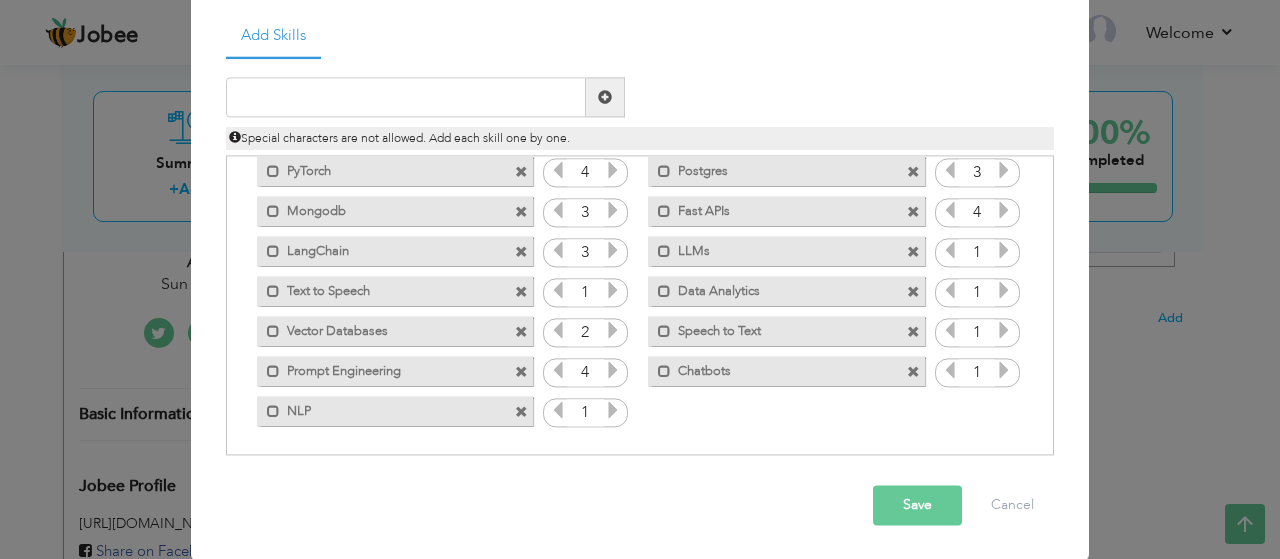 click at bounding box center [613, 331] 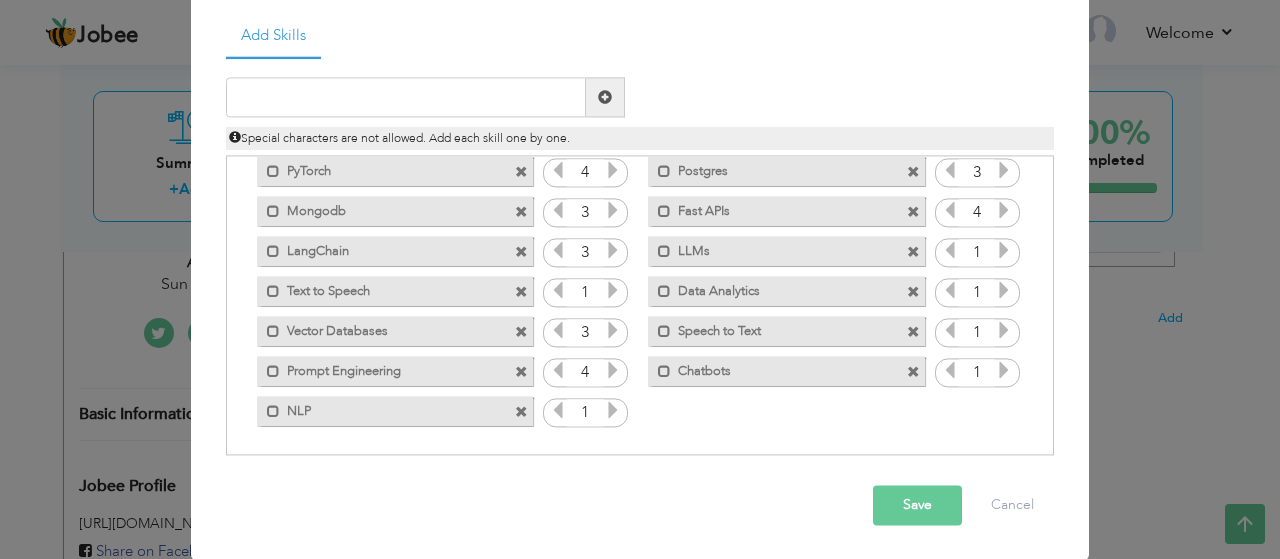 click at bounding box center [613, 331] 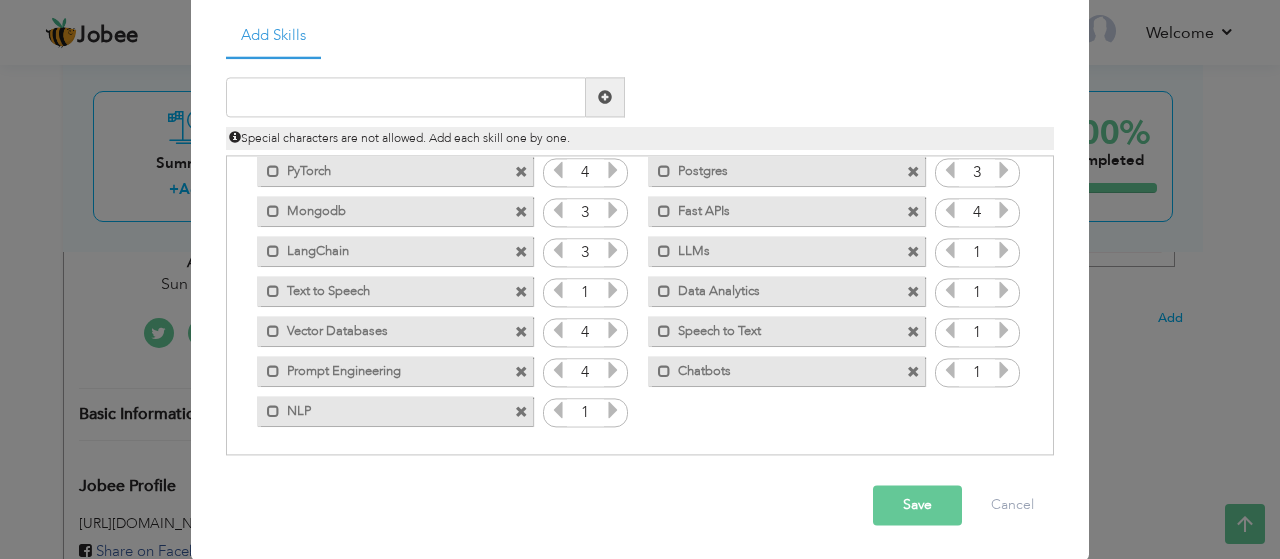 click at bounding box center (558, 331) 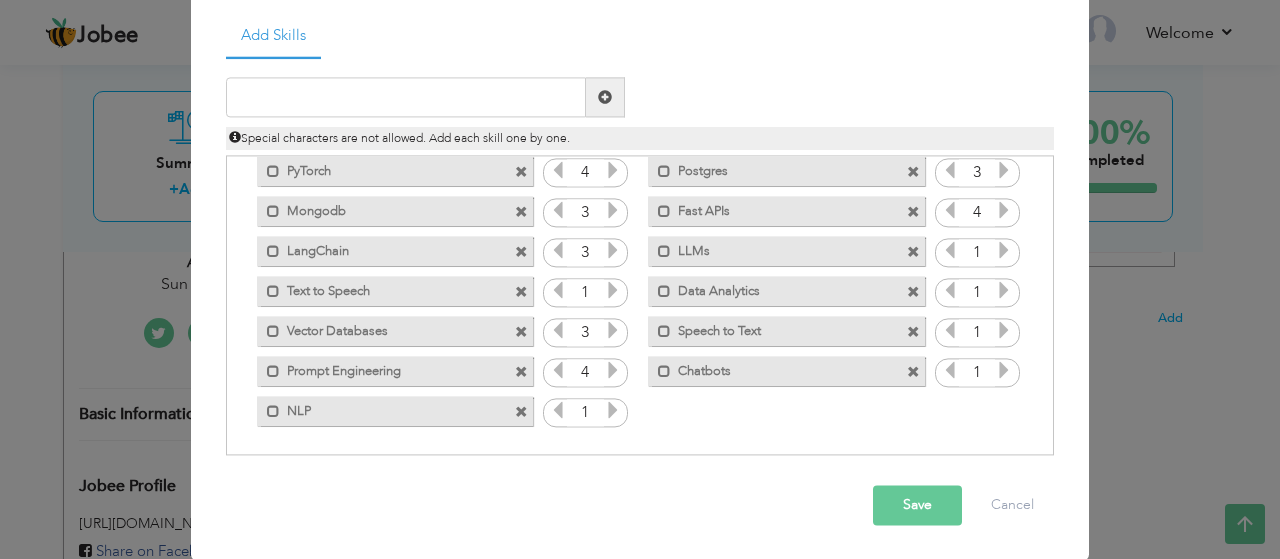 click at bounding box center (613, 291) 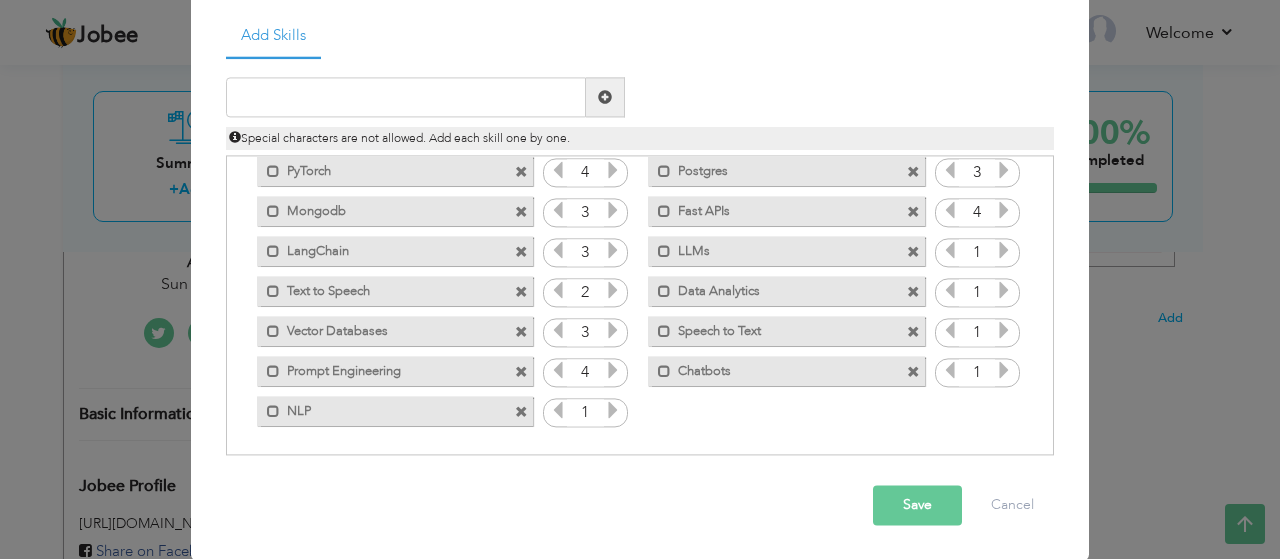 click at bounding box center [613, 291] 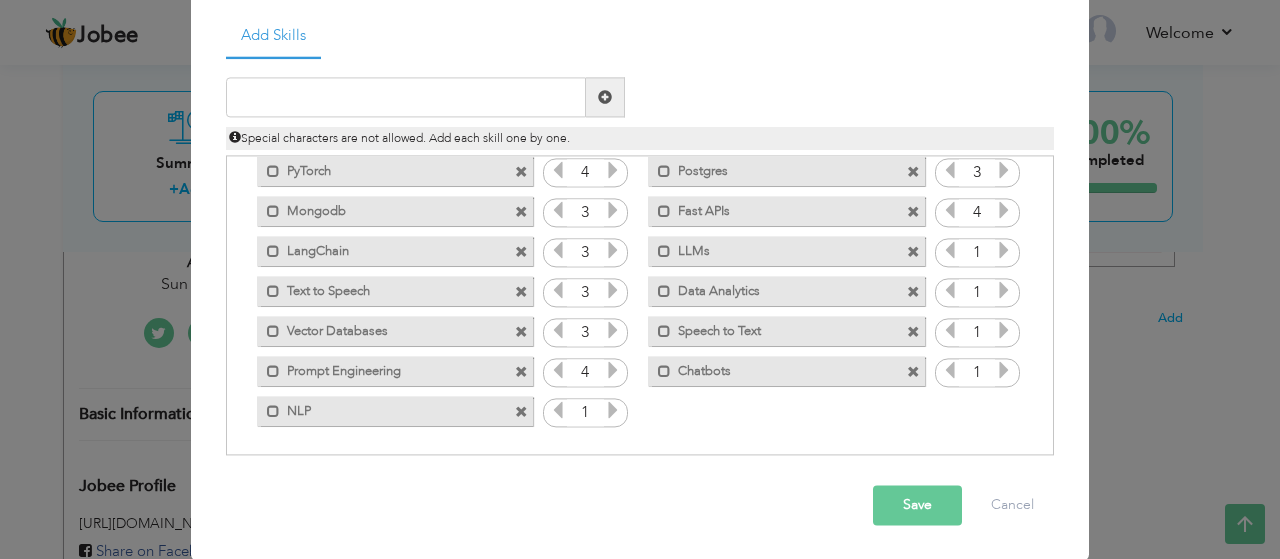 click at bounding box center [613, 291] 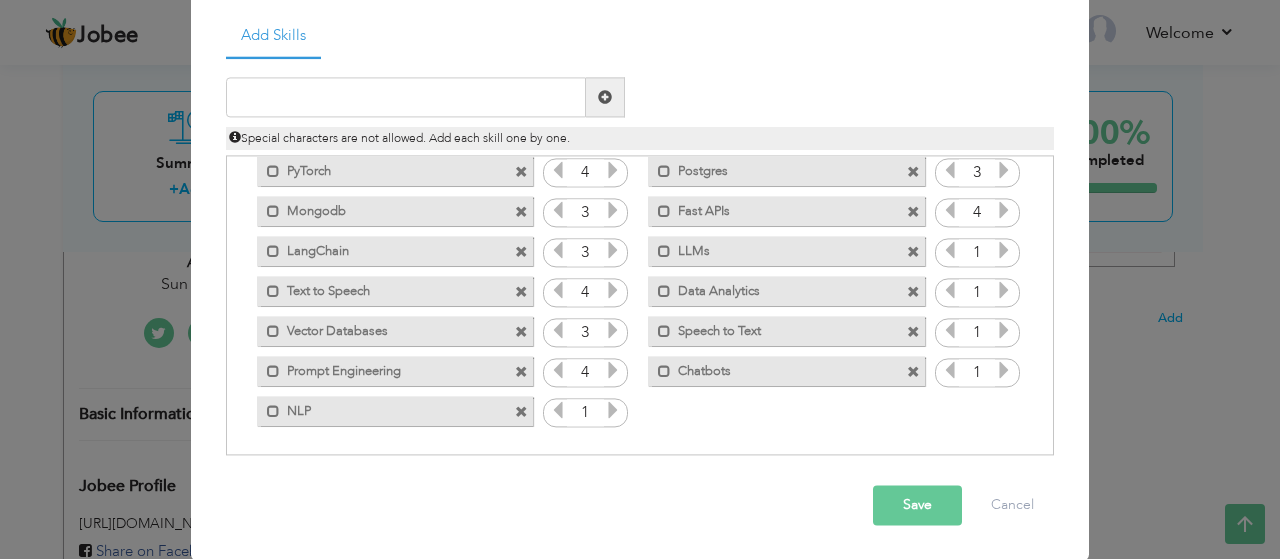 click at bounding box center [613, 411] 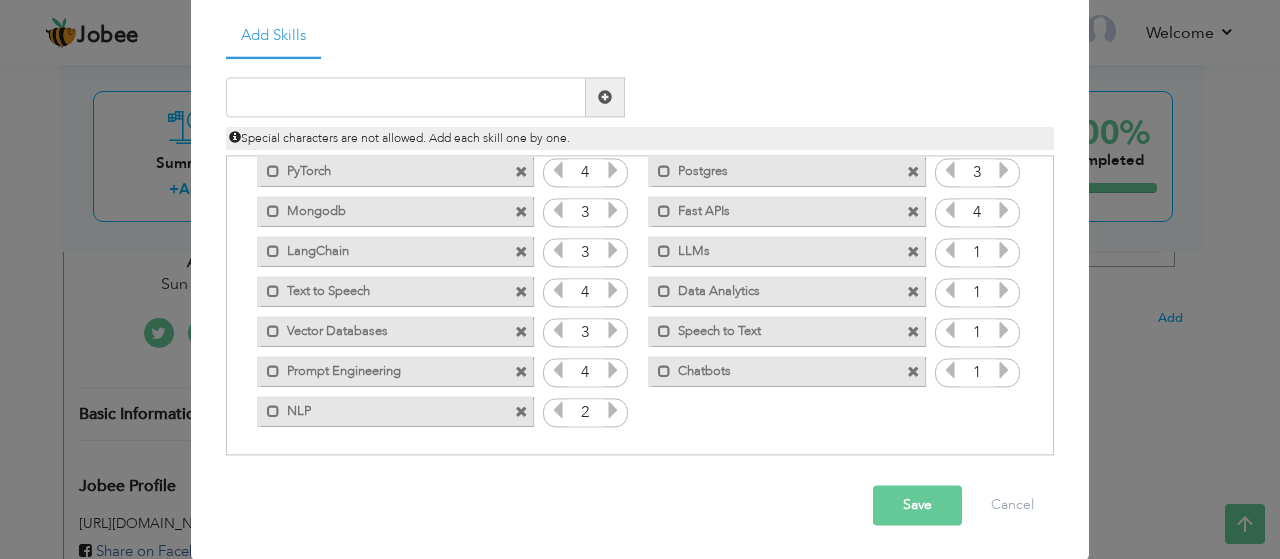 click at bounding box center (613, 411) 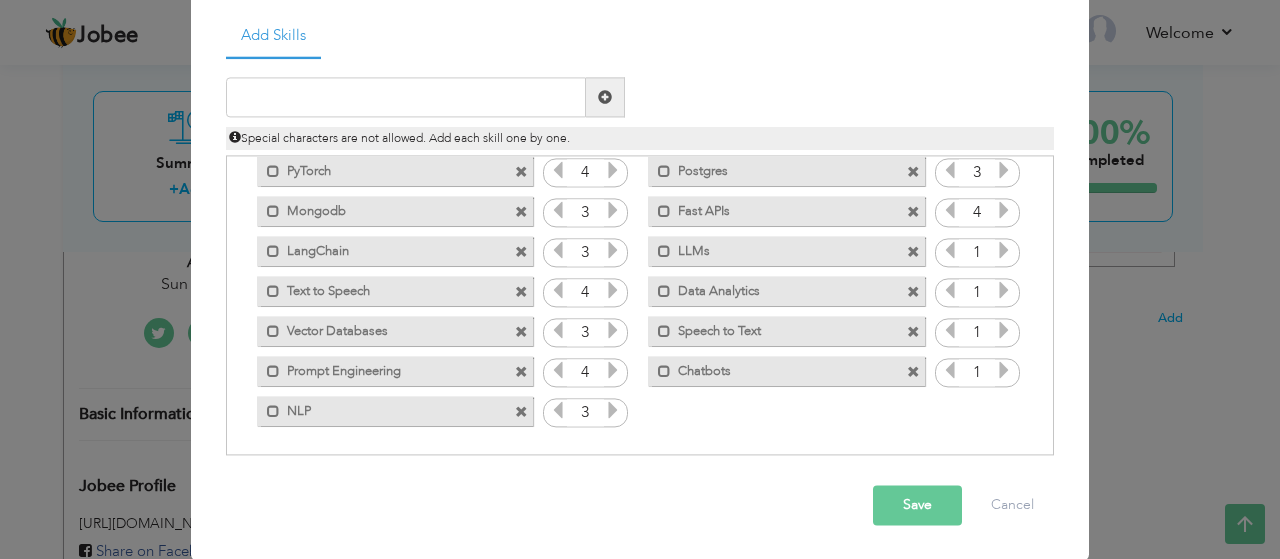 click at bounding box center [613, 411] 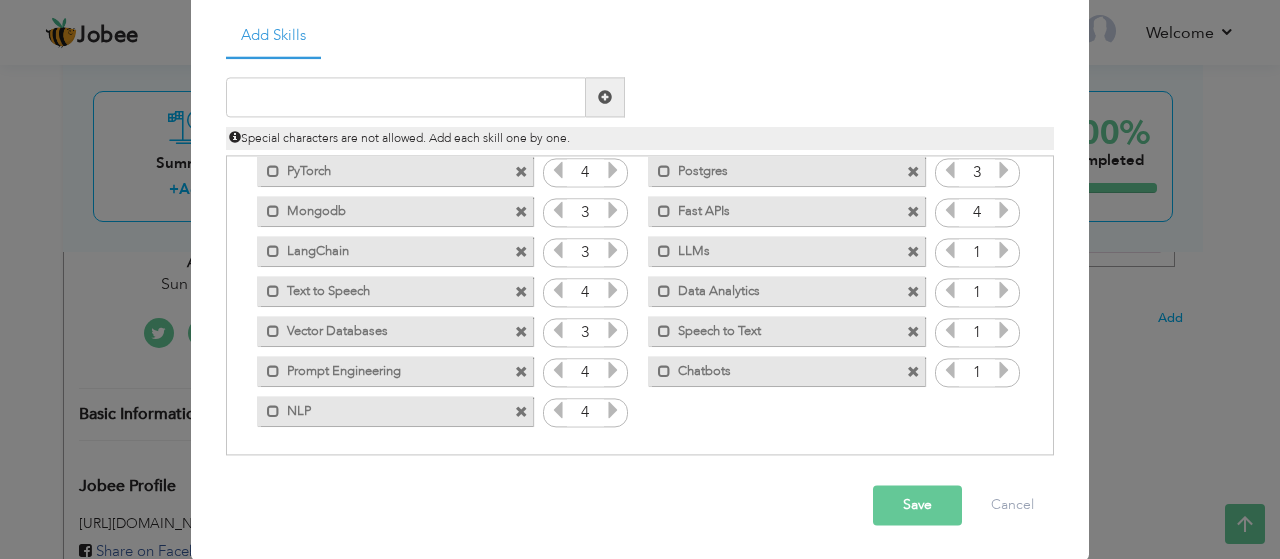 click at bounding box center (1004, 331) 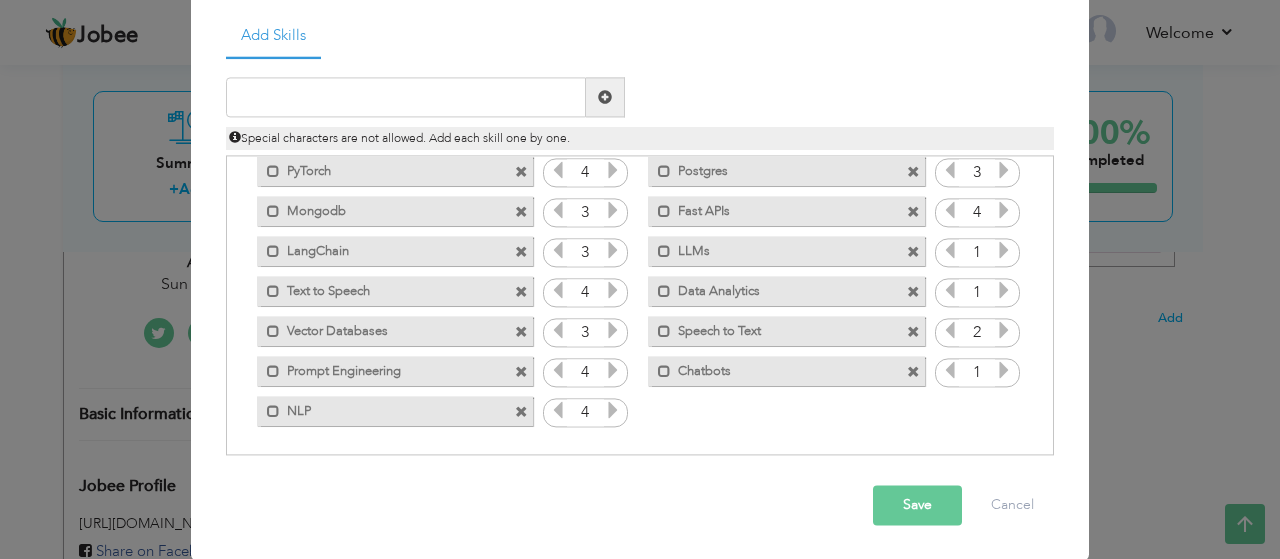 click on "1" at bounding box center (977, 333) 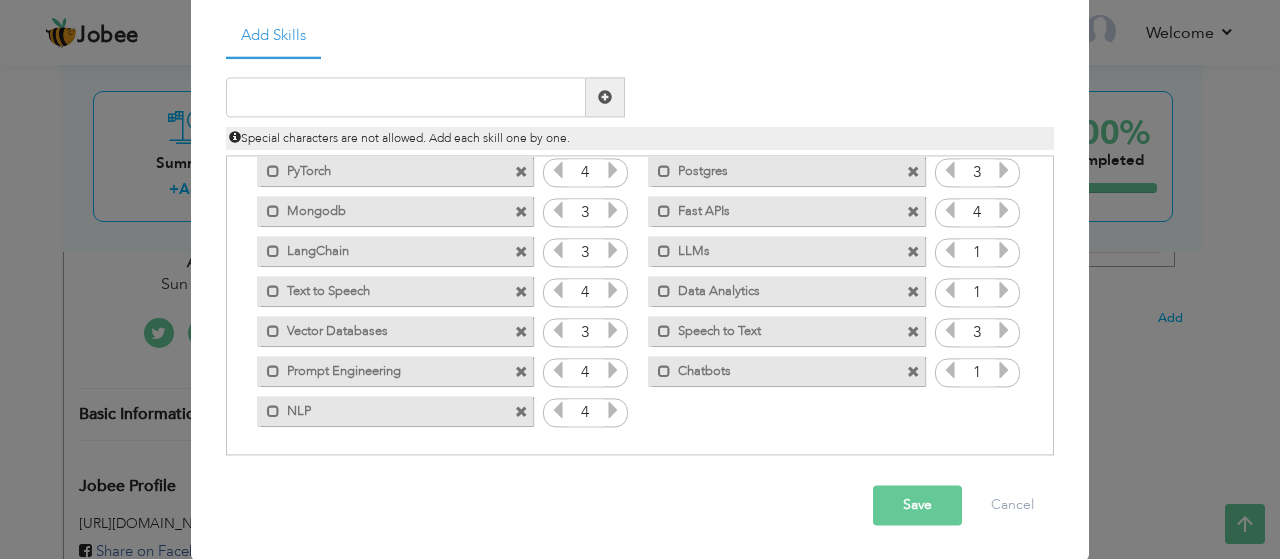 click at bounding box center (1004, 291) 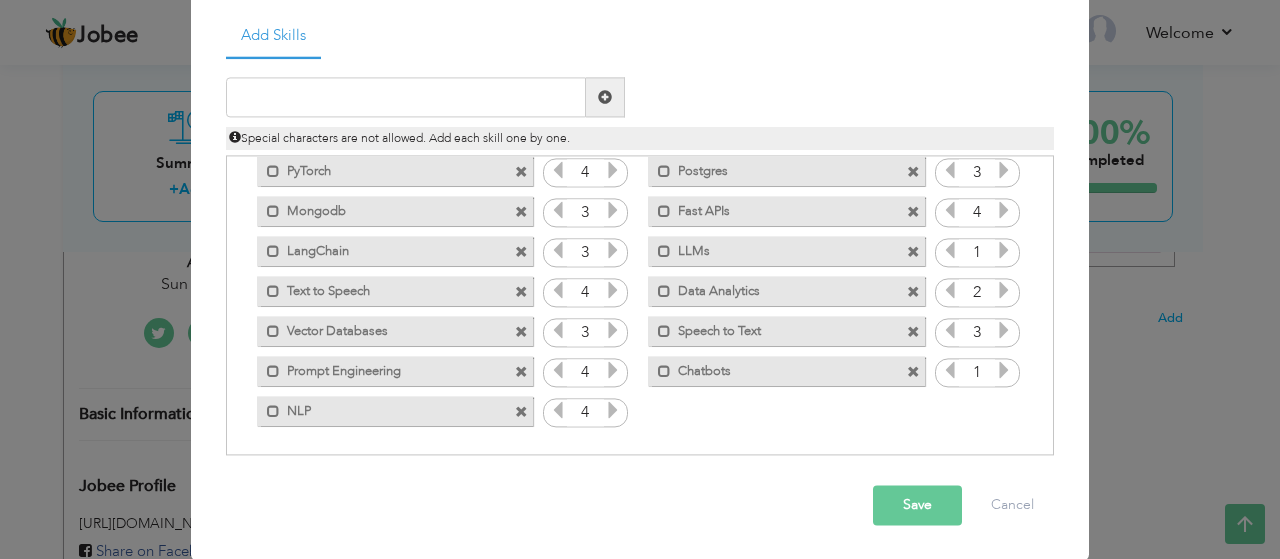 click at bounding box center (1004, 291) 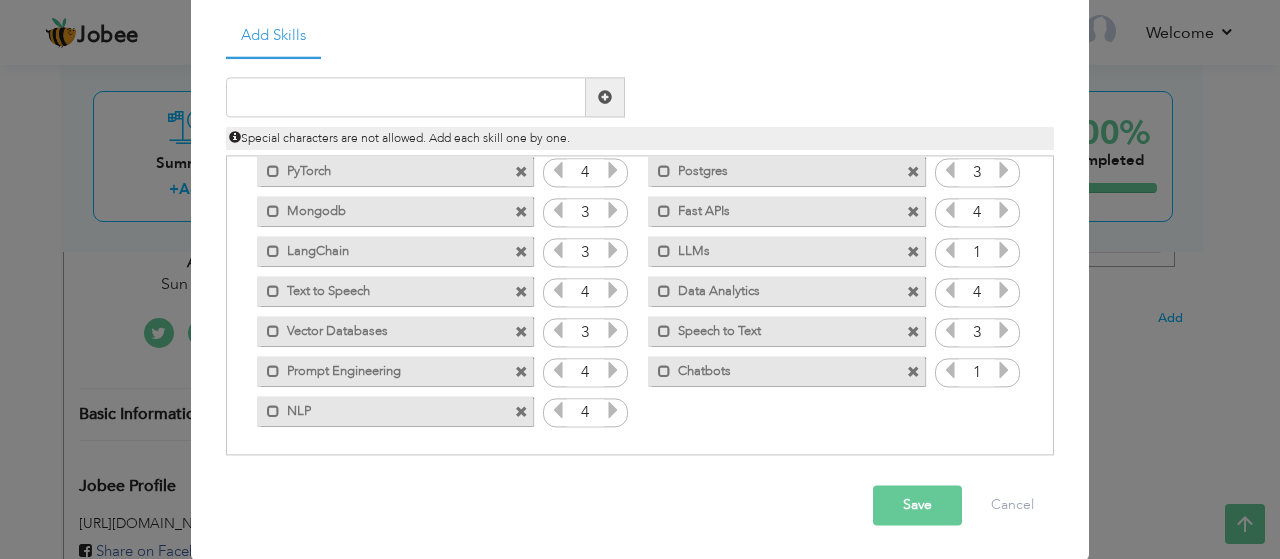 click at bounding box center (1004, 251) 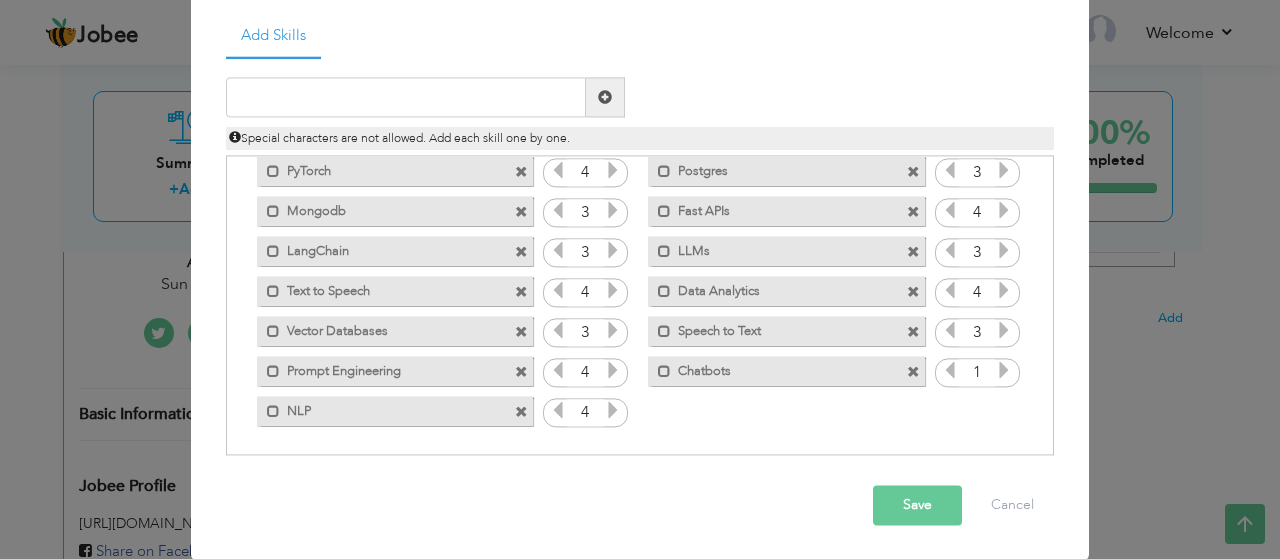 click at bounding box center [1004, 251] 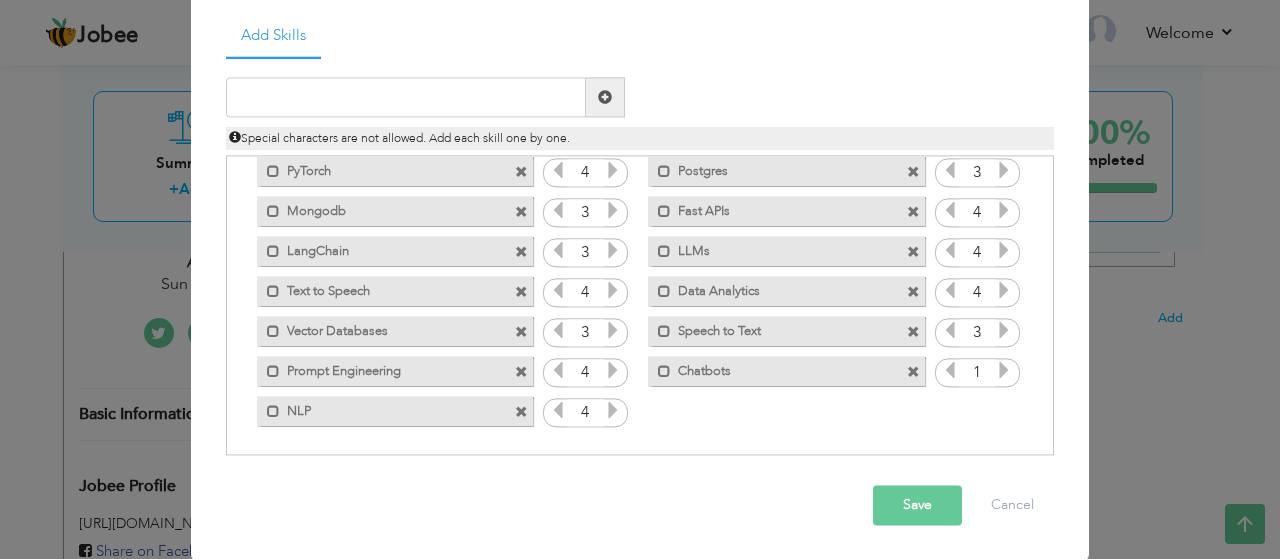 click at bounding box center (950, 251) 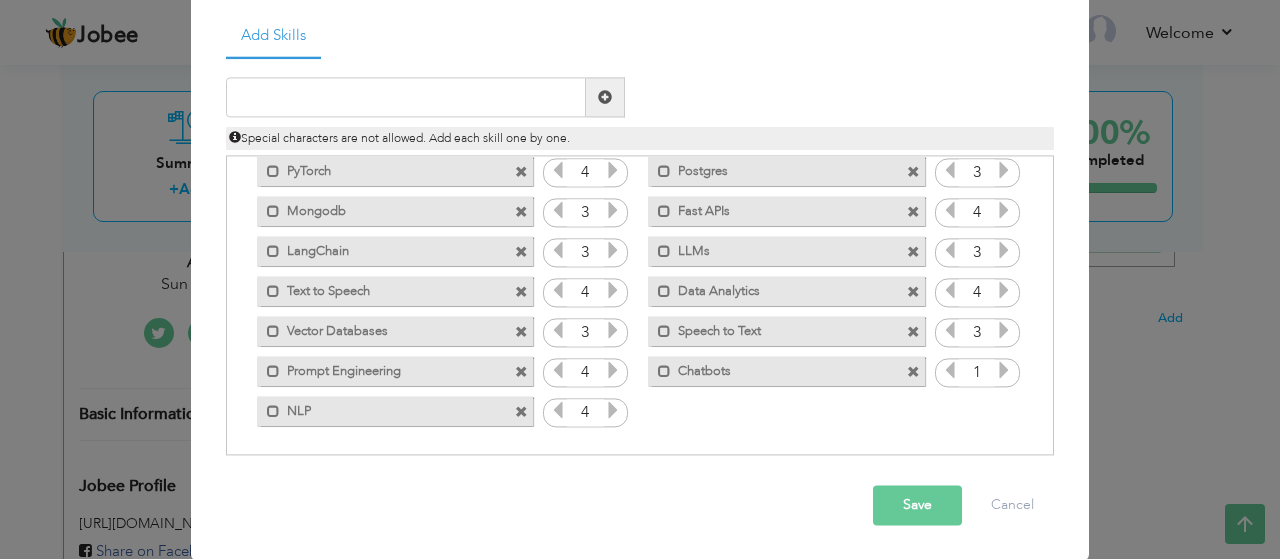click at bounding box center [1004, 371] 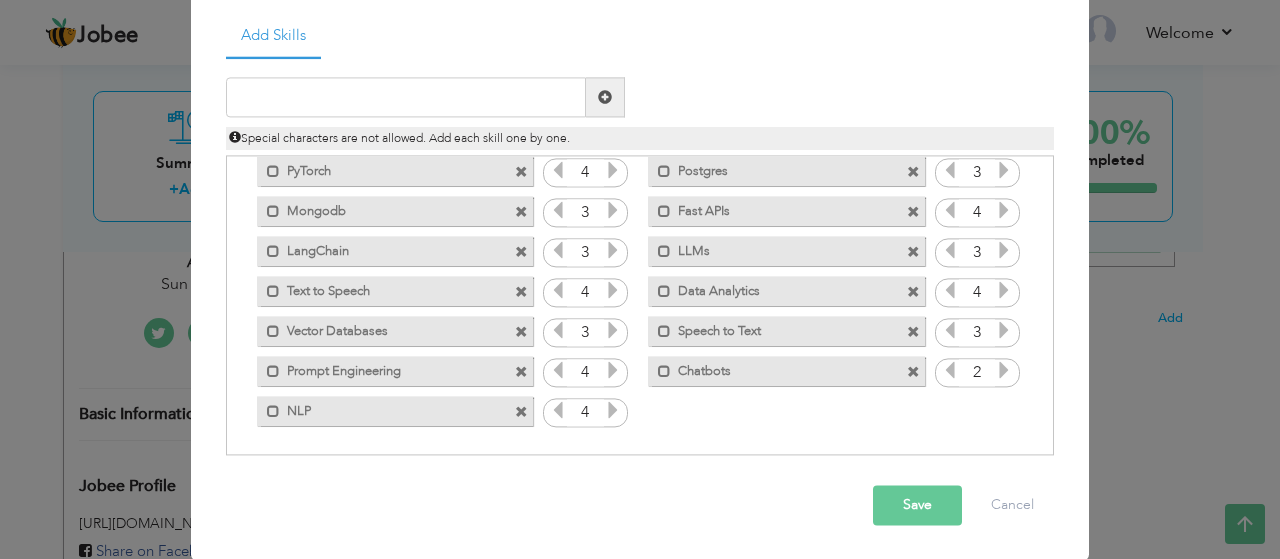 click at bounding box center (1004, 371) 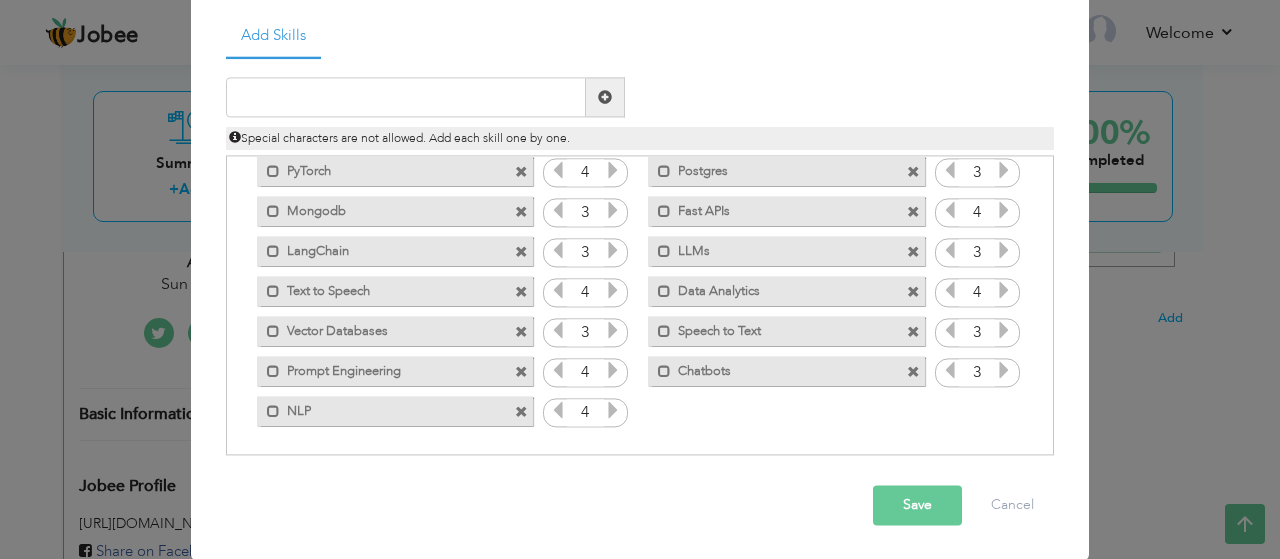 drag, startPoint x: 992, startPoint y: 367, endPoint x: 964, endPoint y: 450, distance: 87.595665 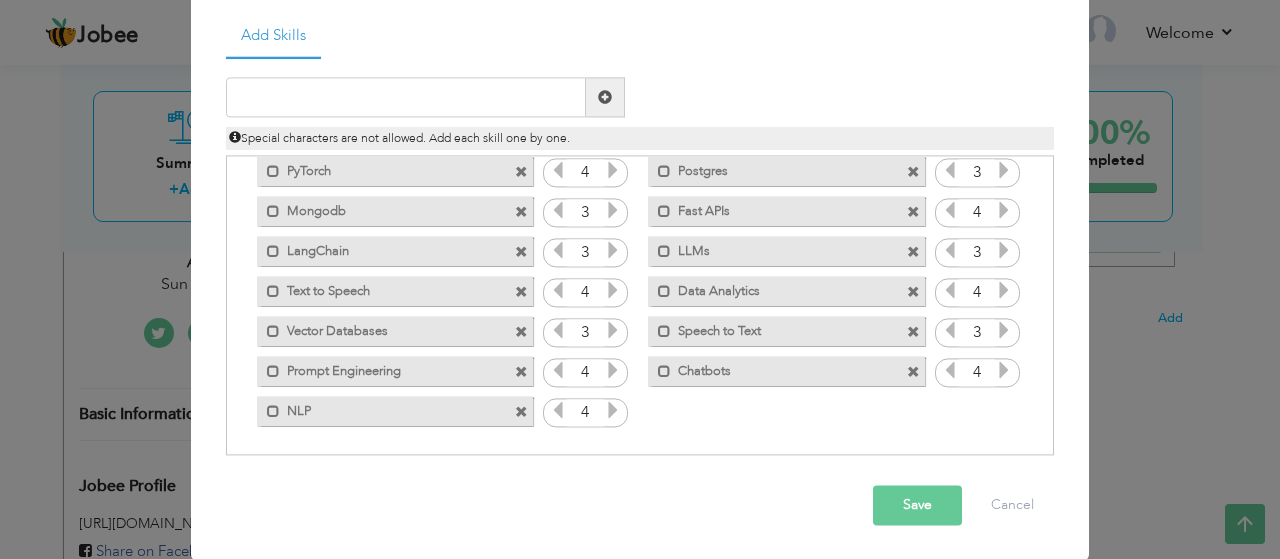 click on "Save" at bounding box center [917, 506] 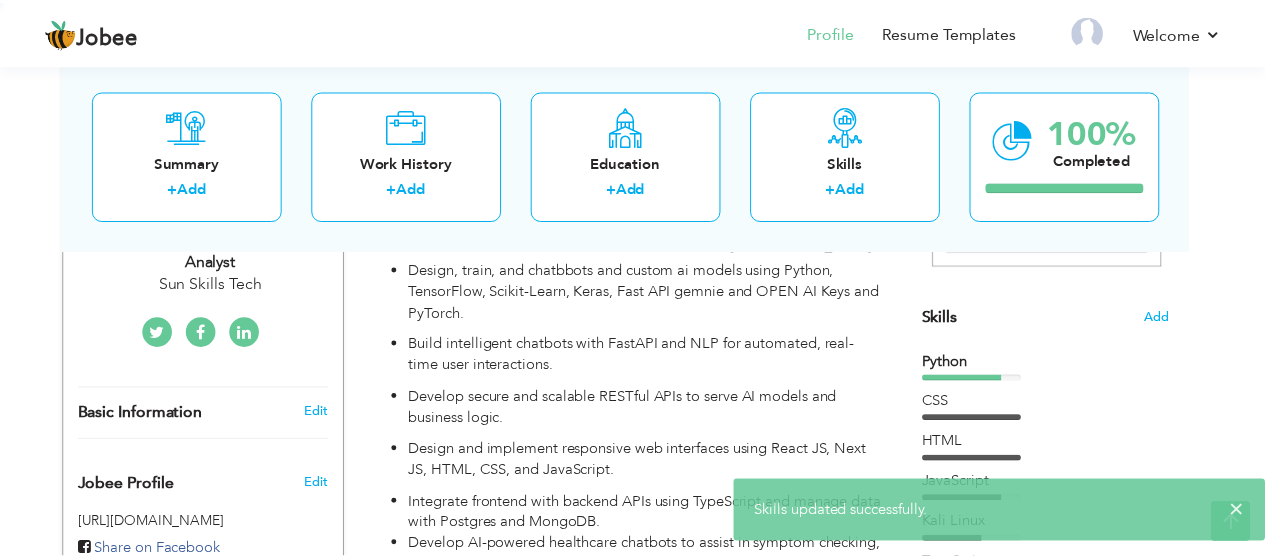 scroll, scrollTop: 0, scrollLeft: 0, axis: both 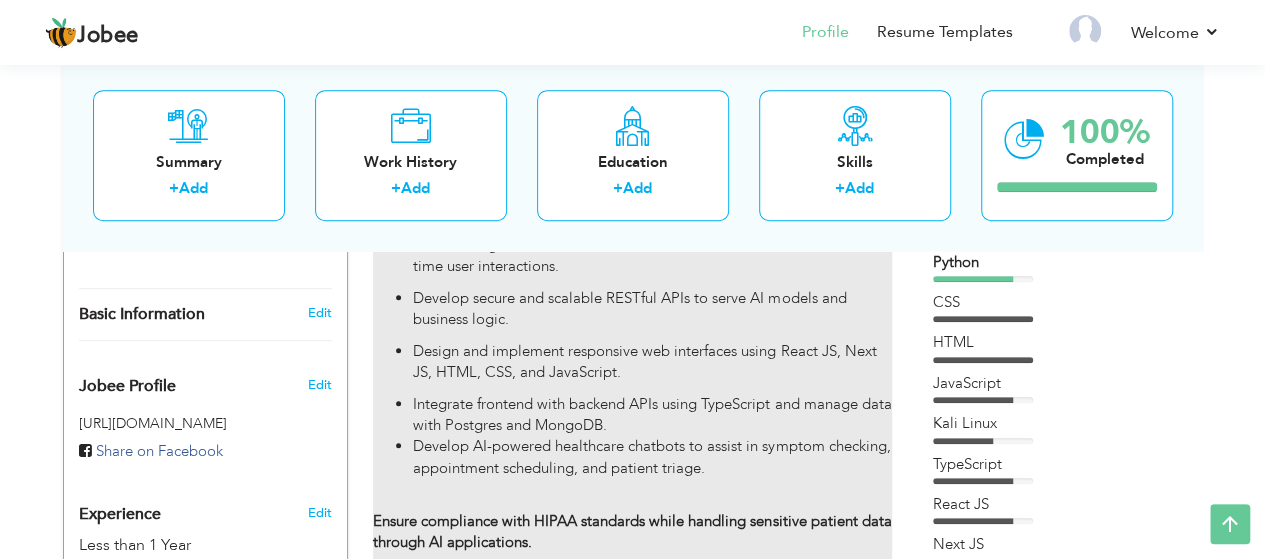 click on "Design and implement responsive web interfaces using React JS, Next JS, HTML, CSS, and JavaScript." at bounding box center (652, 362) 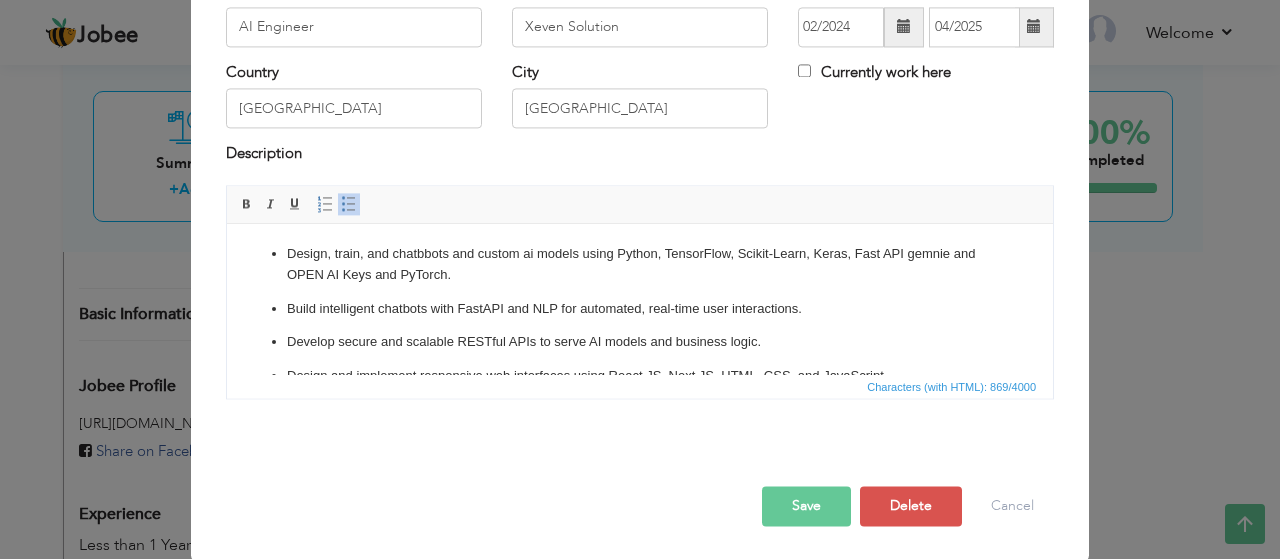 scroll, scrollTop: 0, scrollLeft: 0, axis: both 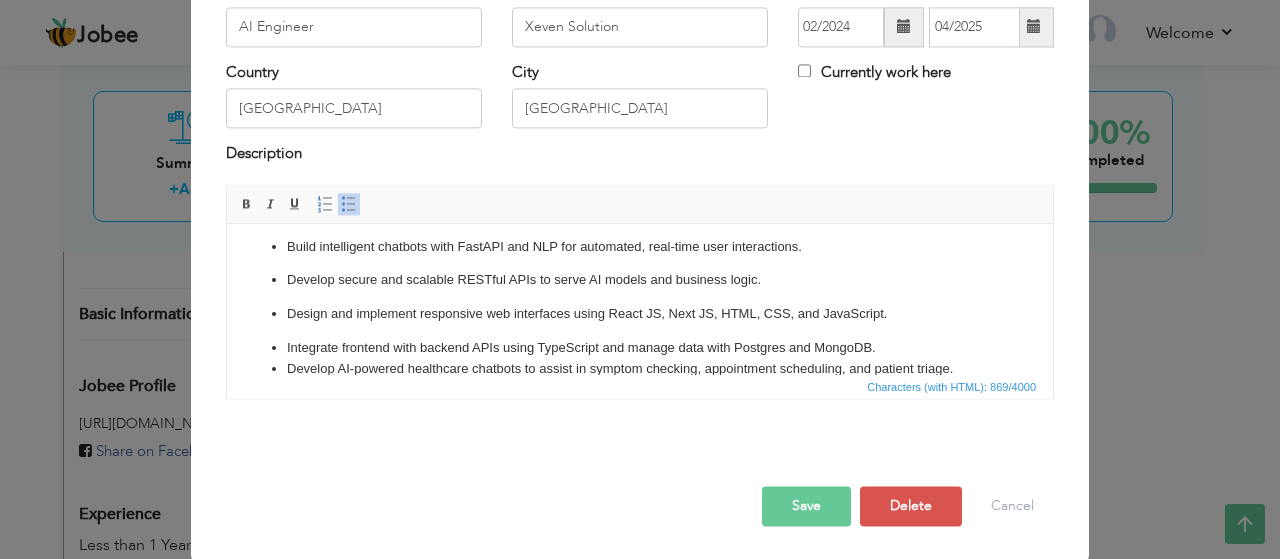 click on "Develop secure and scalable RESTful APIs to serve AI models and business logic." at bounding box center (640, 280) 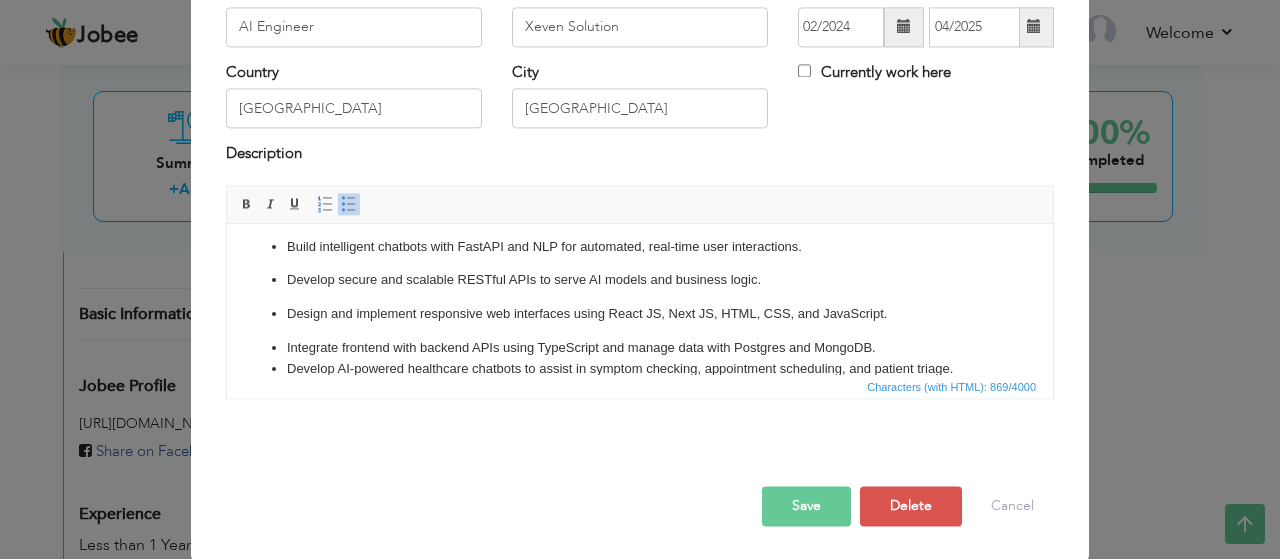 scroll, scrollTop: 162, scrollLeft: 0, axis: vertical 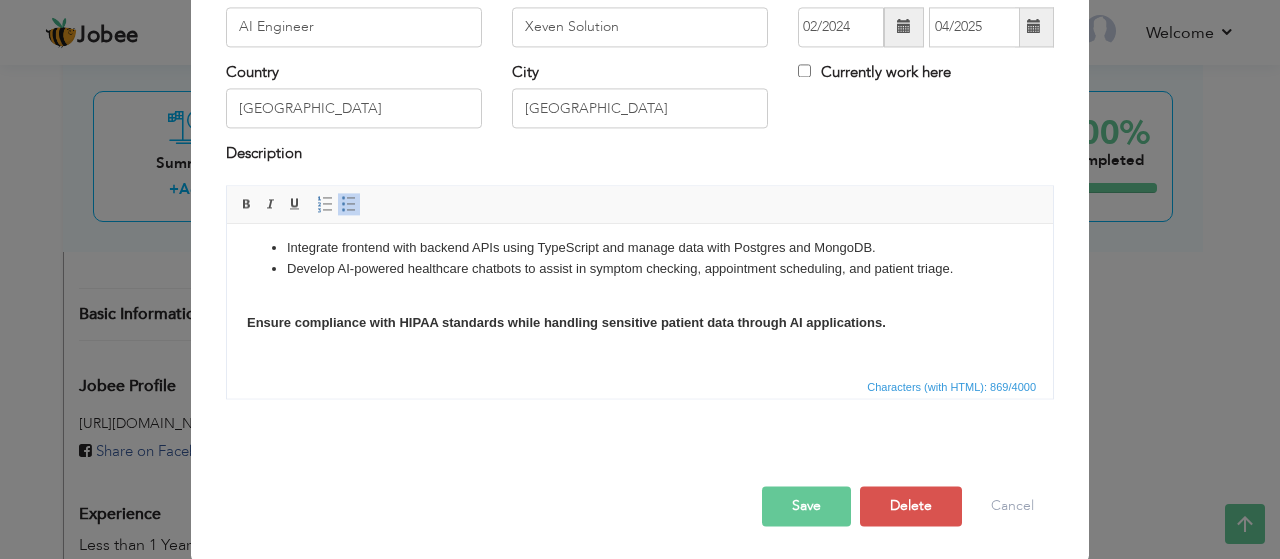 click on "Integrate frontend with backend APIs using TypeScript and manage data with Postgres and MongoDB." at bounding box center [640, 248] 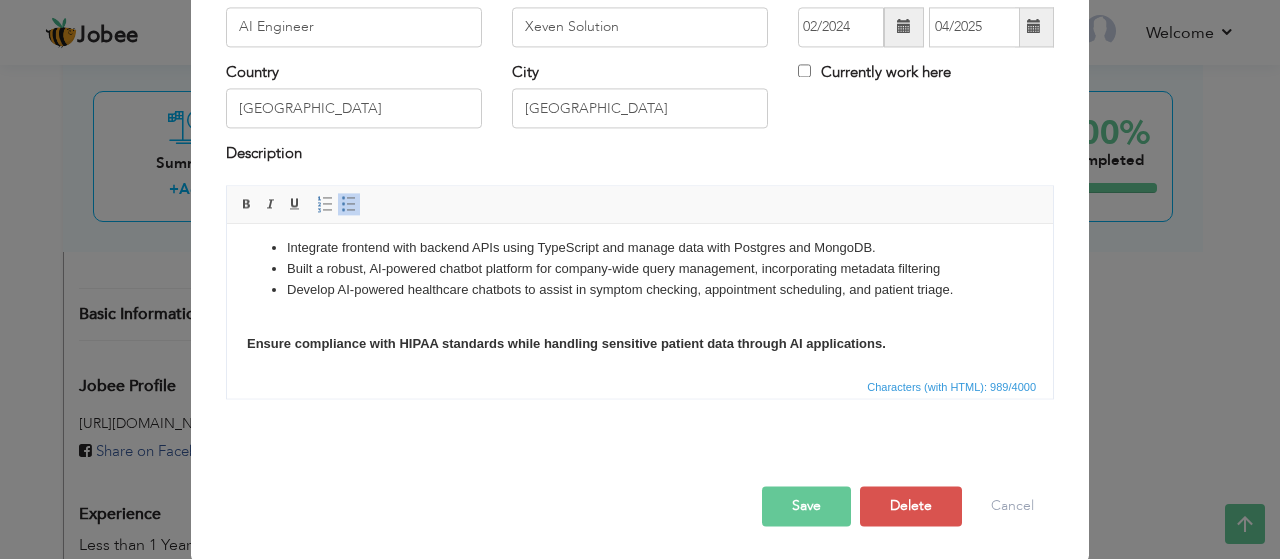 scroll, scrollTop: 184, scrollLeft: 0, axis: vertical 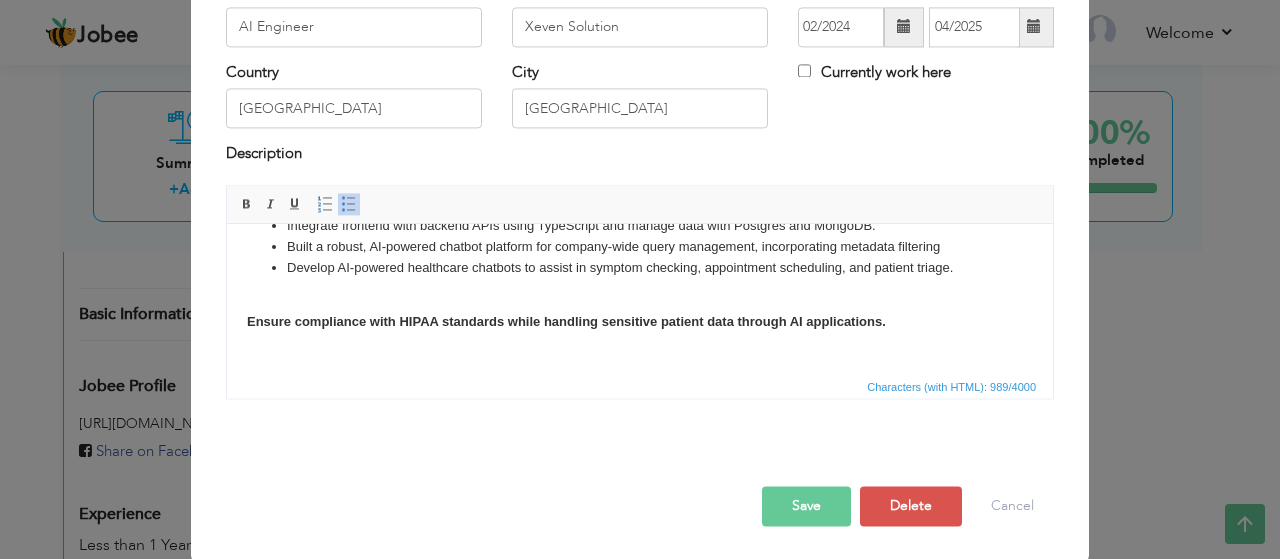 click on "Save" at bounding box center [806, 506] 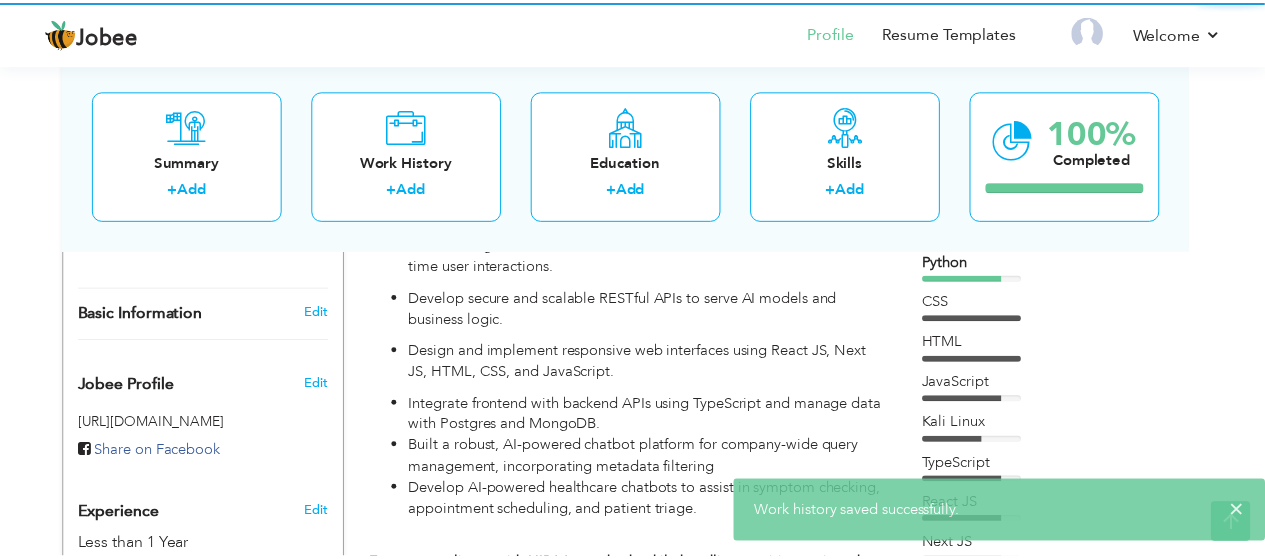 scroll, scrollTop: 0, scrollLeft: 0, axis: both 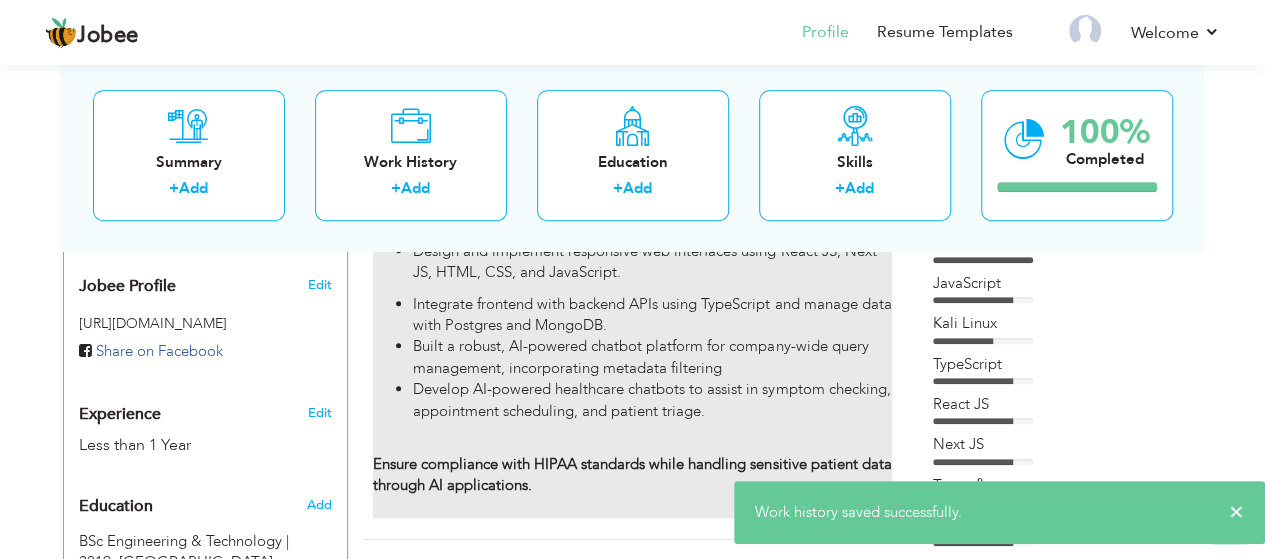 click on "Built a robust, AI-powered chatbot platform for company-wide query management, incorporating metadata filtering" at bounding box center [652, 357] 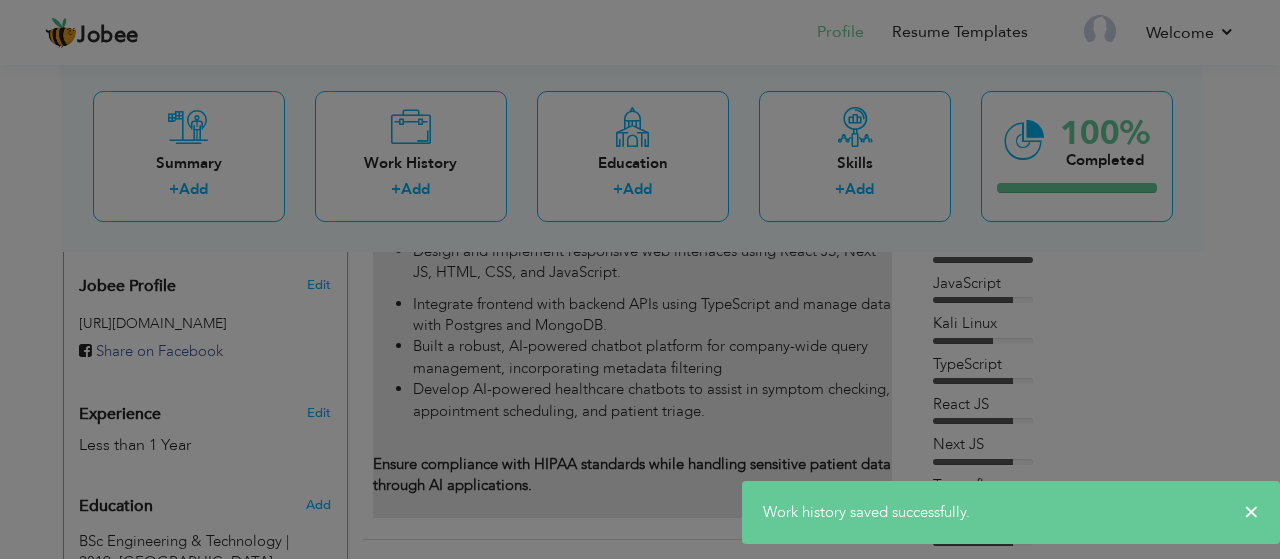 scroll, scrollTop: 0, scrollLeft: 0, axis: both 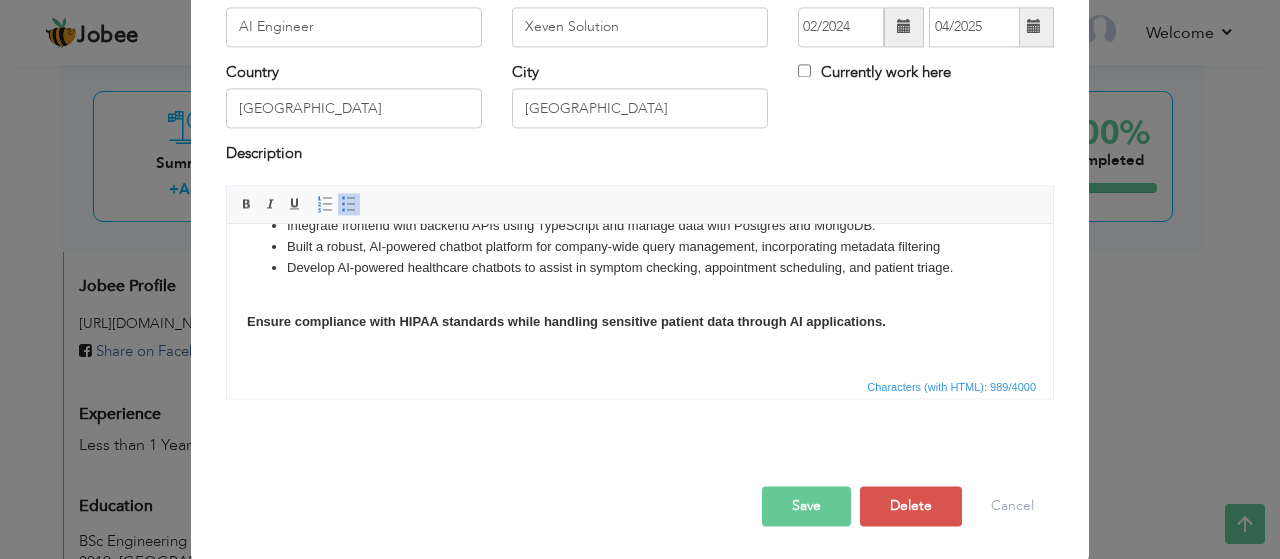 click on "Built a robust, AI-powered chatbot platform for company-wide query management, incorporating metadata filtering" at bounding box center (640, 247) 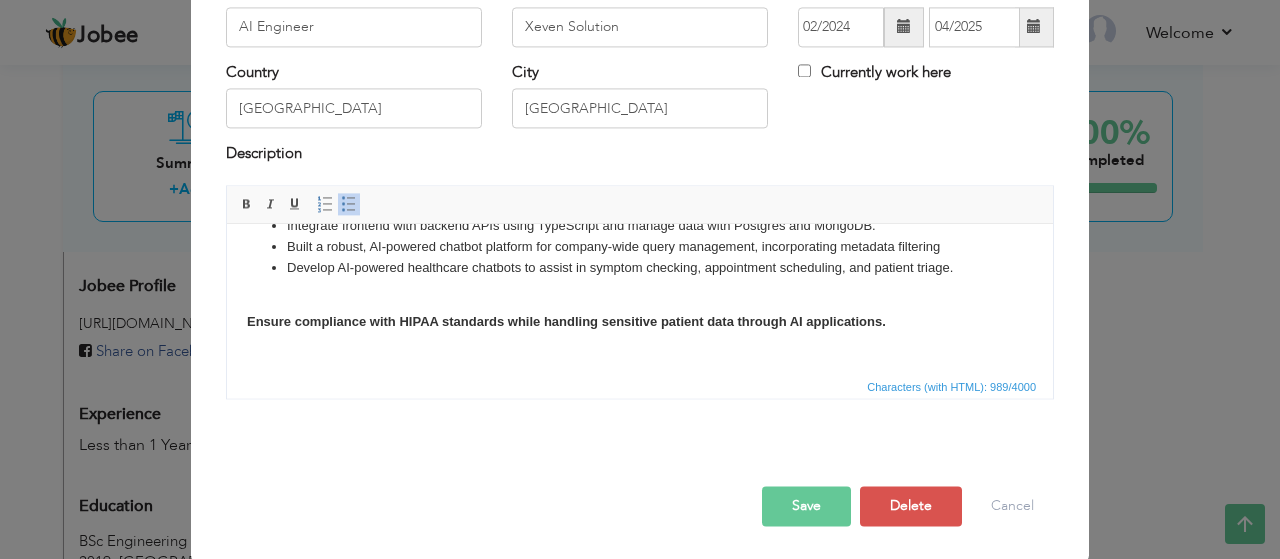 type 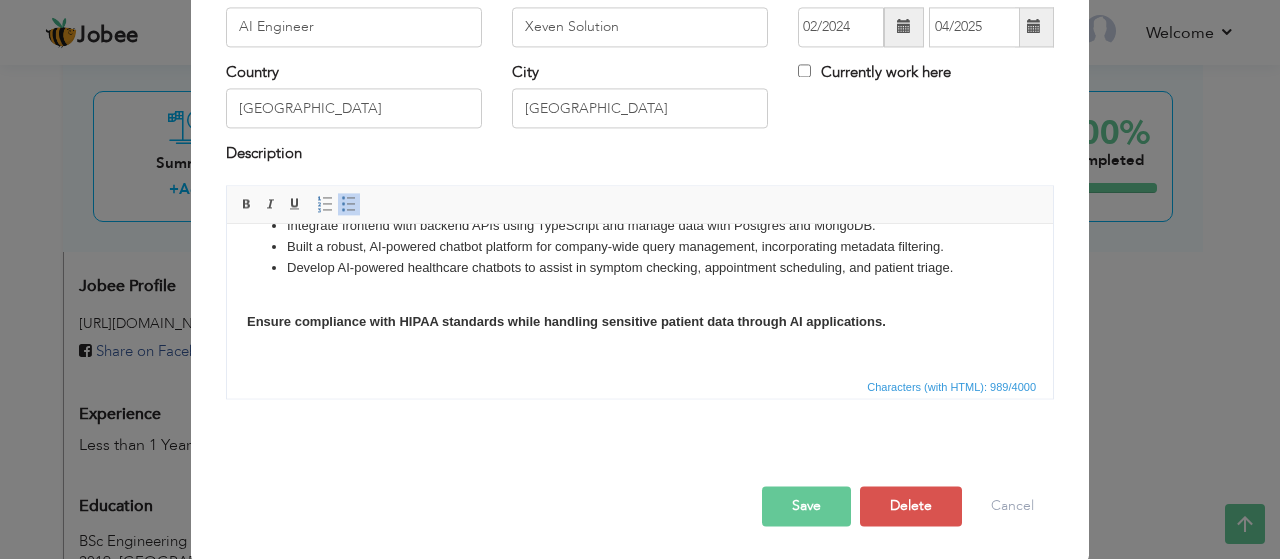 click on "Save
Save and Continue
Delete
Cancel" at bounding box center (640, 485) 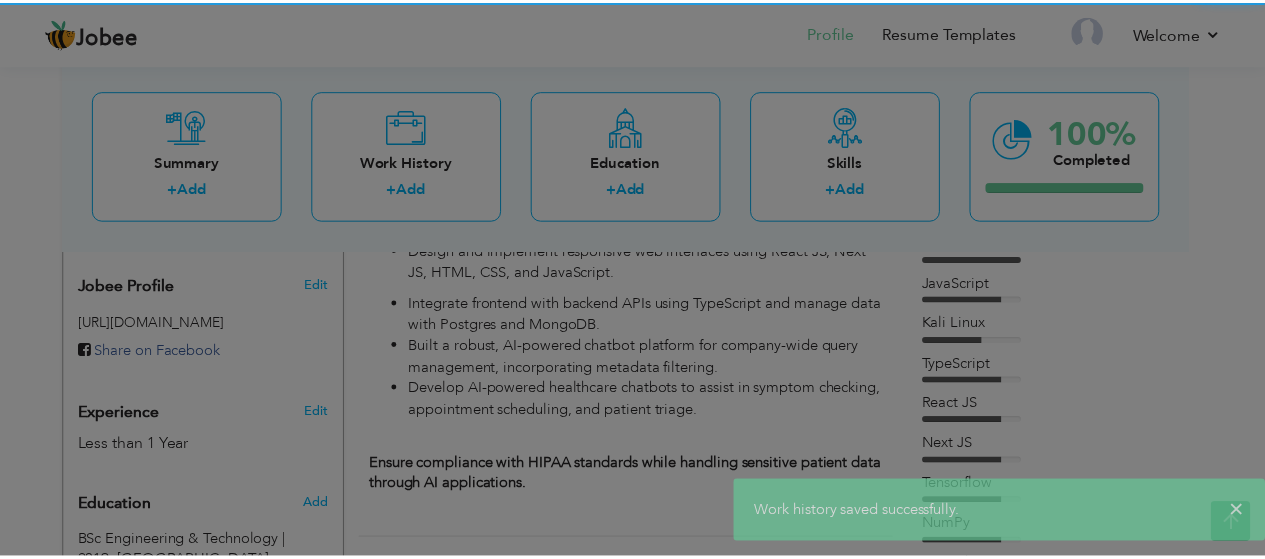 scroll, scrollTop: 0, scrollLeft: 0, axis: both 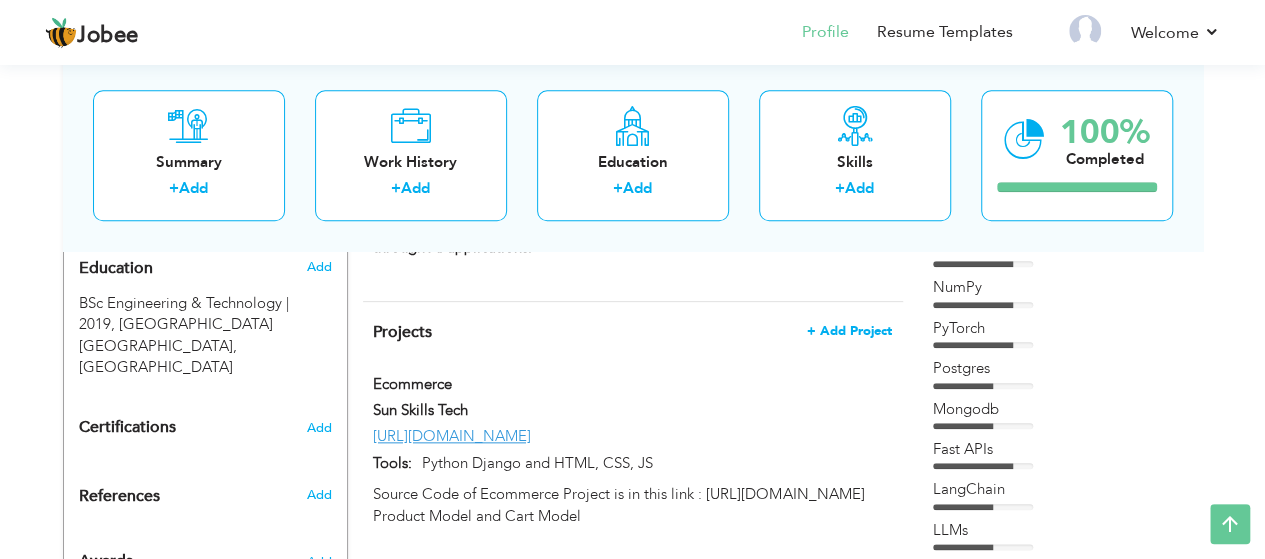 click on "+ Add Project" at bounding box center [849, 331] 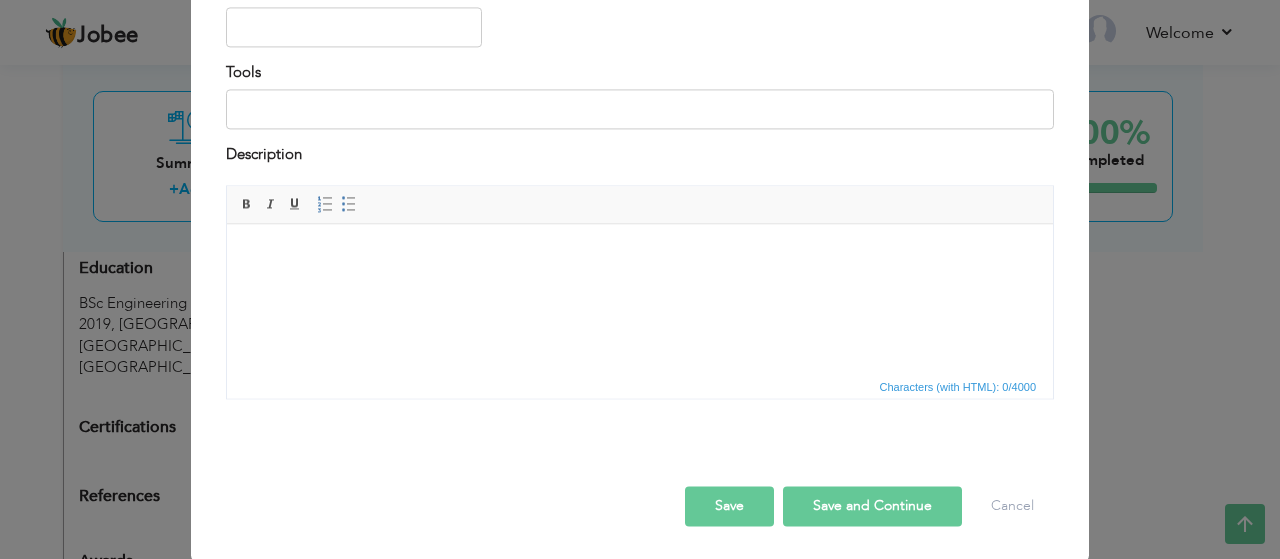scroll, scrollTop: 0, scrollLeft: 0, axis: both 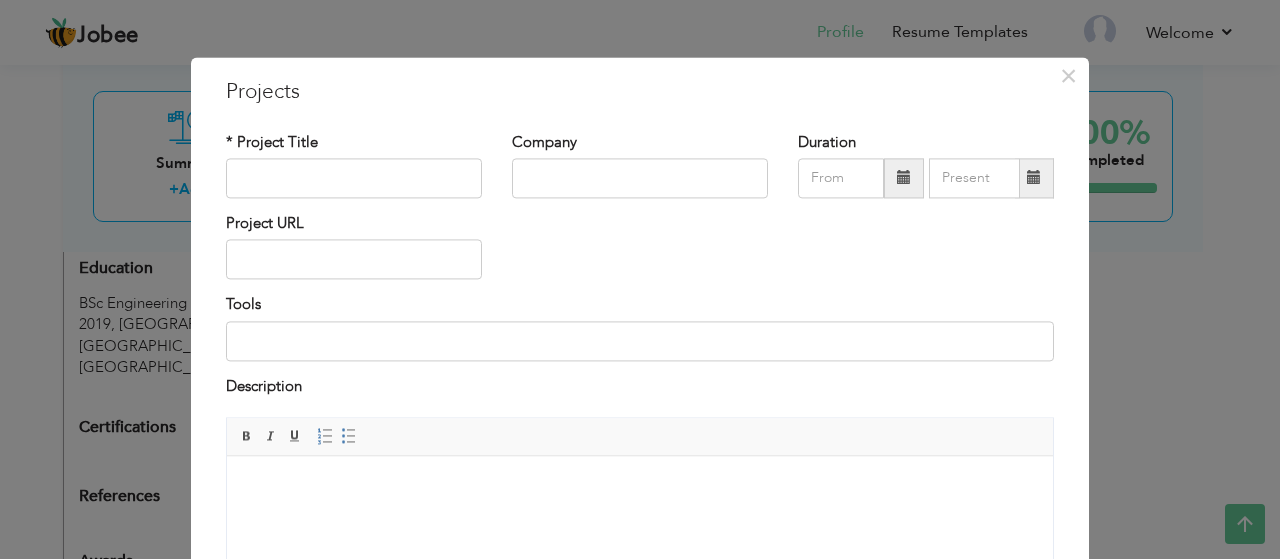 click on "×
Projects
* Project Title
Company
Duration Project URL Tools Description" at bounding box center (640, 279) 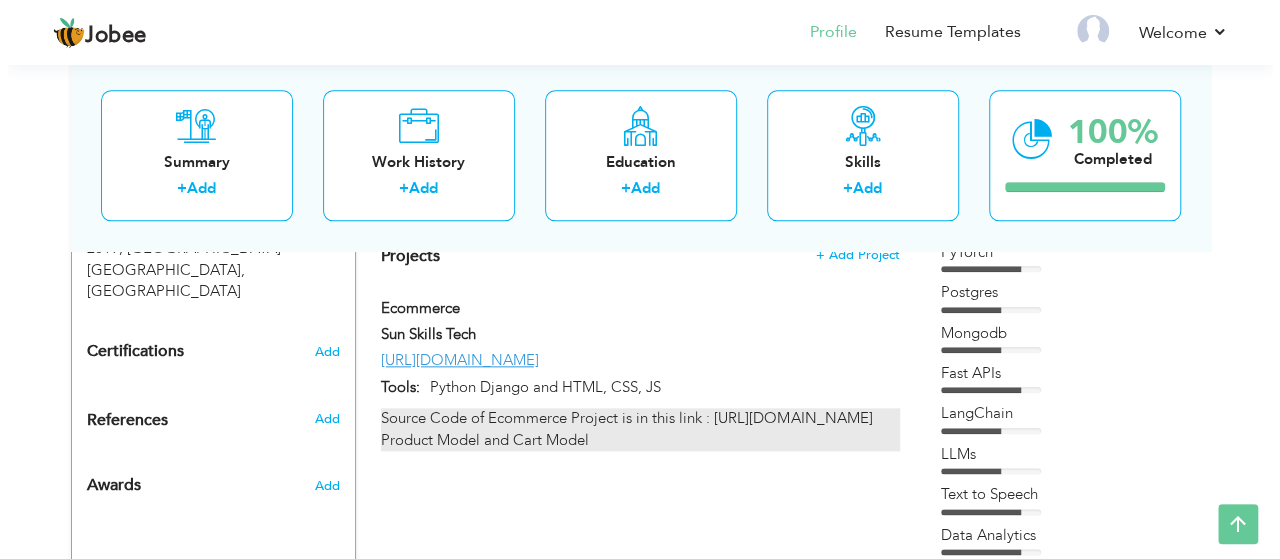 scroll, scrollTop: 1000, scrollLeft: 0, axis: vertical 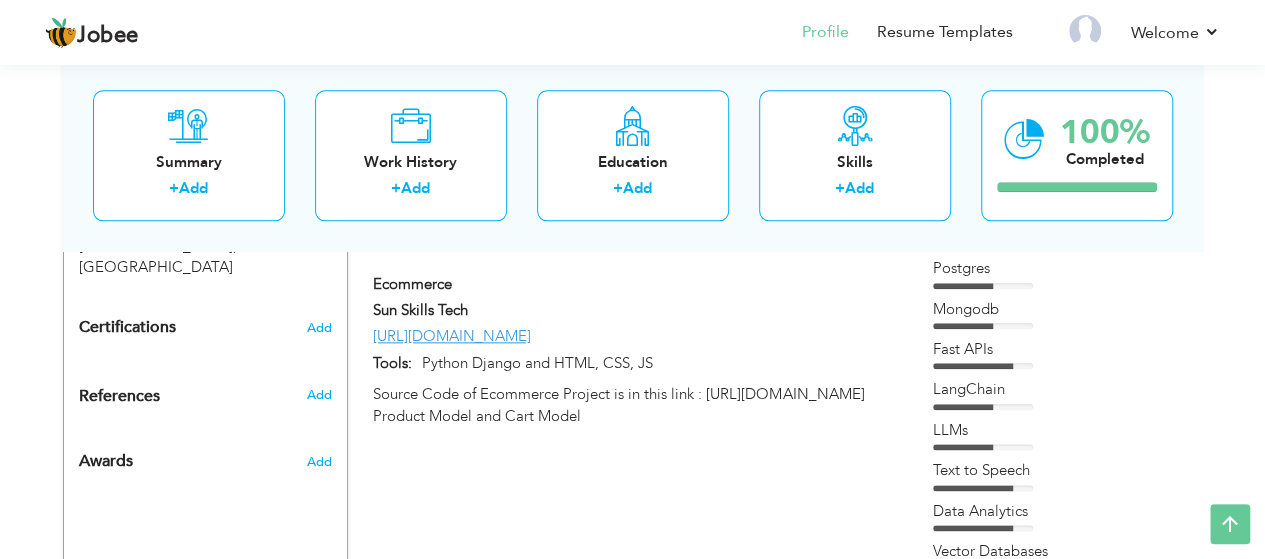 click on "Ecommerce" at bounding box center (632, 287) 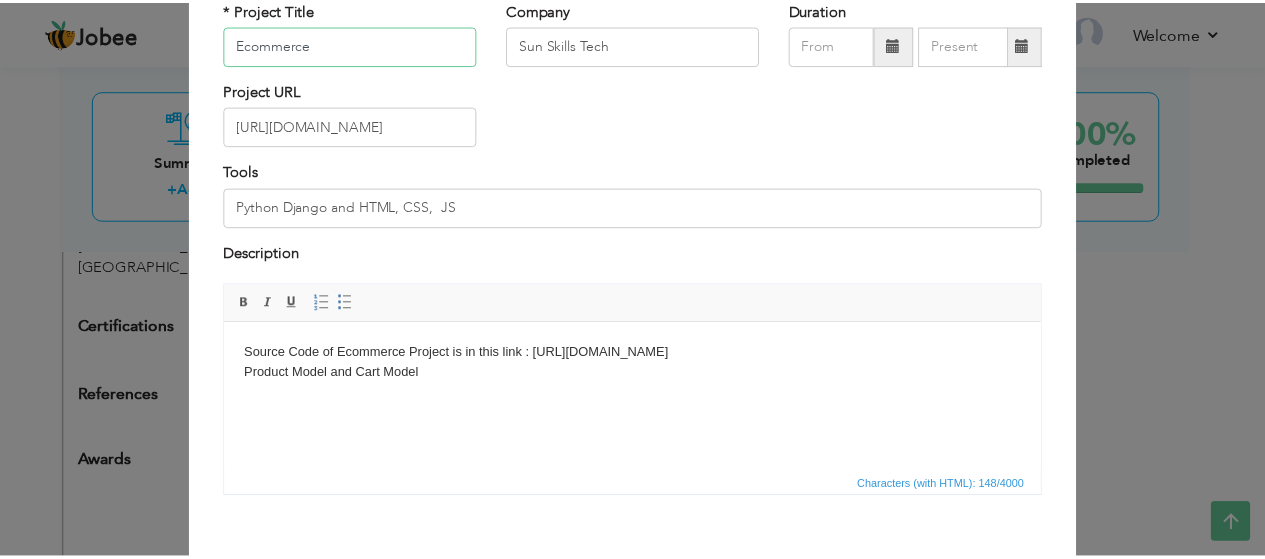 scroll, scrollTop: 232, scrollLeft: 0, axis: vertical 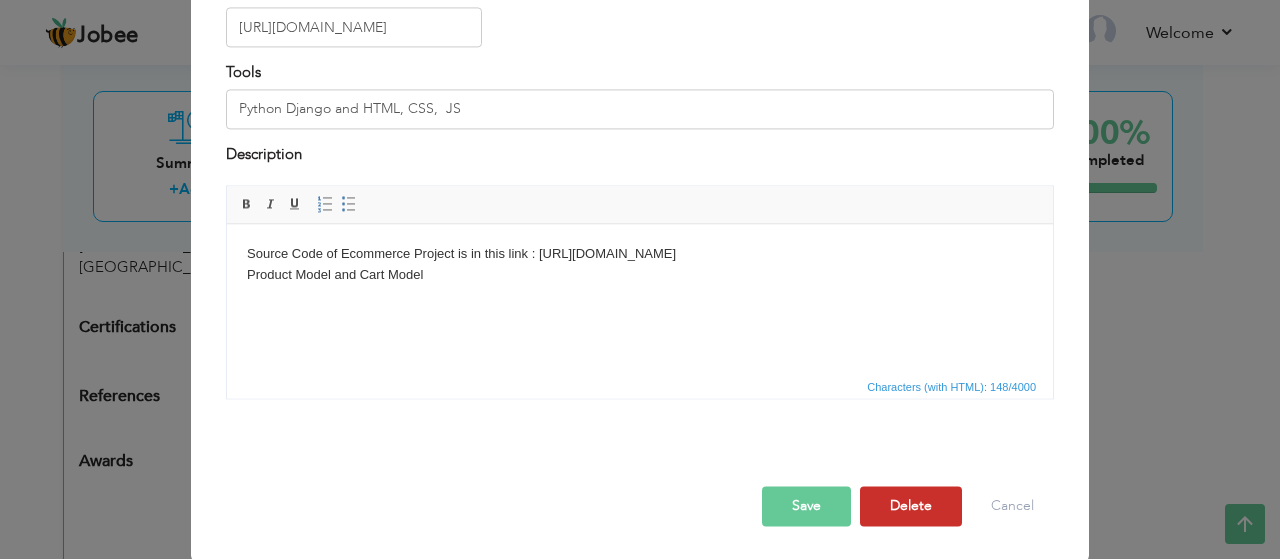 click on "Delete" at bounding box center (911, 507) 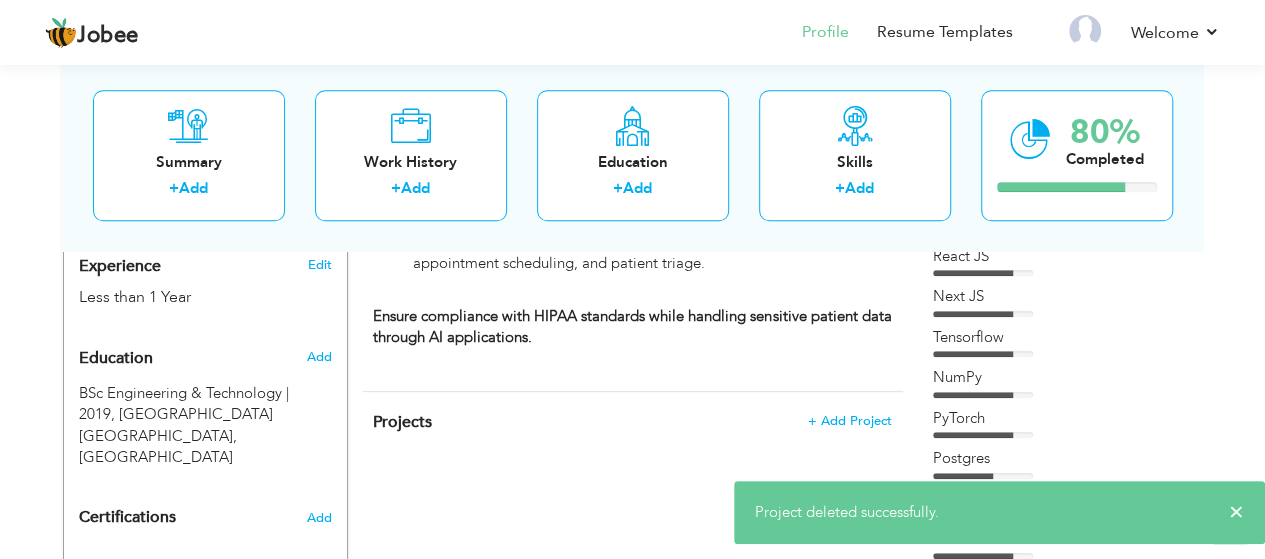 scroll, scrollTop: 800, scrollLeft: 0, axis: vertical 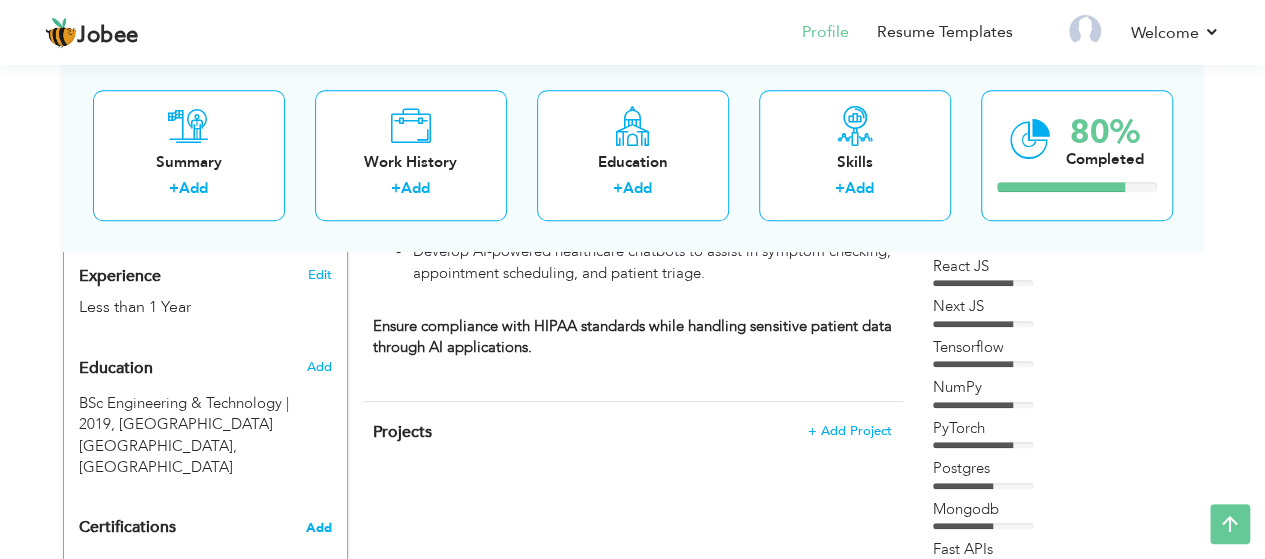 click on "Add" at bounding box center (319, 528) 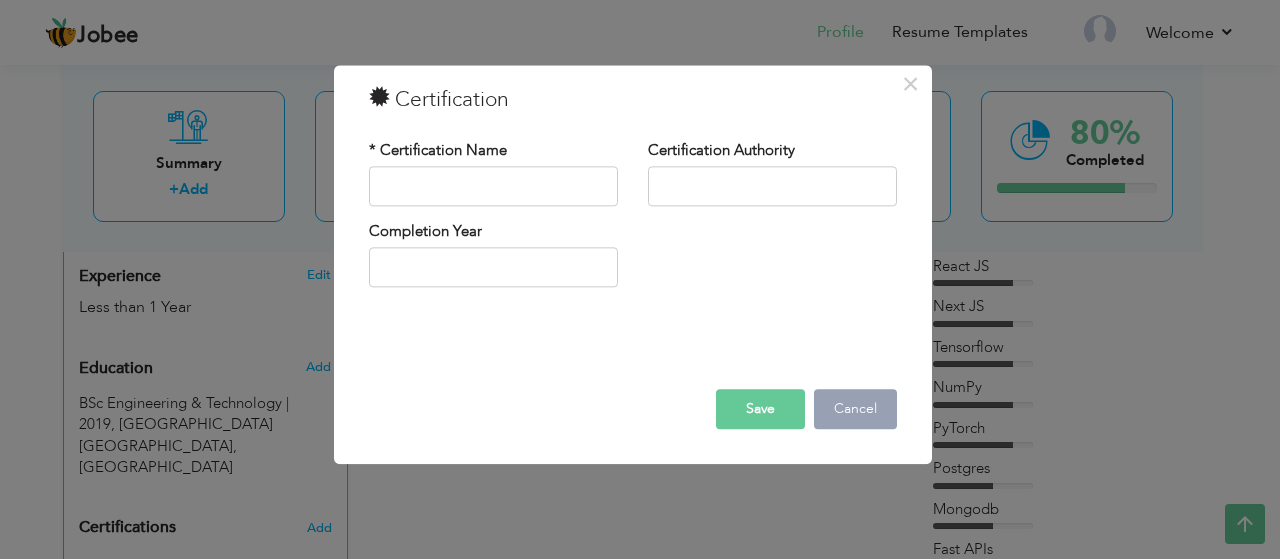 click on "Cancel" at bounding box center [855, 409] 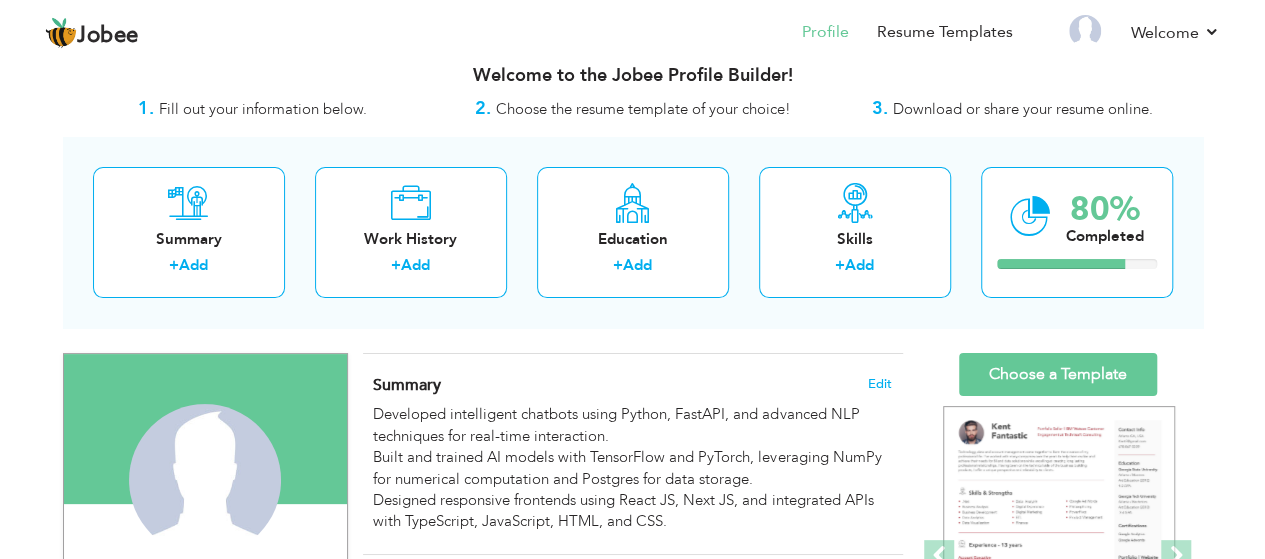 scroll, scrollTop: 0, scrollLeft: 0, axis: both 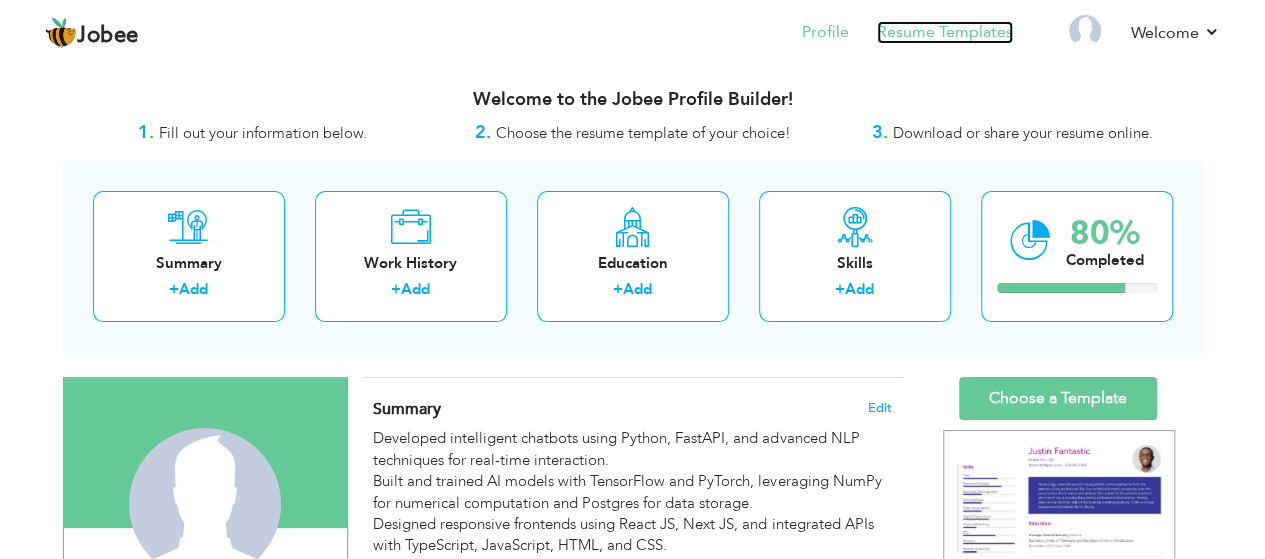 click on "Resume Templates" at bounding box center (945, 32) 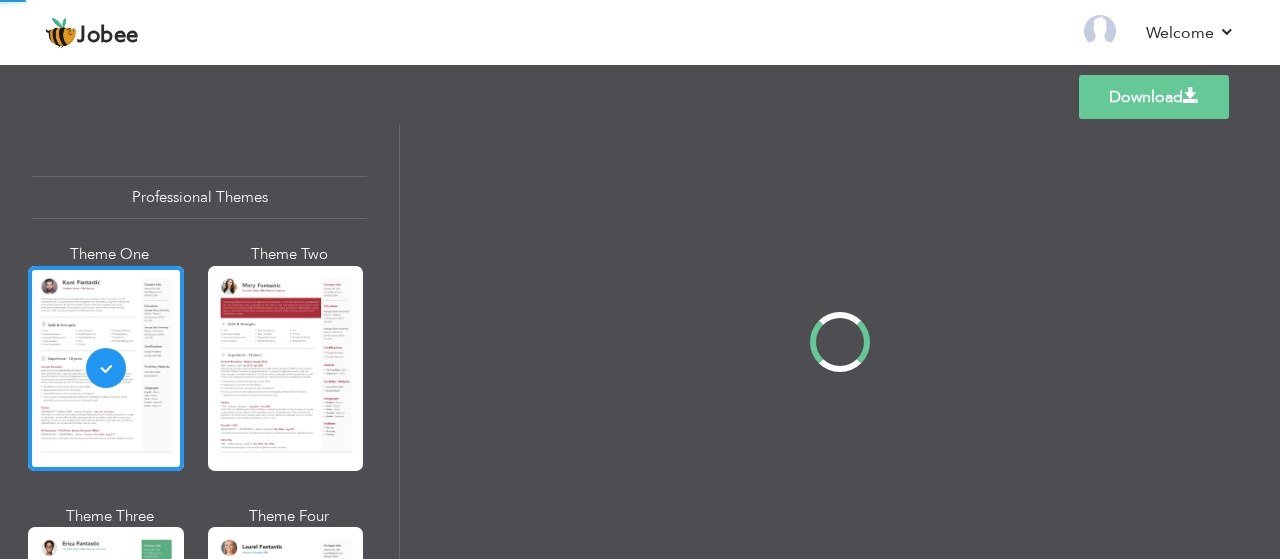 scroll, scrollTop: 0, scrollLeft: 0, axis: both 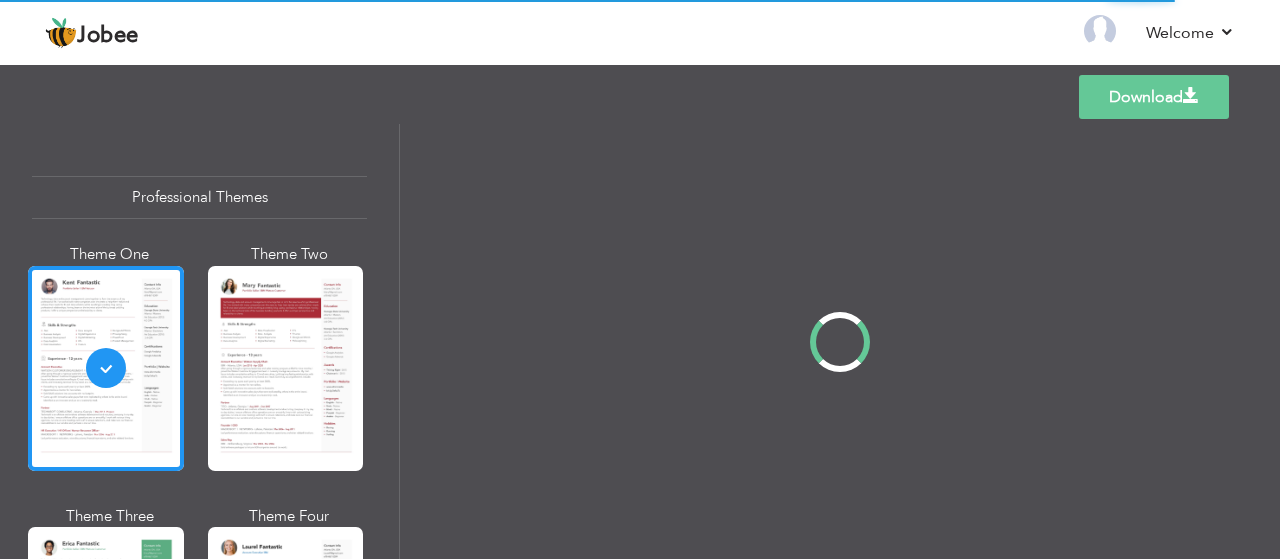 click at bounding box center (840, 341) 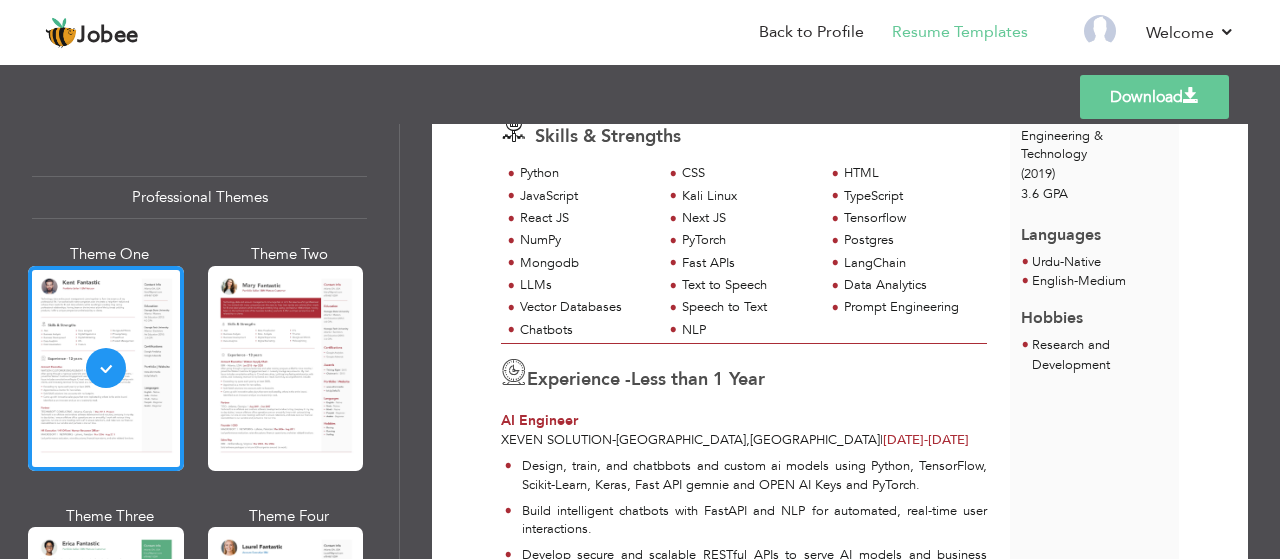 scroll, scrollTop: 0, scrollLeft: 0, axis: both 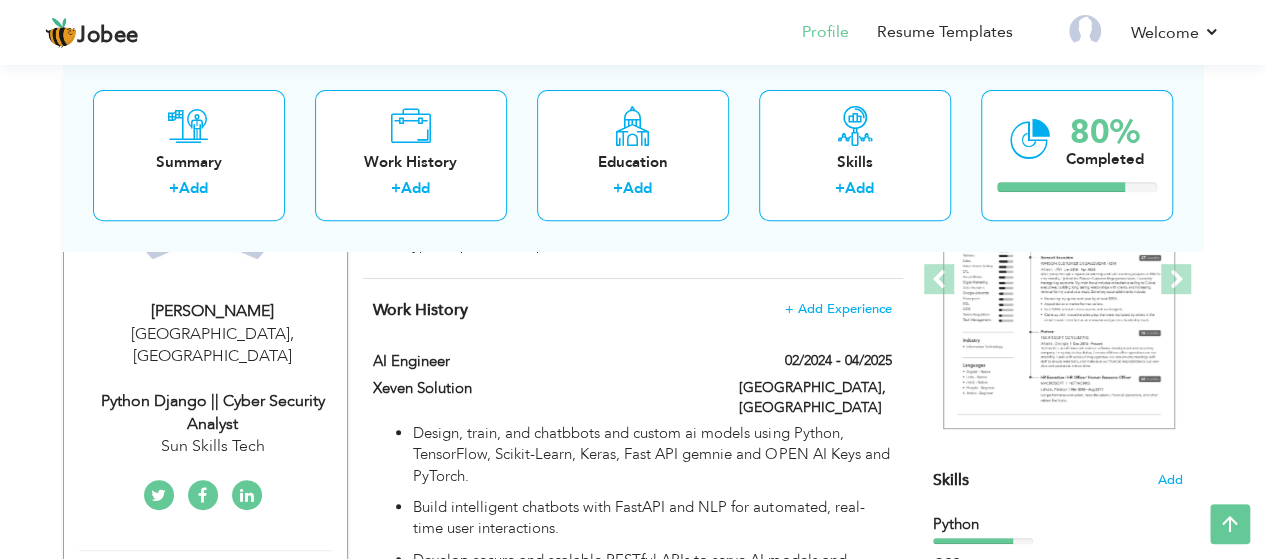 click on "Python Django || Cyber Security Analyst" at bounding box center [213, 413] 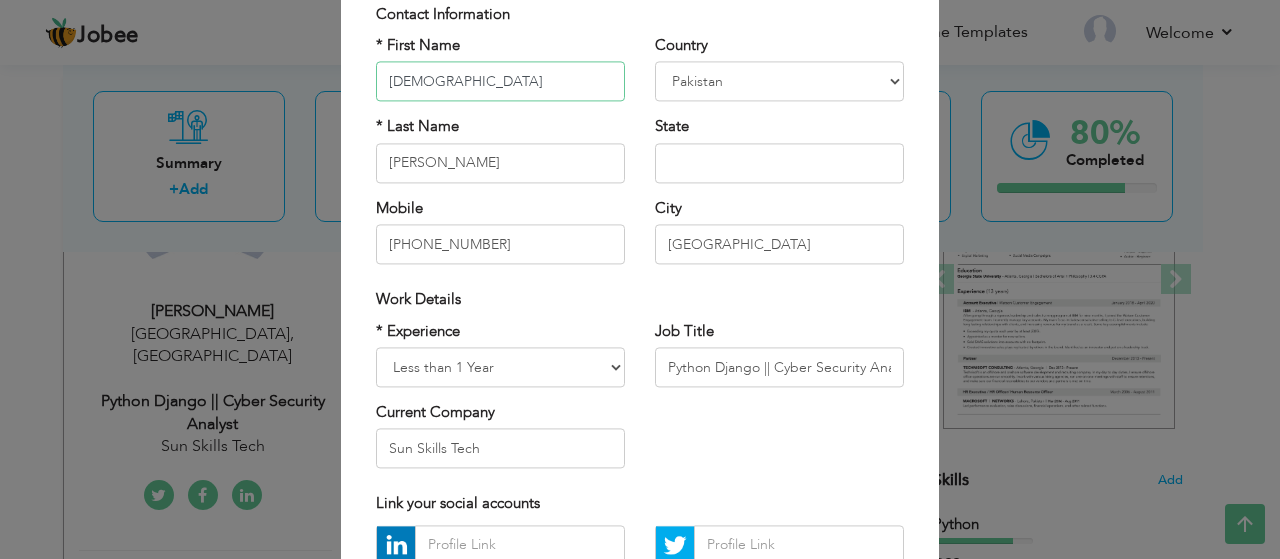 scroll, scrollTop: 200, scrollLeft: 0, axis: vertical 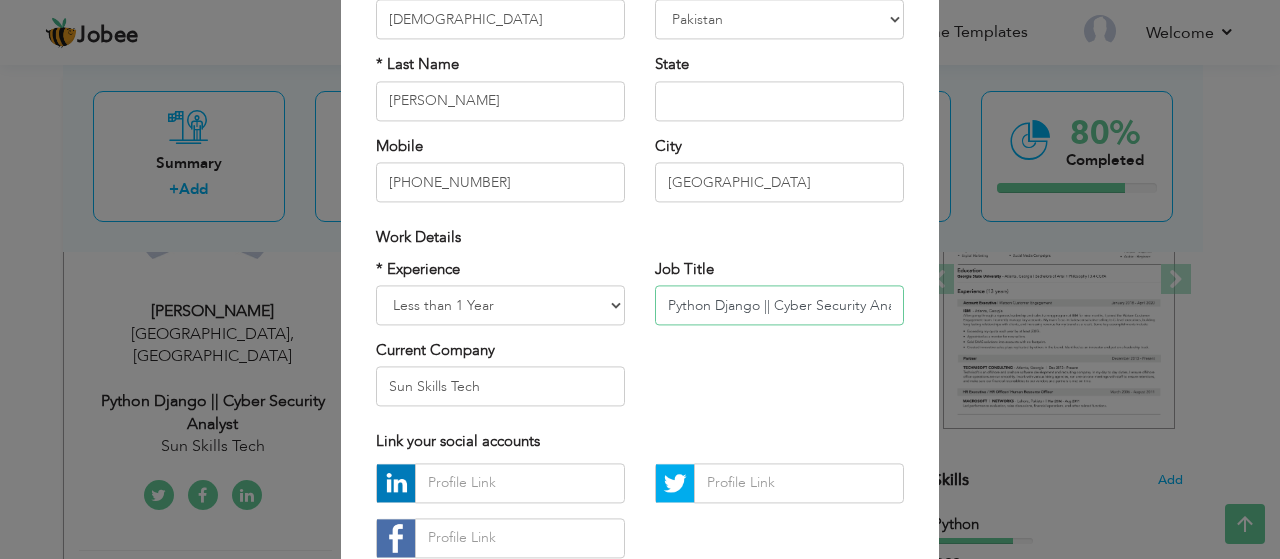 click on "Python Django || Cyber Security Analyst" at bounding box center (779, 305) 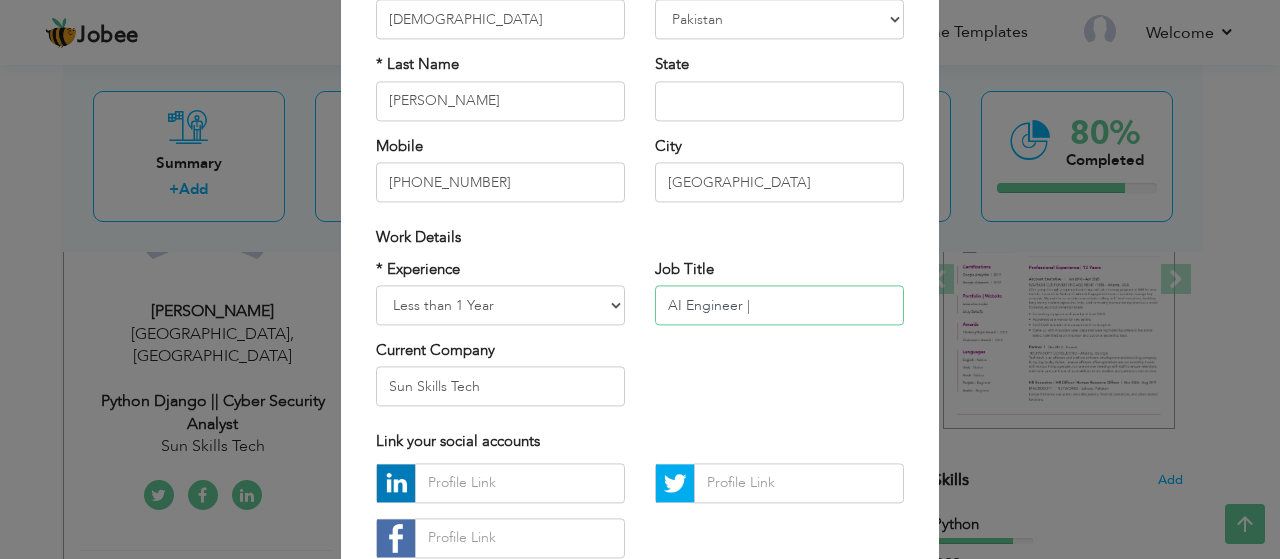 paste on "Software" 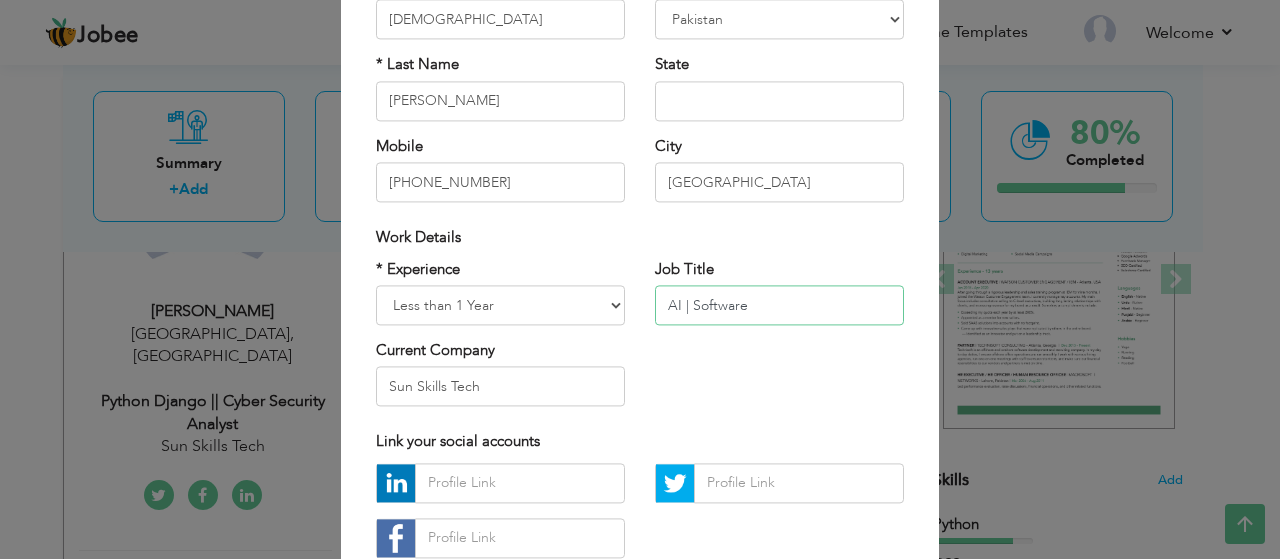 paste on "Engineer" 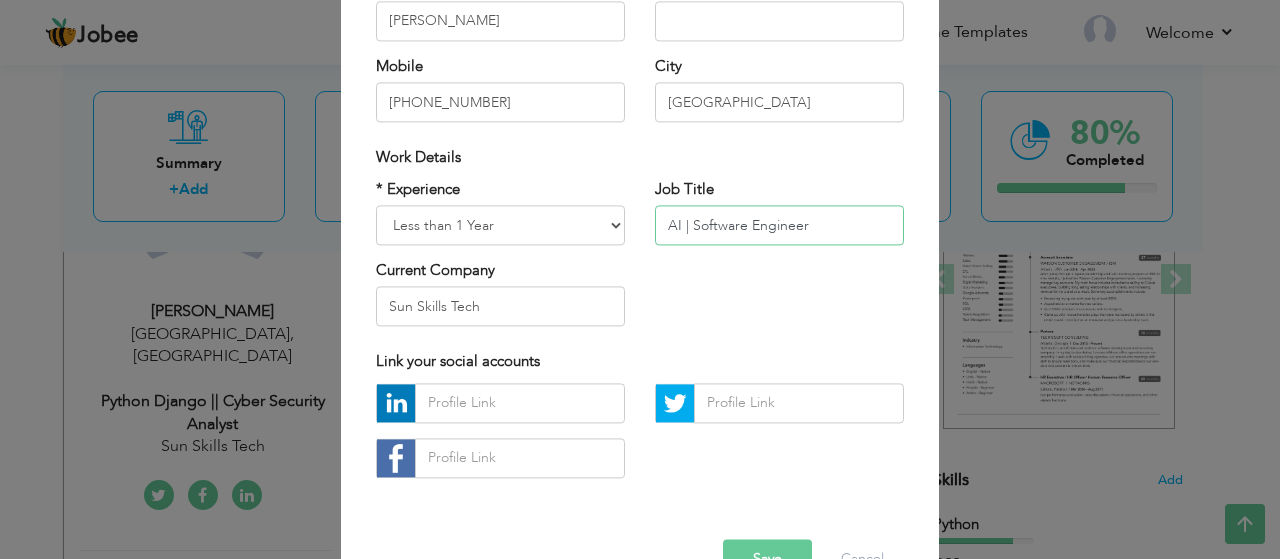 scroll, scrollTop: 334, scrollLeft: 0, axis: vertical 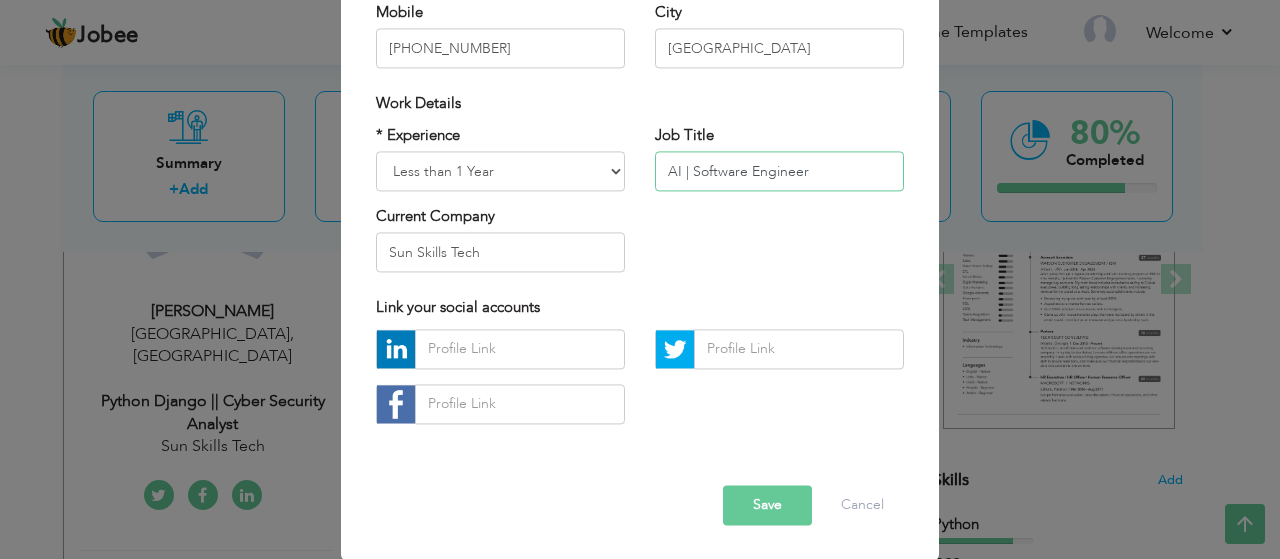 type on "AI | Software Engineer" 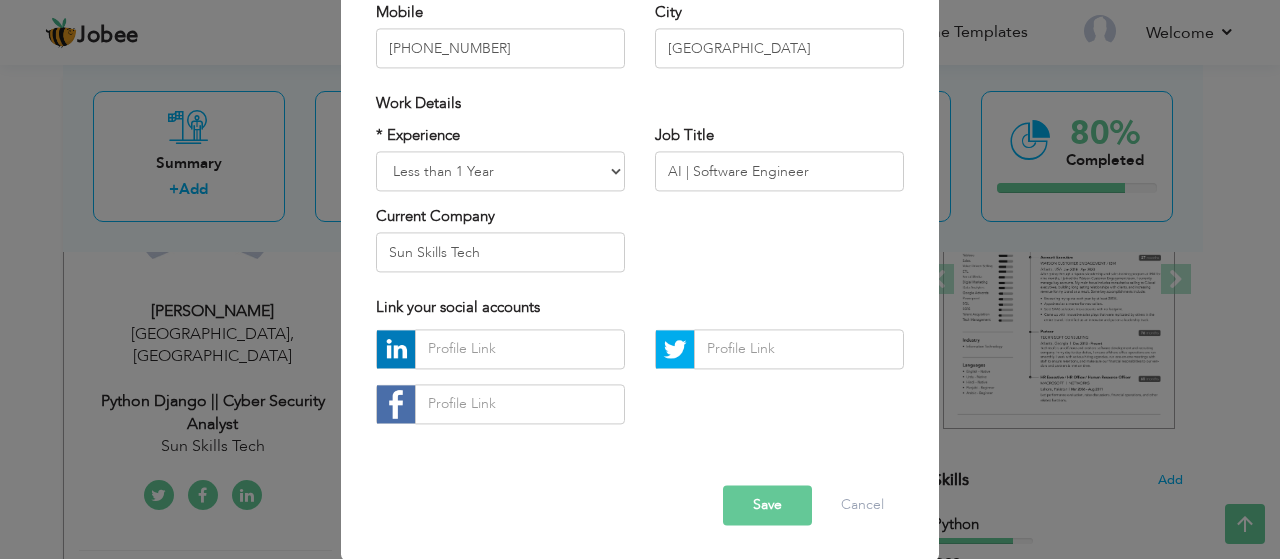 click on "Save" at bounding box center (767, 505) 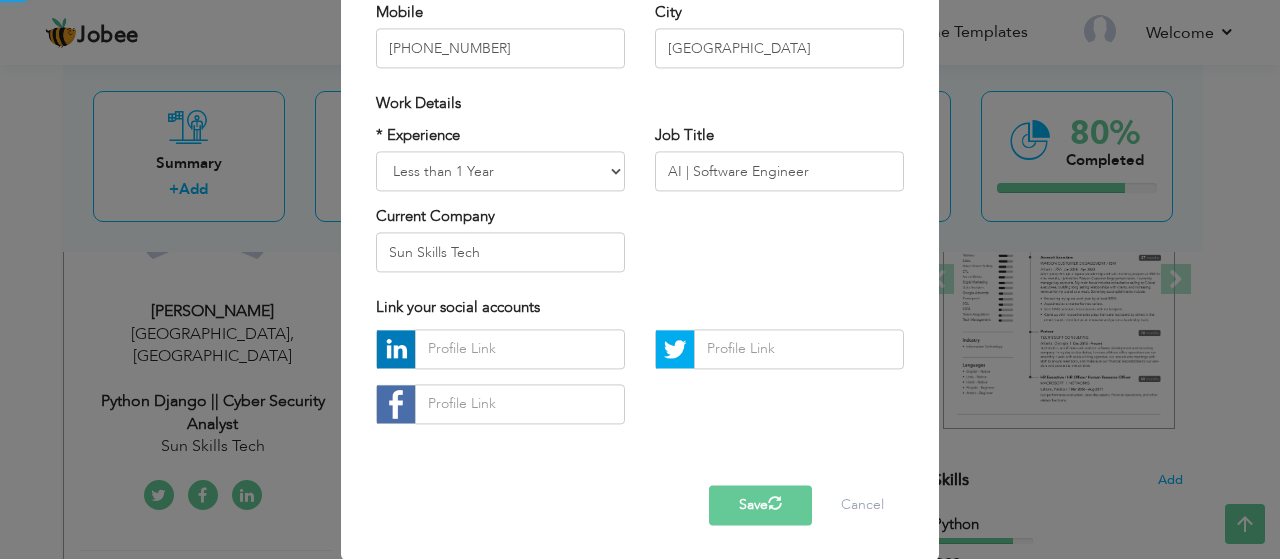 type 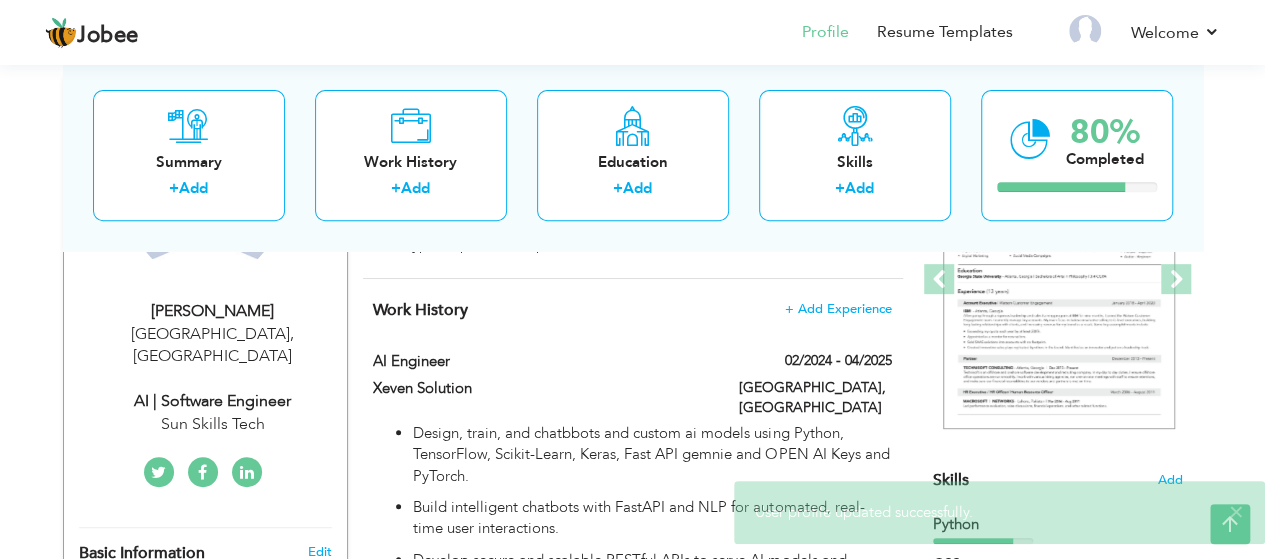 click on "Sun Skills Tech" at bounding box center [213, 424] 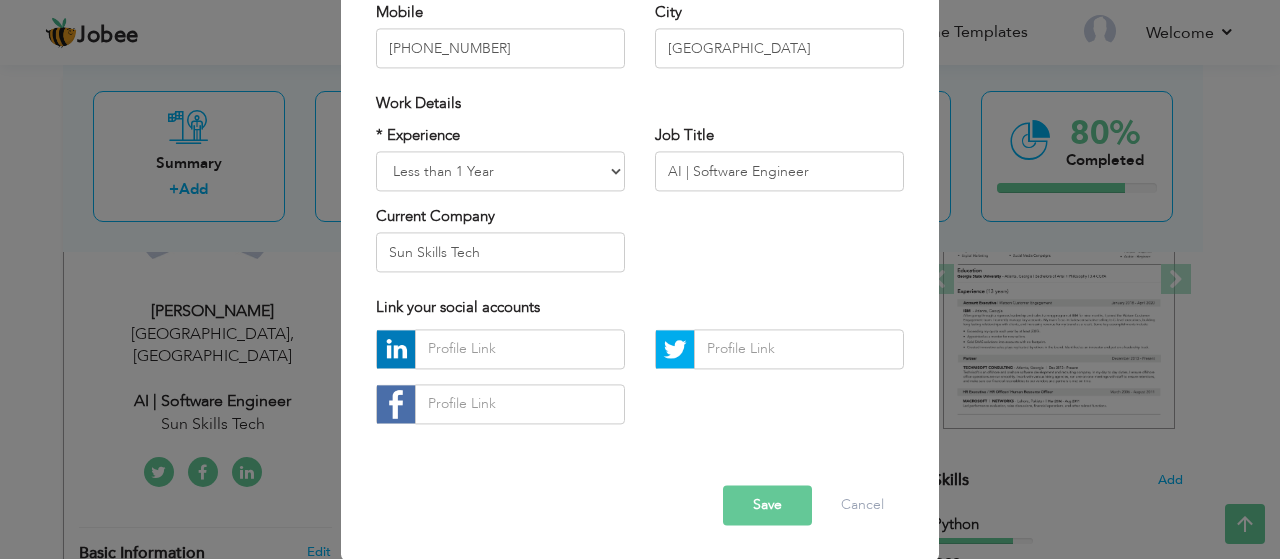 scroll, scrollTop: 0, scrollLeft: 0, axis: both 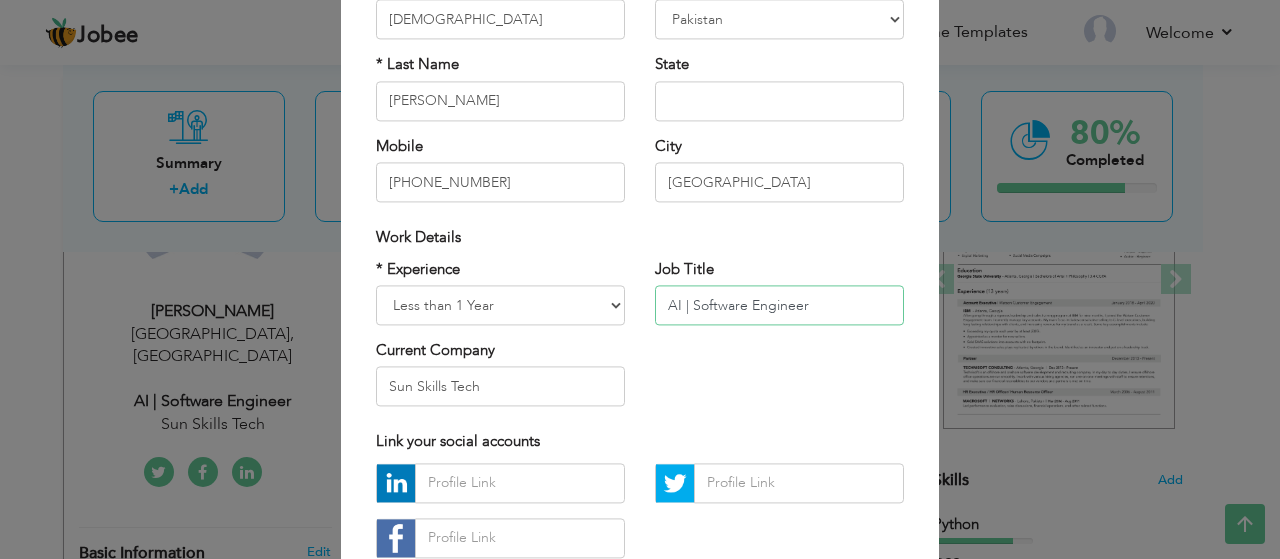 click on "AI | Software Engineer" at bounding box center (779, 305) 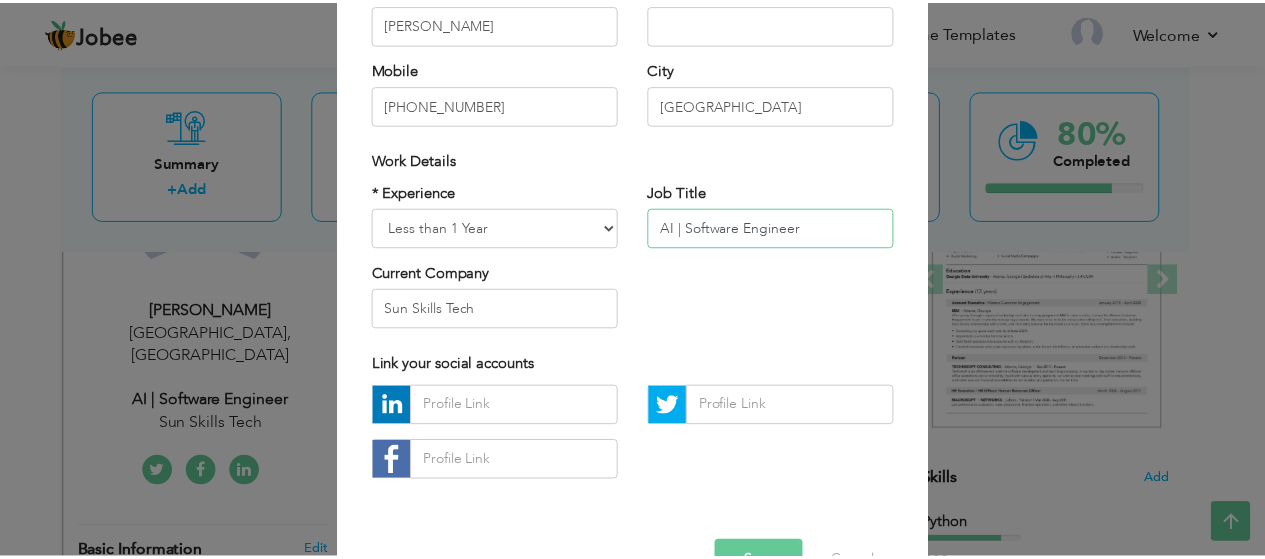 scroll, scrollTop: 334, scrollLeft: 0, axis: vertical 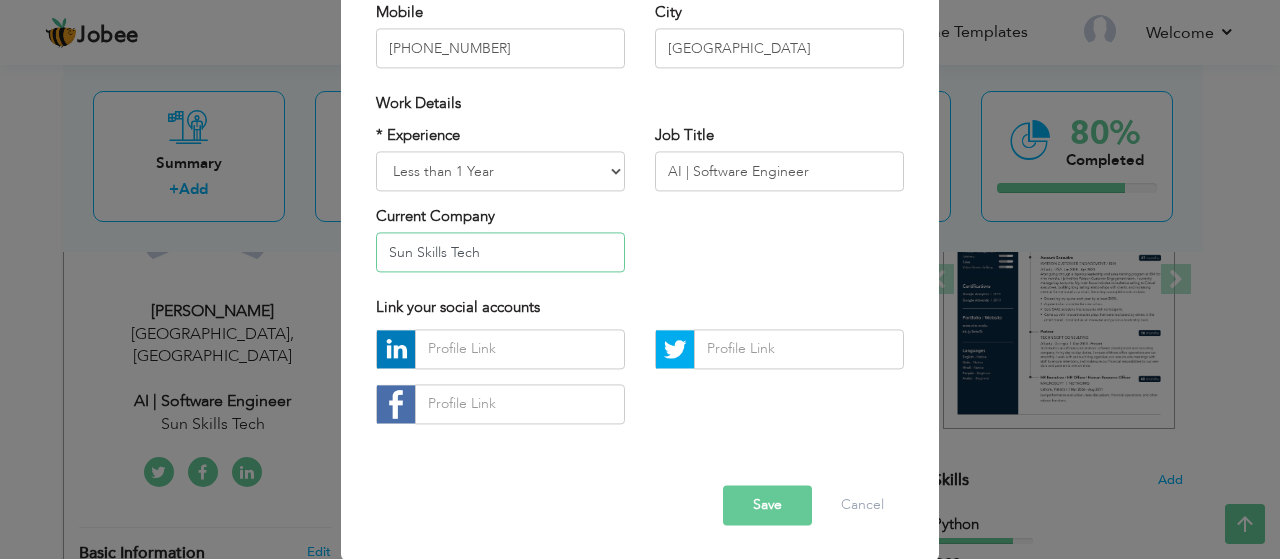 click on "Sun Skills Tech" at bounding box center [500, 253] 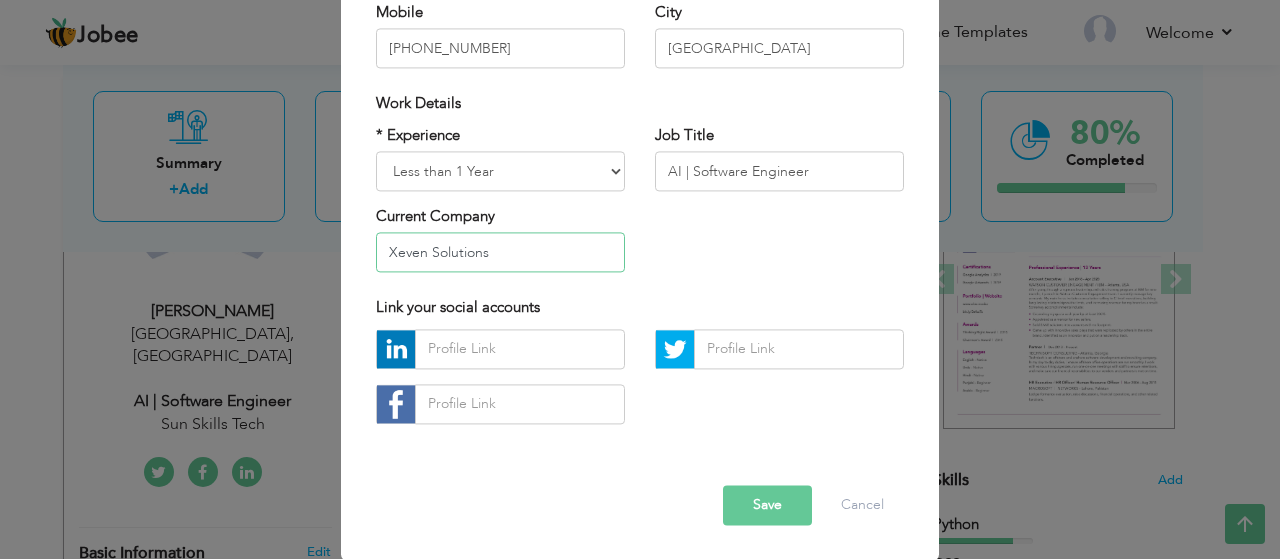 type on "Xeven Solutions" 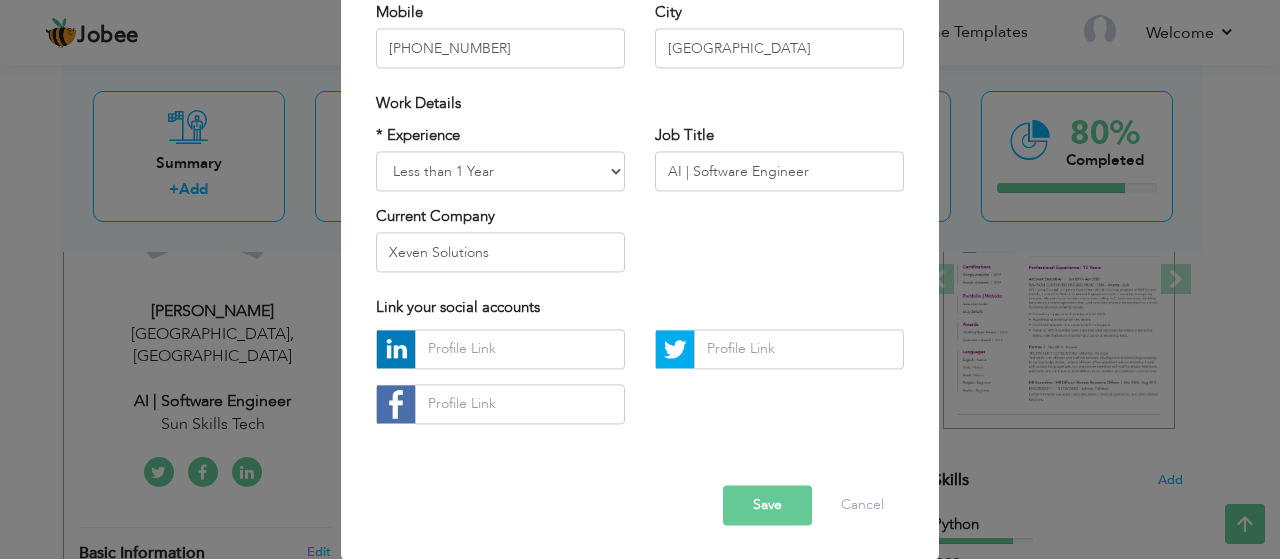 click on "Save" at bounding box center [767, 505] 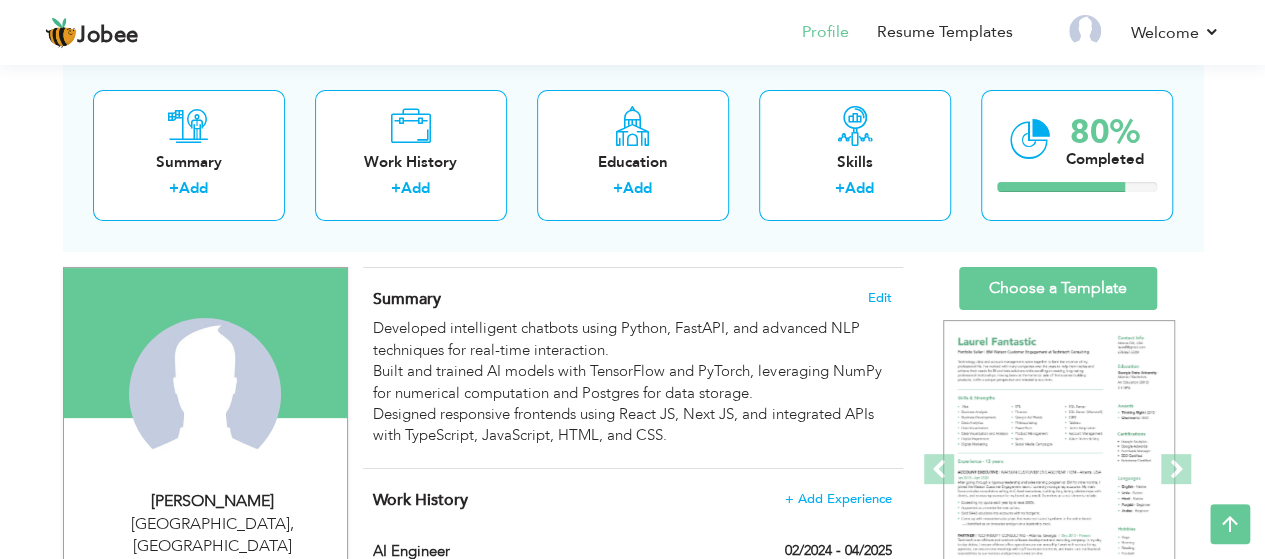 scroll, scrollTop: 0, scrollLeft: 0, axis: both 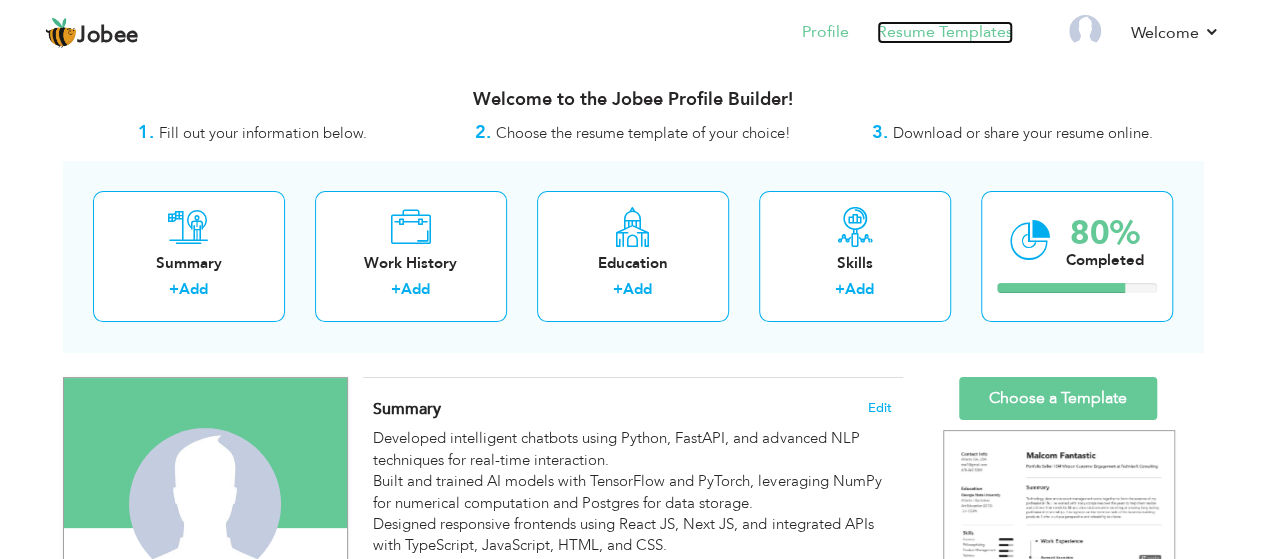 click on "Resume Templates" at bounding box center [945, 32] 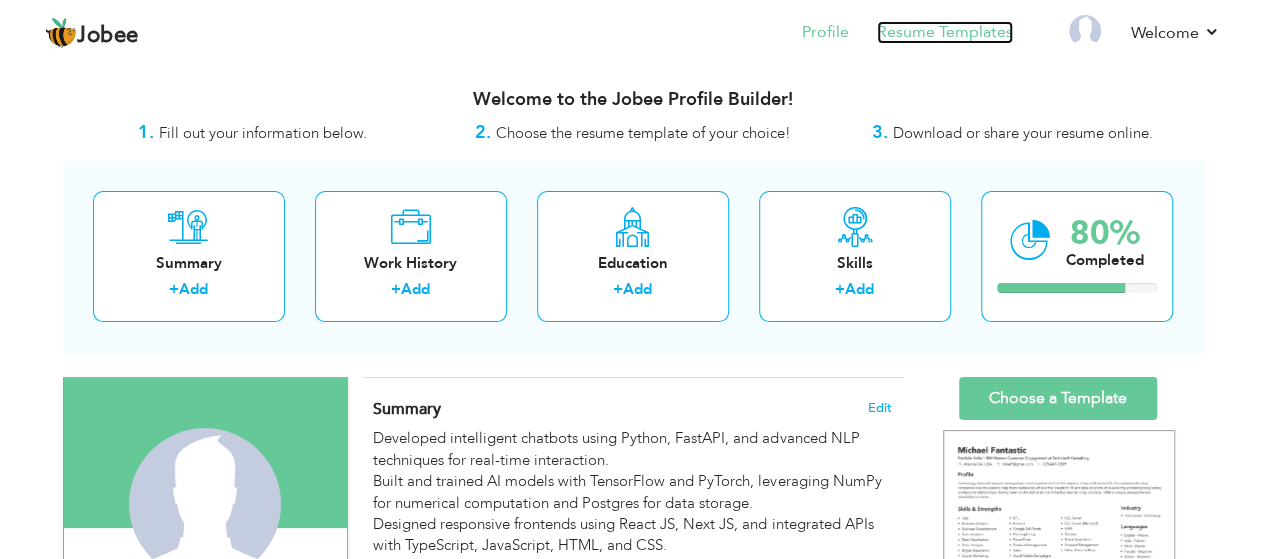 click on "Resume Templates" at bounding box center (945, 32) 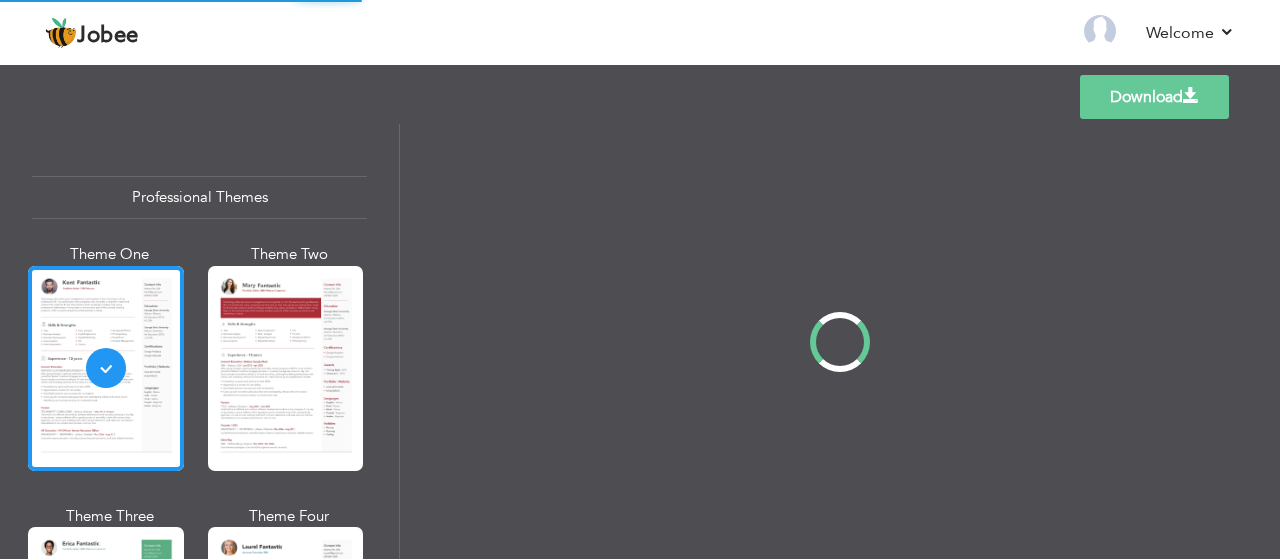 scroll, scrollTop: 0, scrollLeft: 0, axis: both 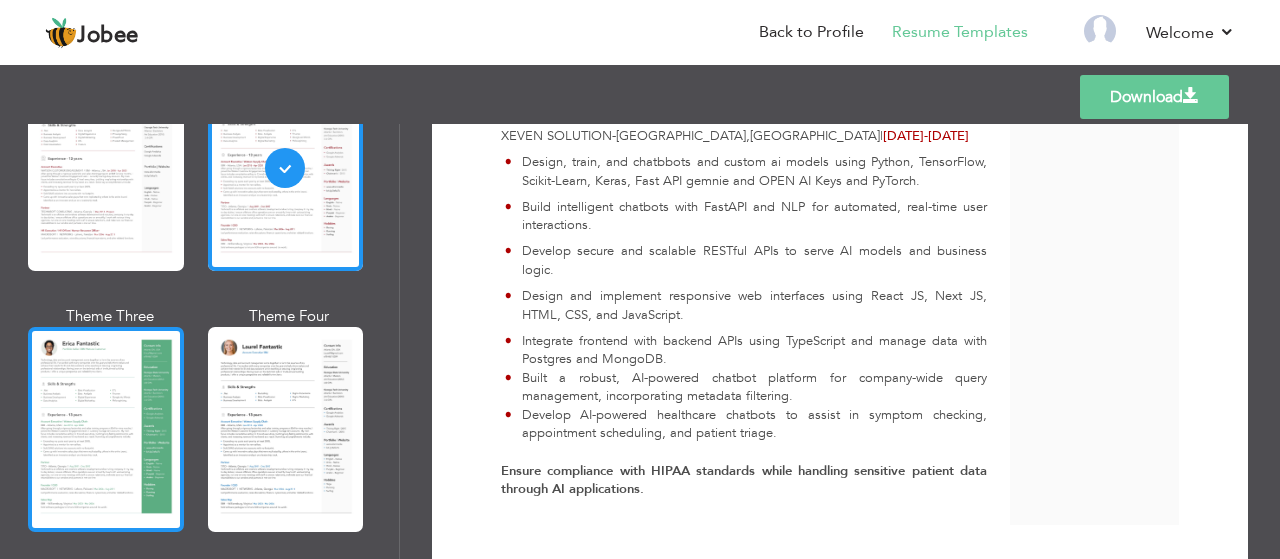 click at bounding box center (106, 429) 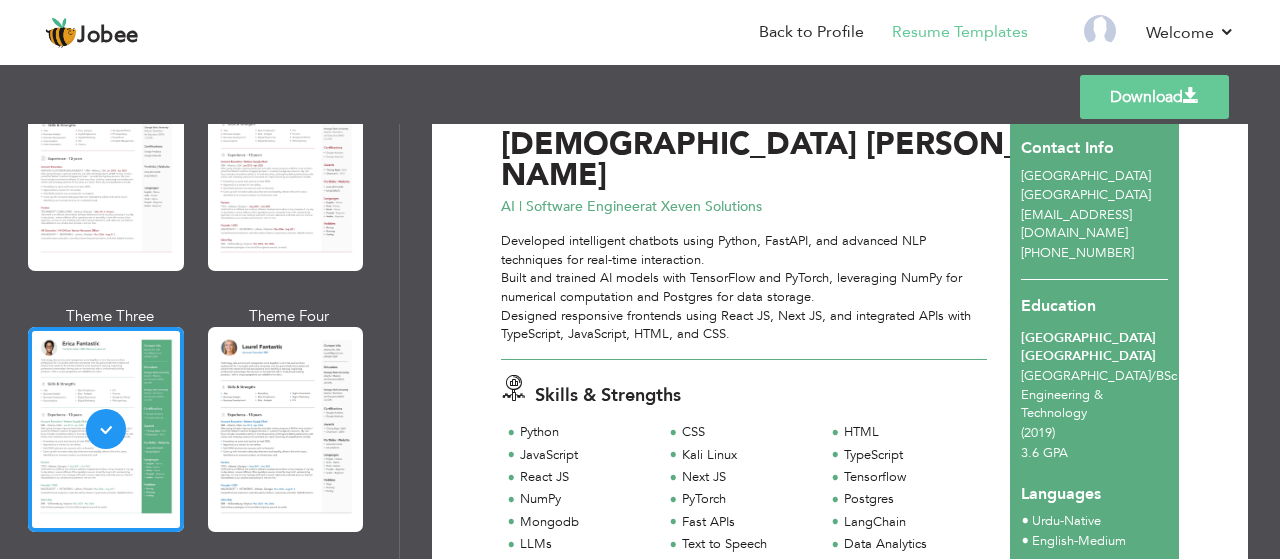 scroll, scrollTop: 0, scrollLeft: 0, axis: both 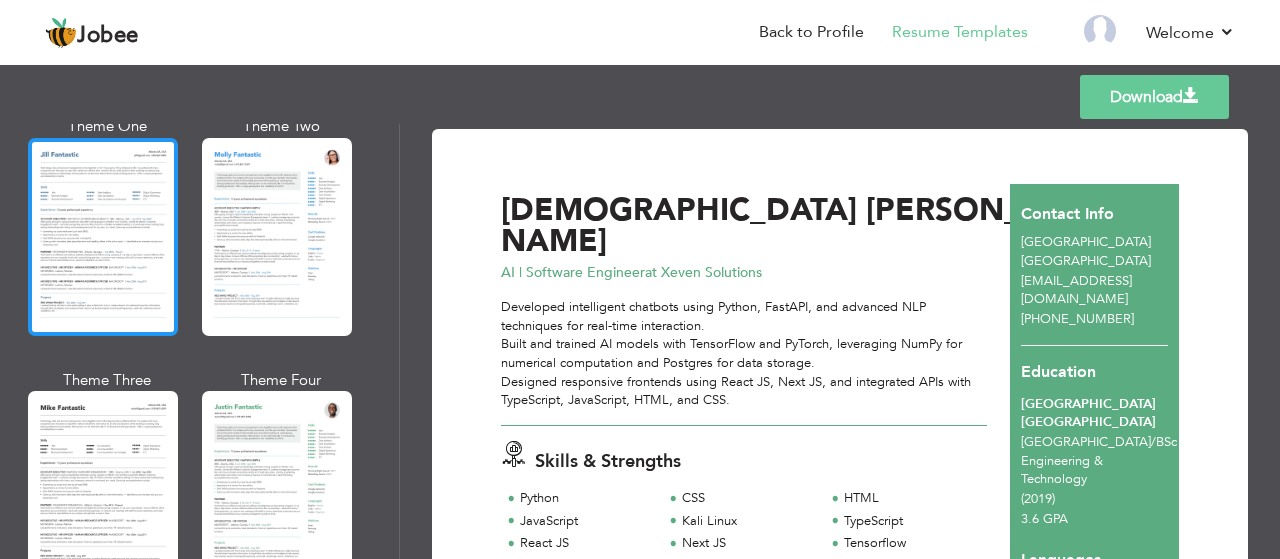 click at bounding box center (103, 237) 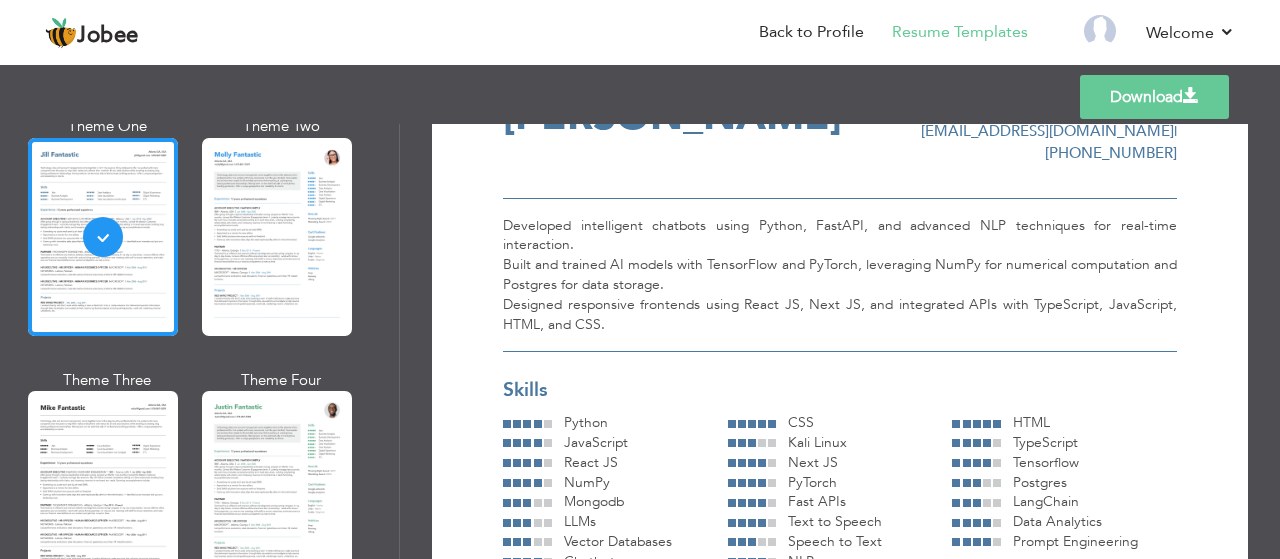 scroll, scrollTop: 0, scrollLeft: 0, axis: both 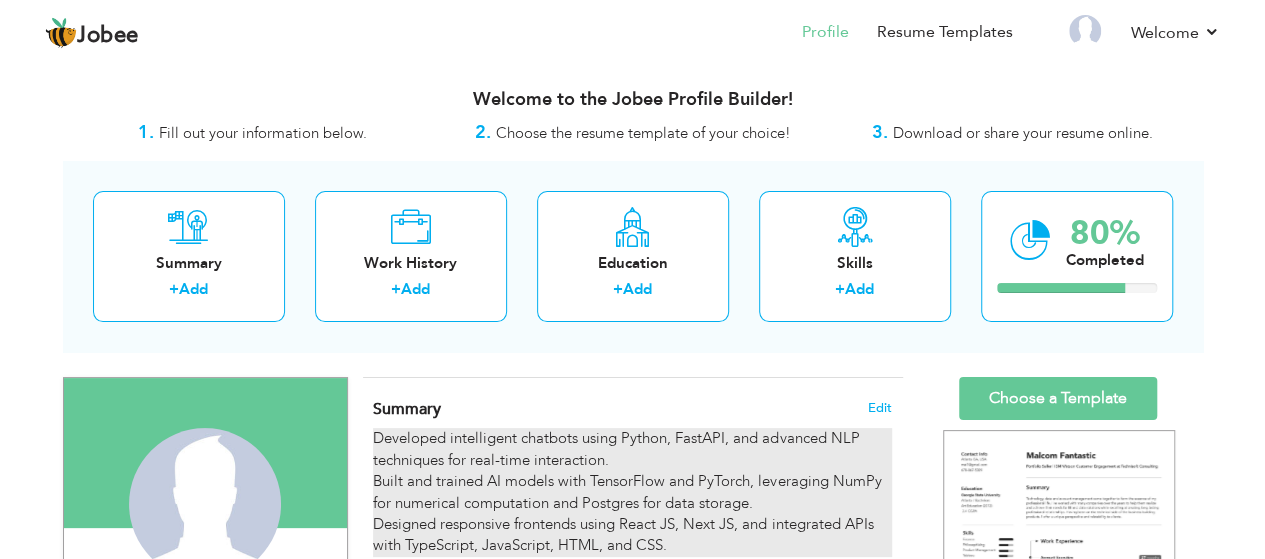 click on "Developed intelligent chatbots using Python, FastAPI, and advanced NLP techniques for real-time interaction.
Built and trained AI models with TensorFlow and PyTorch, leveraging NumPy for numerical computation and Postgres for data storage.
Designed responsive frontends using React JS, Next JS, and integrated APIs with TypeScript, JavaScript, HTML, and CSS." at bounding box center [632, 492] 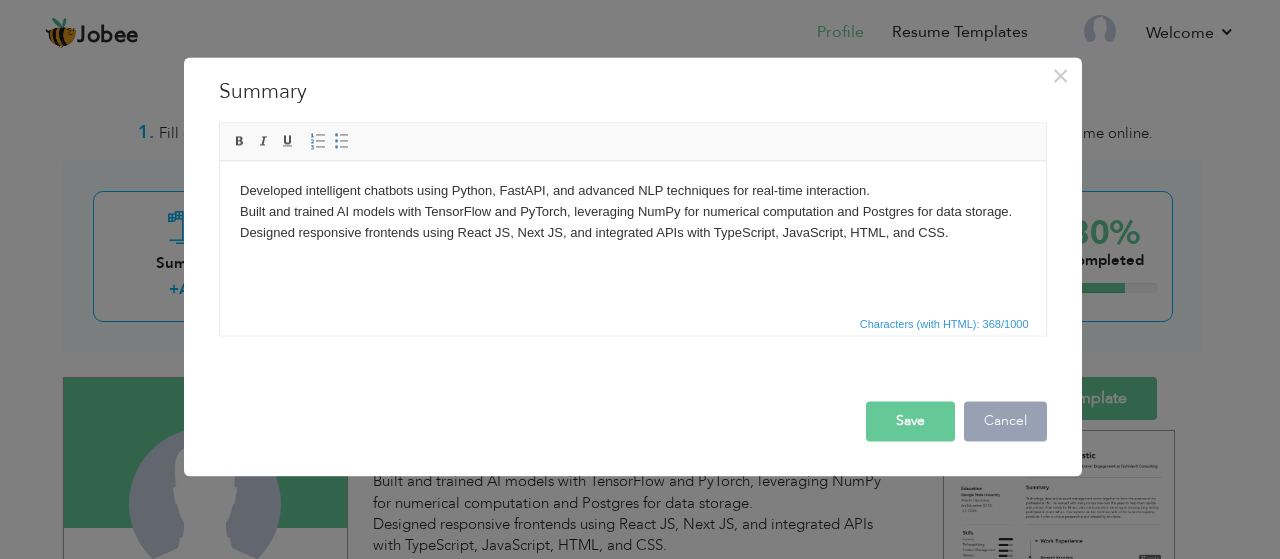 click on "Cancel" at bounding box center (1005, 421) 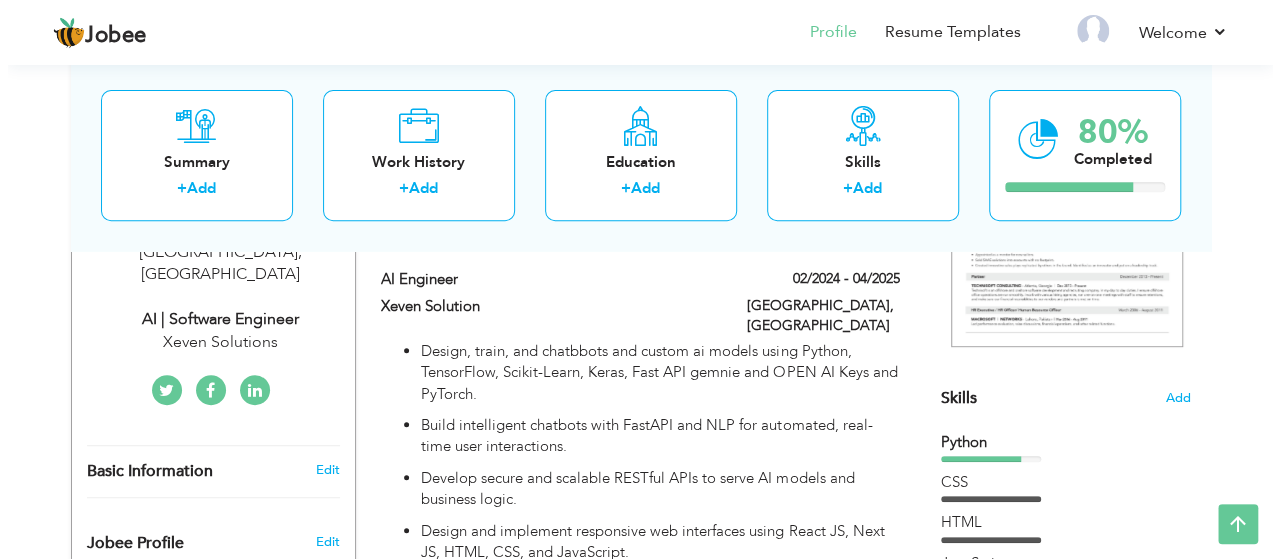 scroll, scrollTop: 400, scrollLeft: 0, axis: vertical 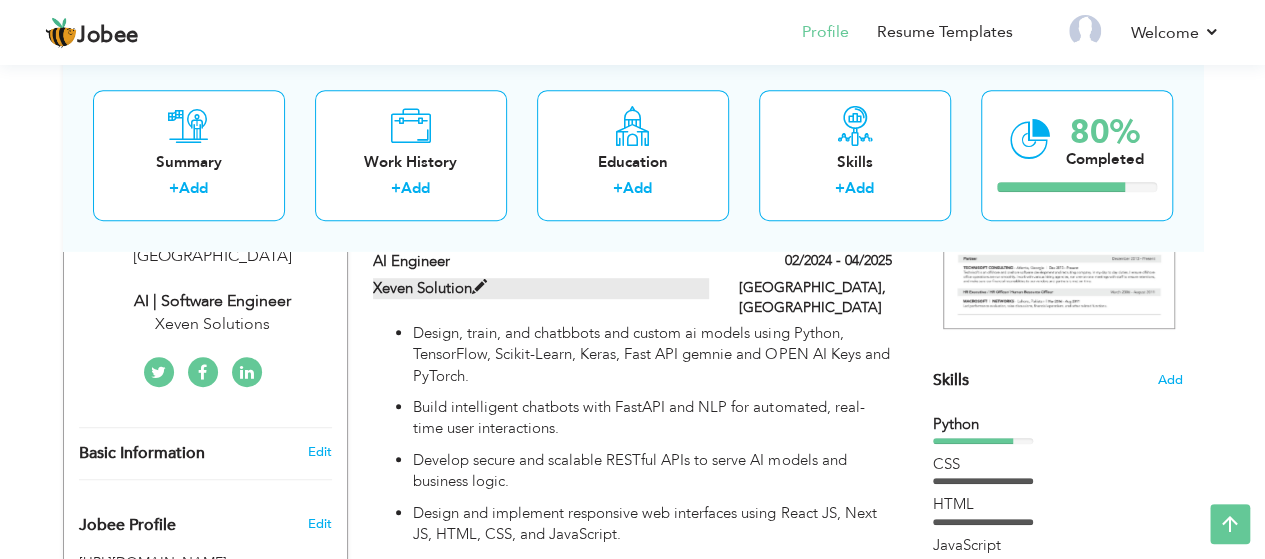 click on "Xeven Solution" at bounding box center [541, 288] 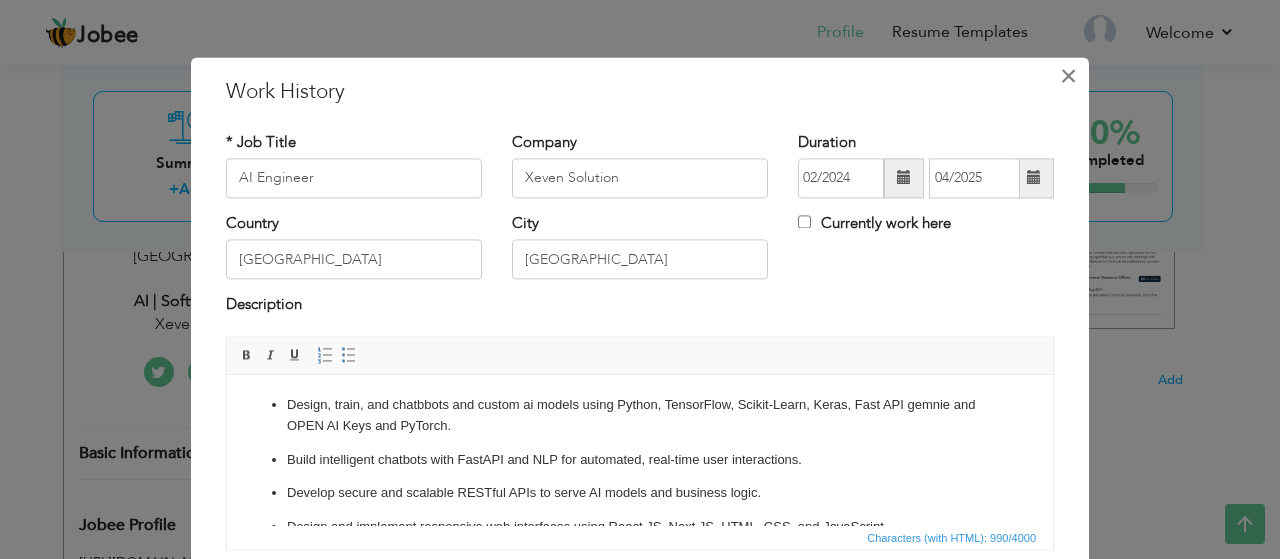 click on "×" at bounding box center [1068, 76] 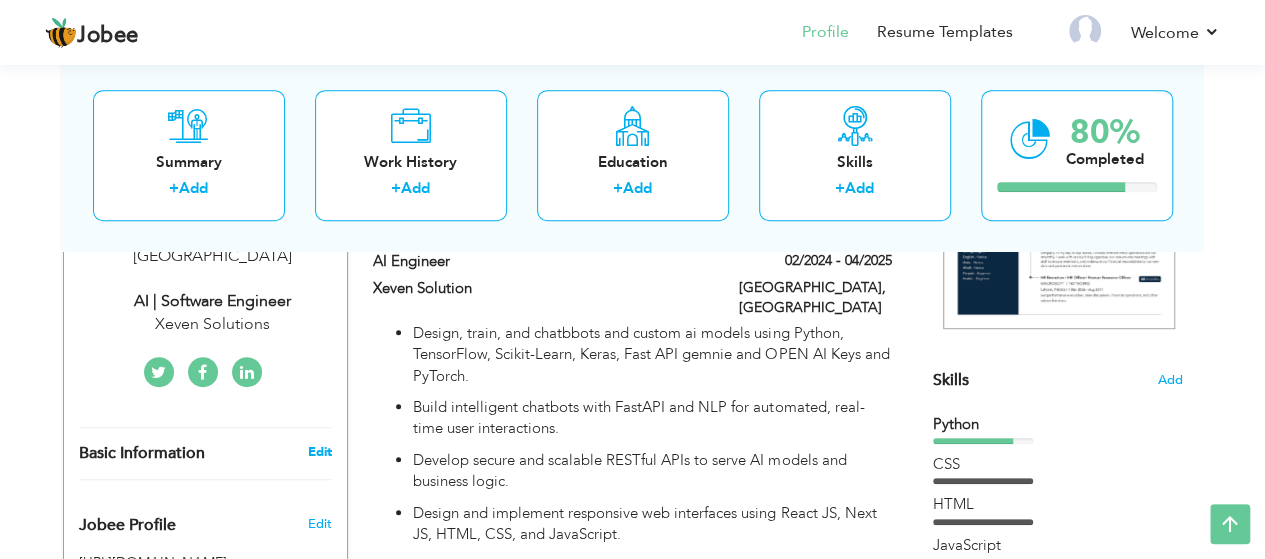 click on "Edit" at bounding box center (319, 452) 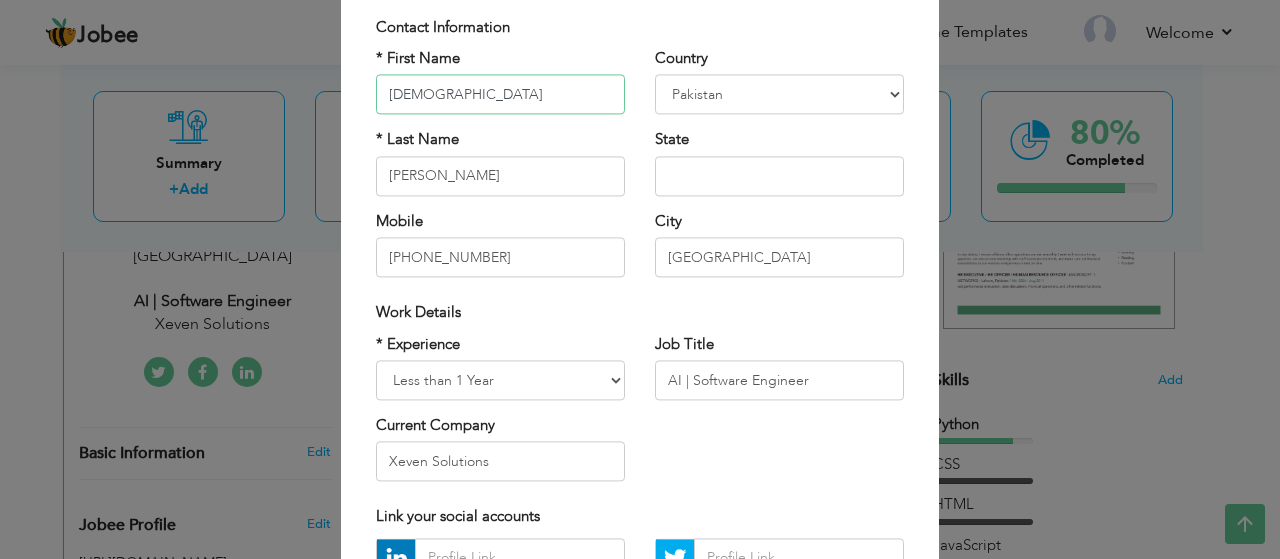 scroll, scrollTop: 34, scrollLeft: 0, axis: vertical 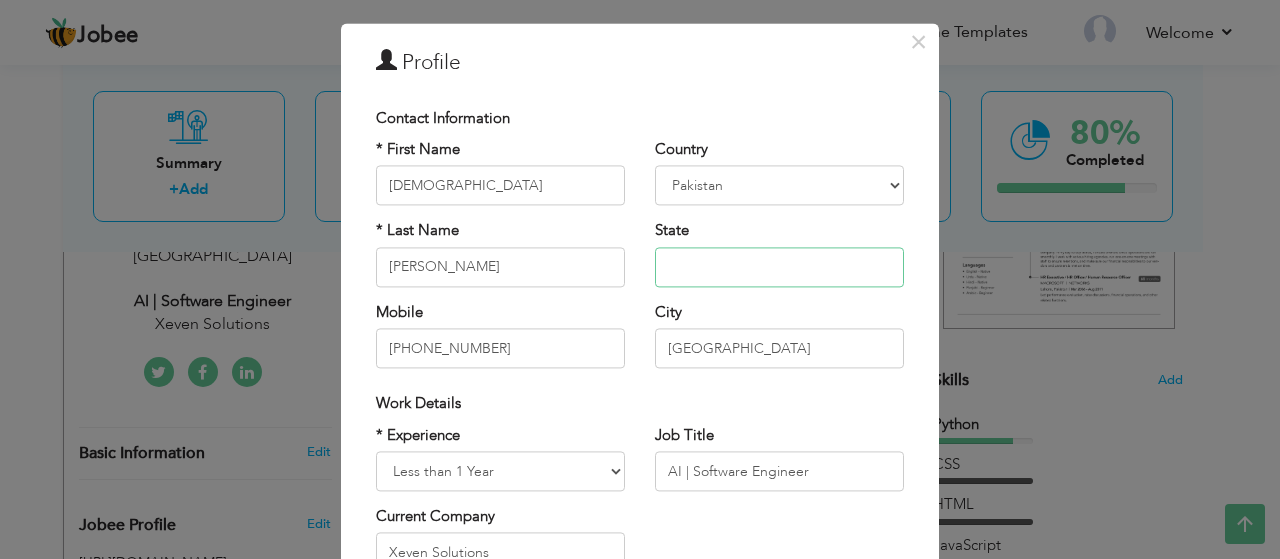 click at bounding box center [779, 267] 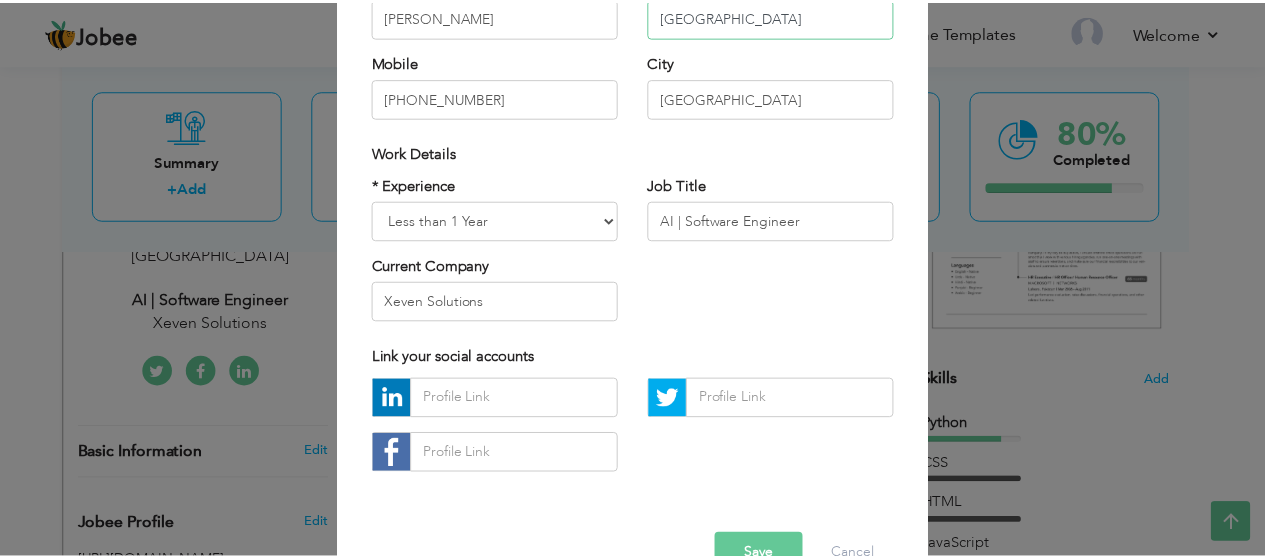 scroll, scrollTop: 334, scrollLeft: 0, axis: vertical 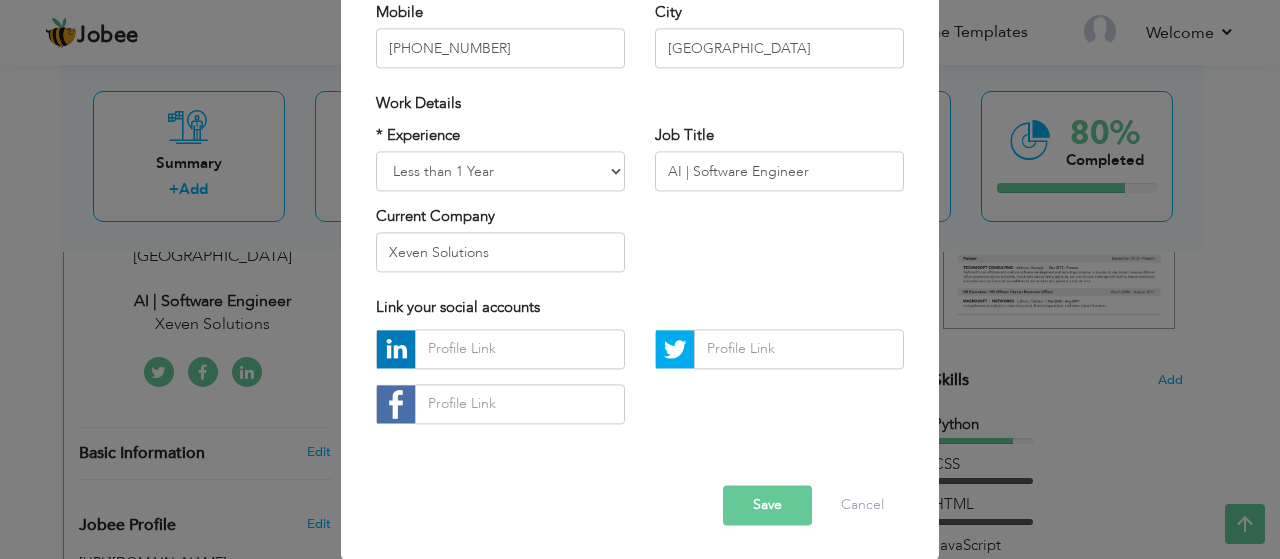 type on "[GEOGRAPHIC_DATA]" 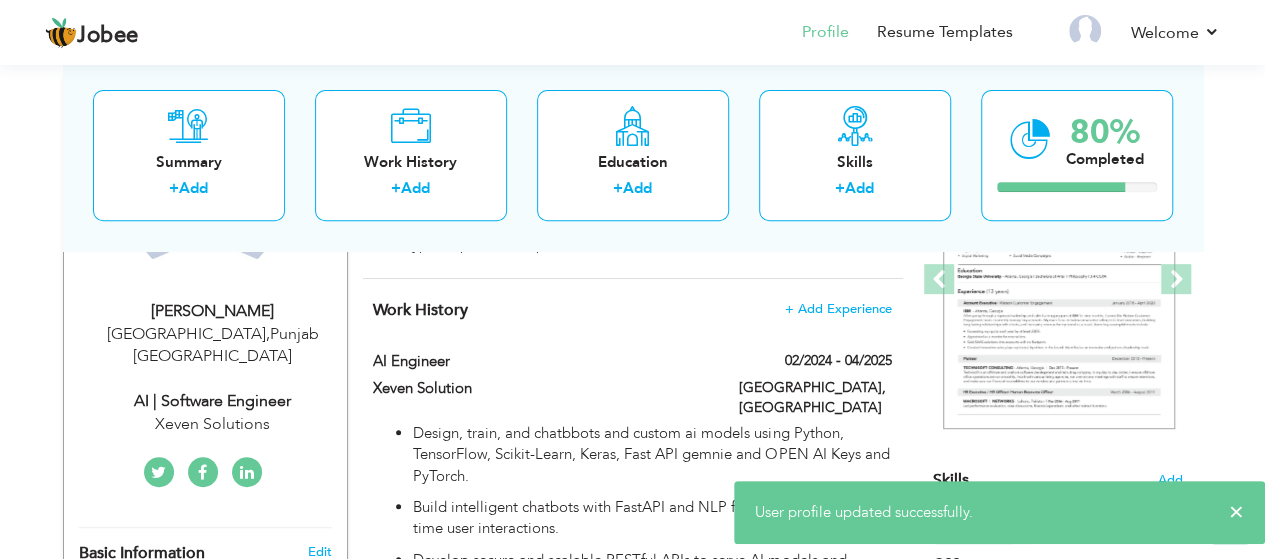 scroll, scrollTop: 0, scrollLeft: 0, axis: both 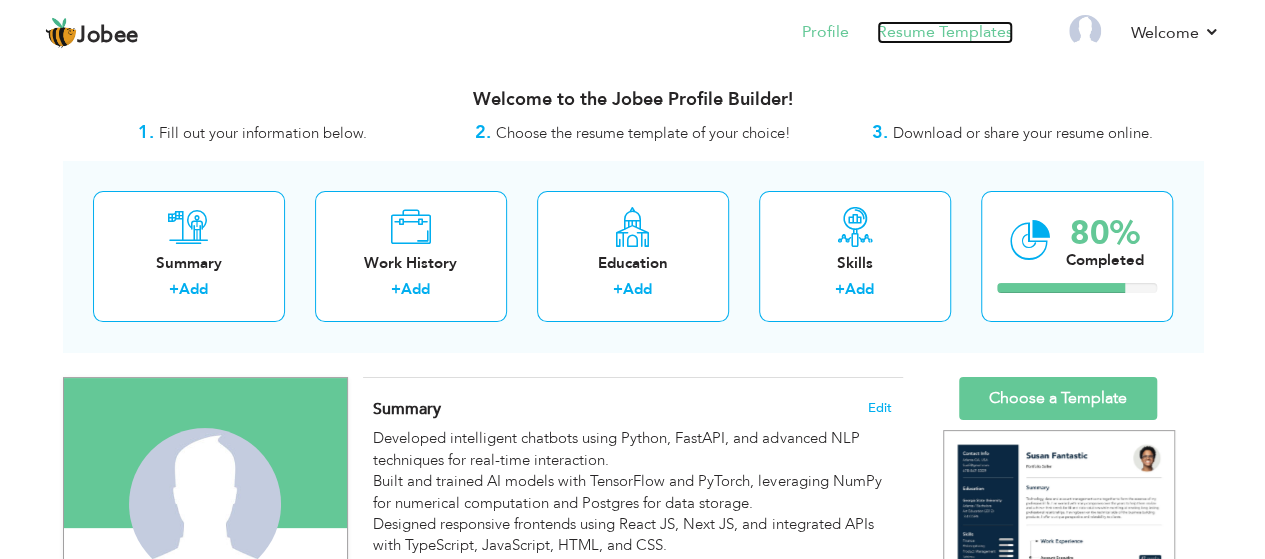 click on "Resume Templates" at bounding box center [945, 32] 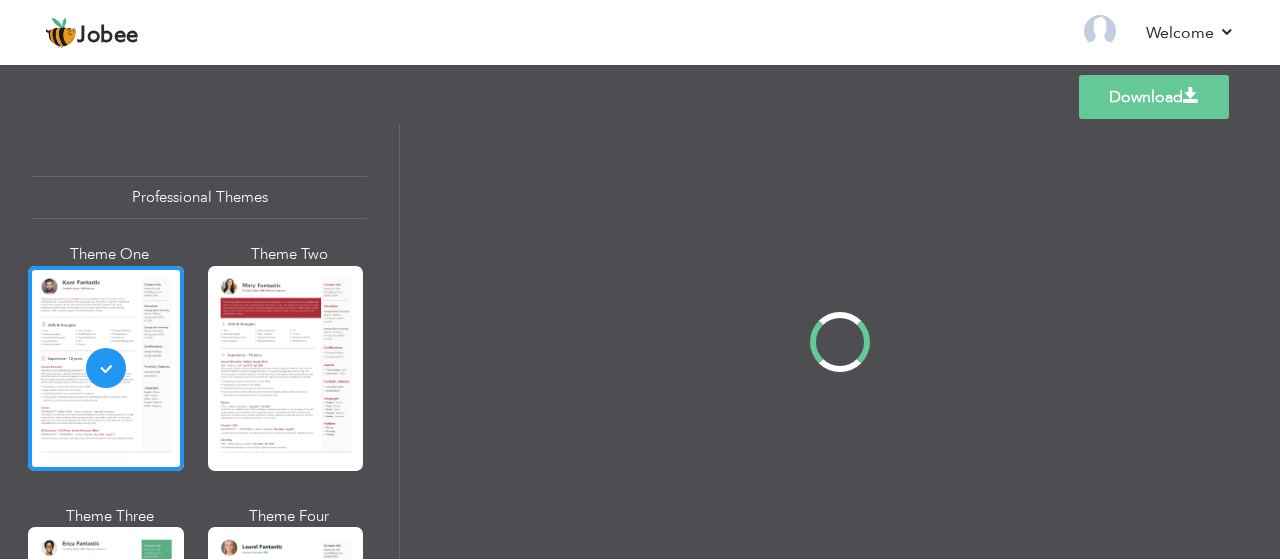 scroll, scrollTop: 0, scrollLeft: 0, axis: both 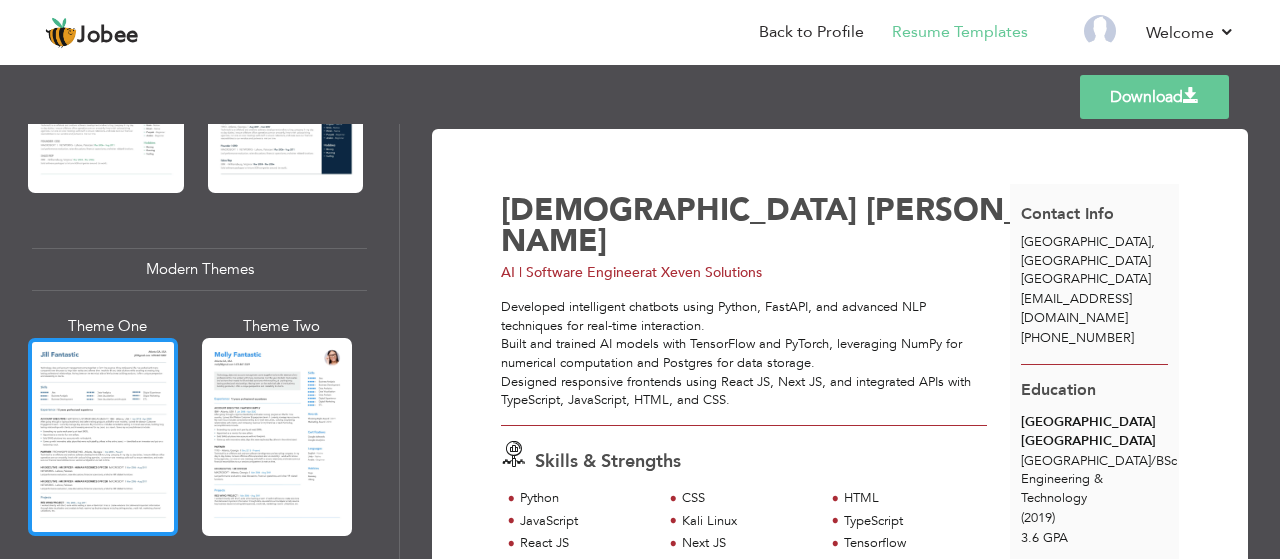click at bounding box center [103, 437] 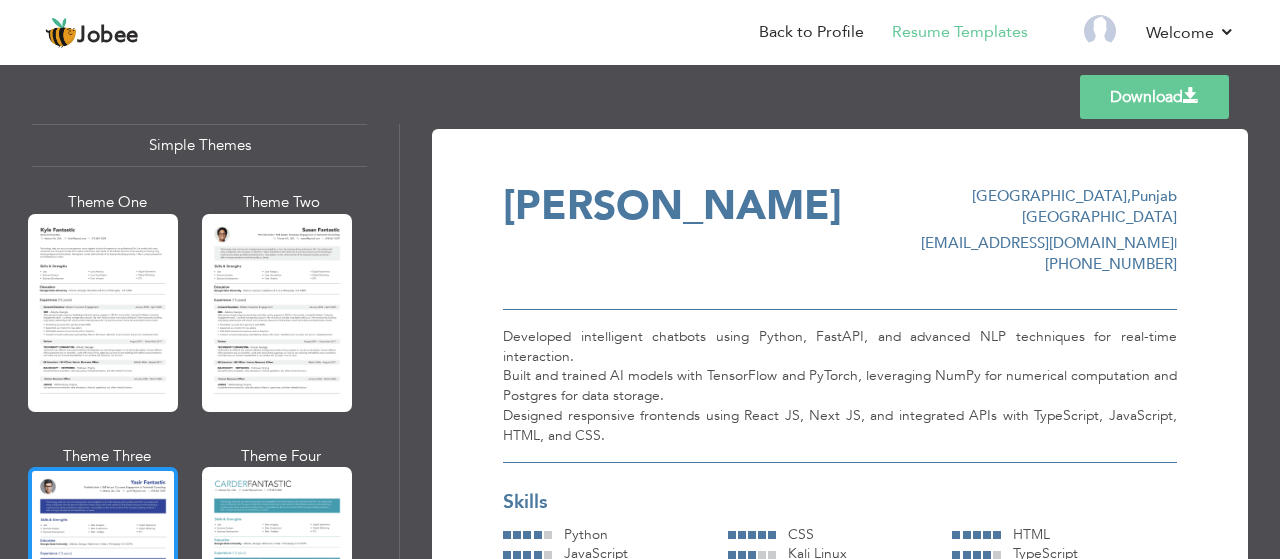 scroll, scrollTop: 3500, scrollLeft: 0, axis: vertical 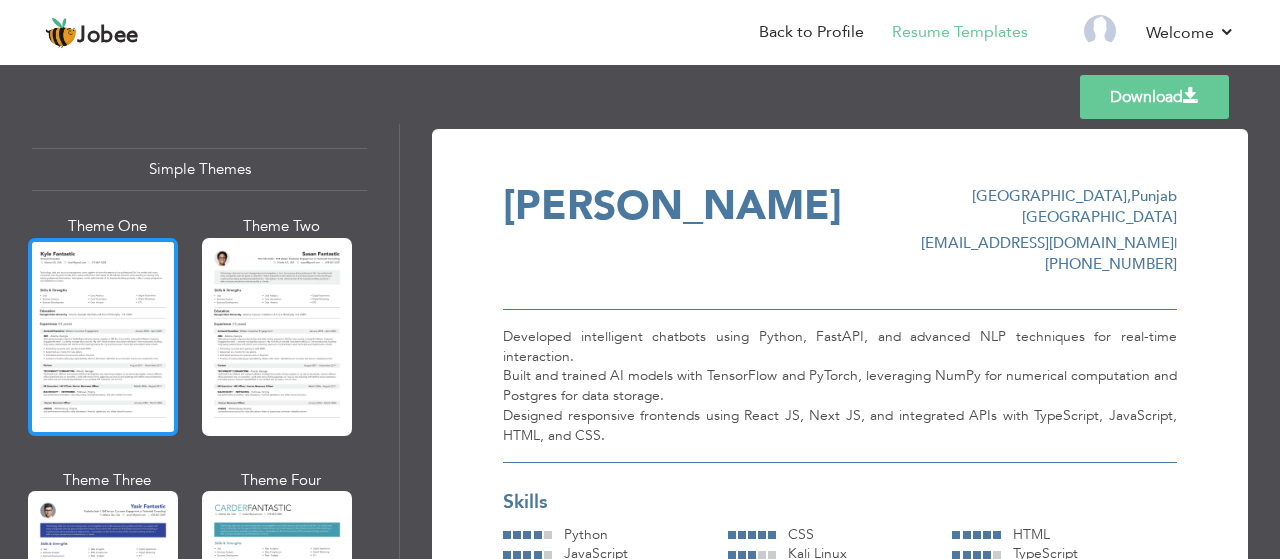 click at bounding box center (103, 337) 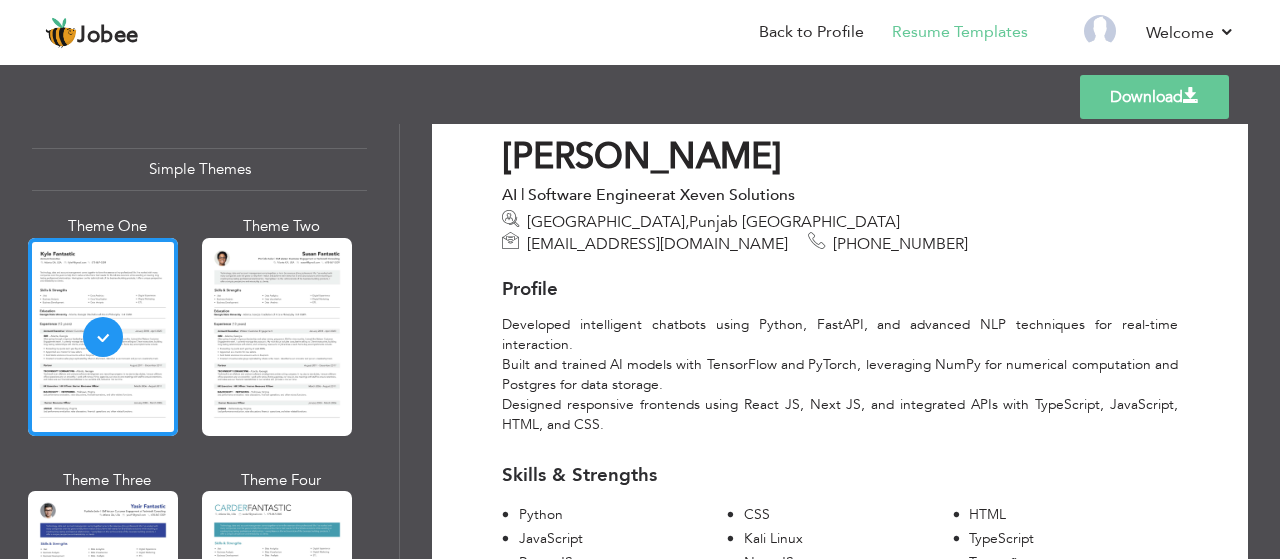 scroll, scrollTop: 0, scrollLeft: 0, axis: both 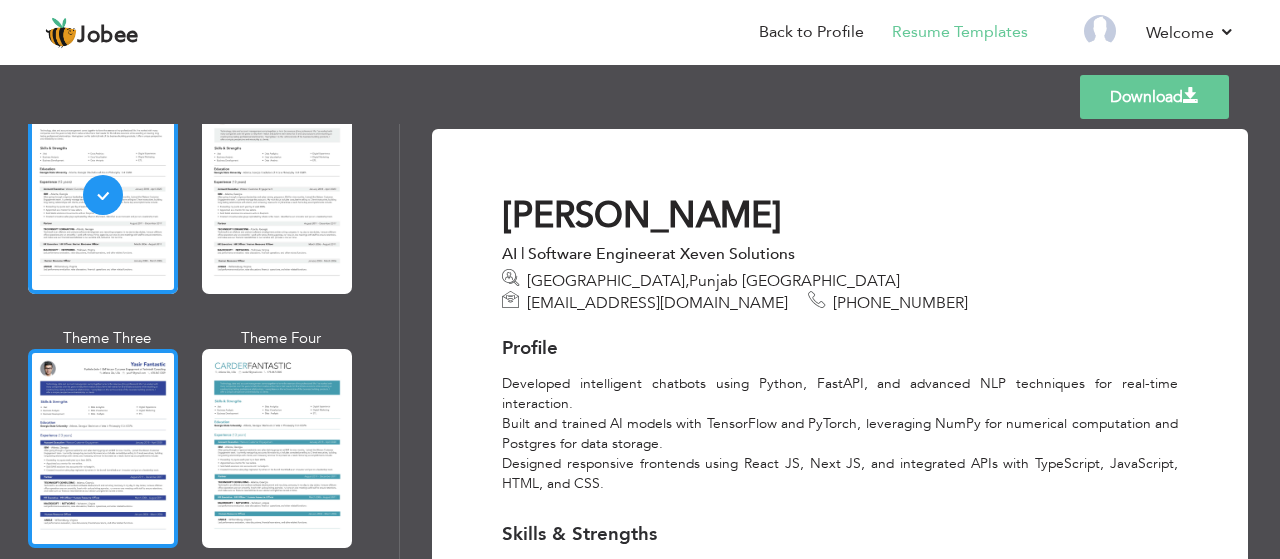 click at bounding box center (103, 448) 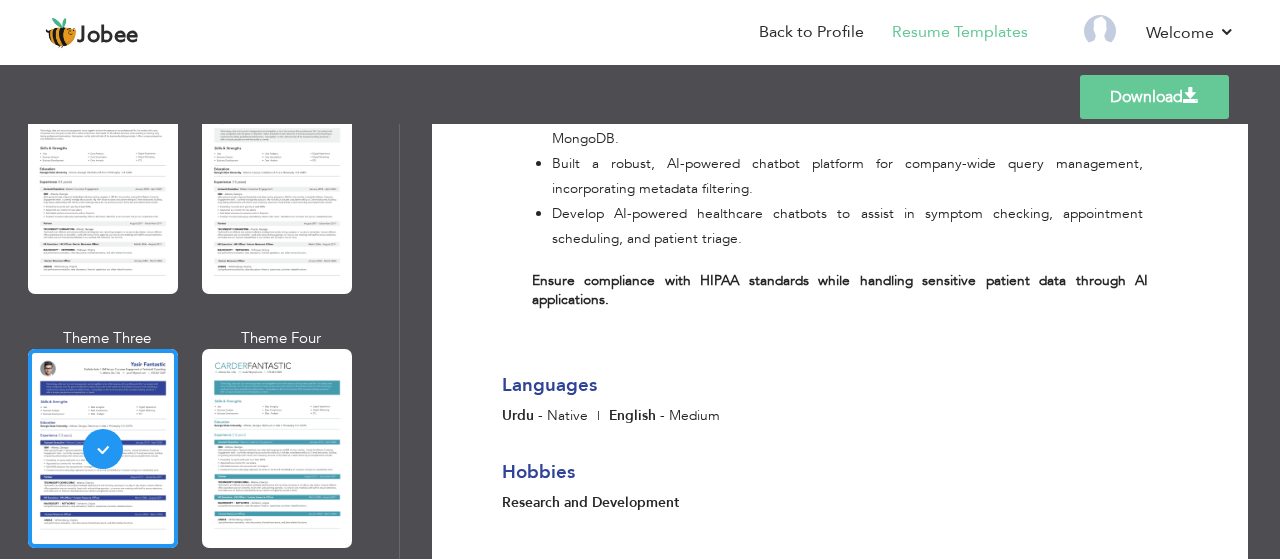 scroll, scrollTop: 1154, scrollLeft: 0, axis: vertical 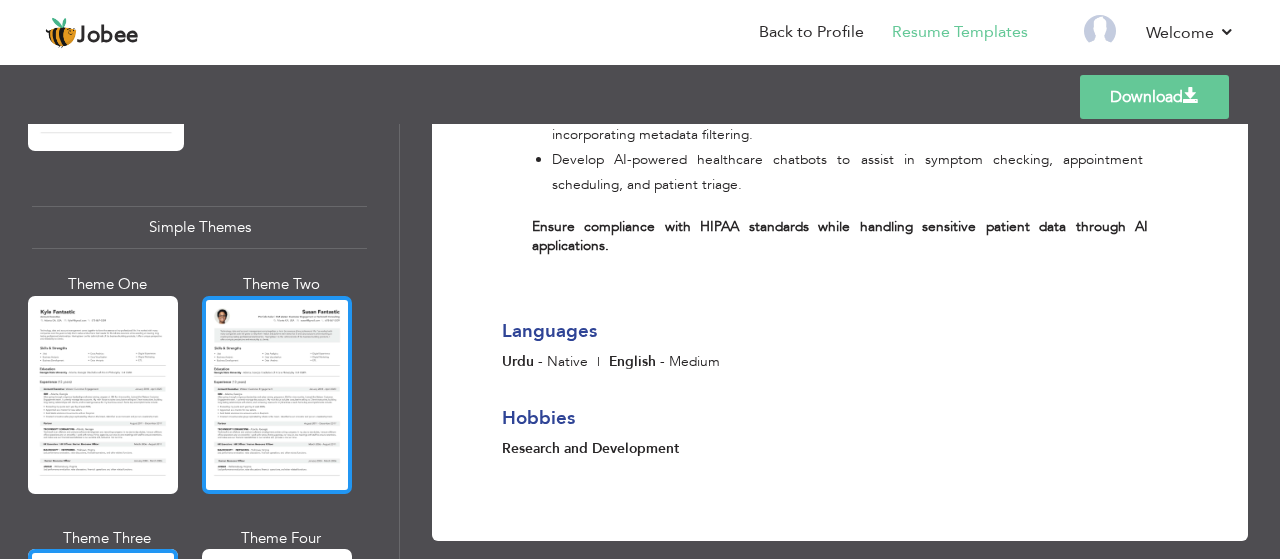 click at bounding box center (277, 395) 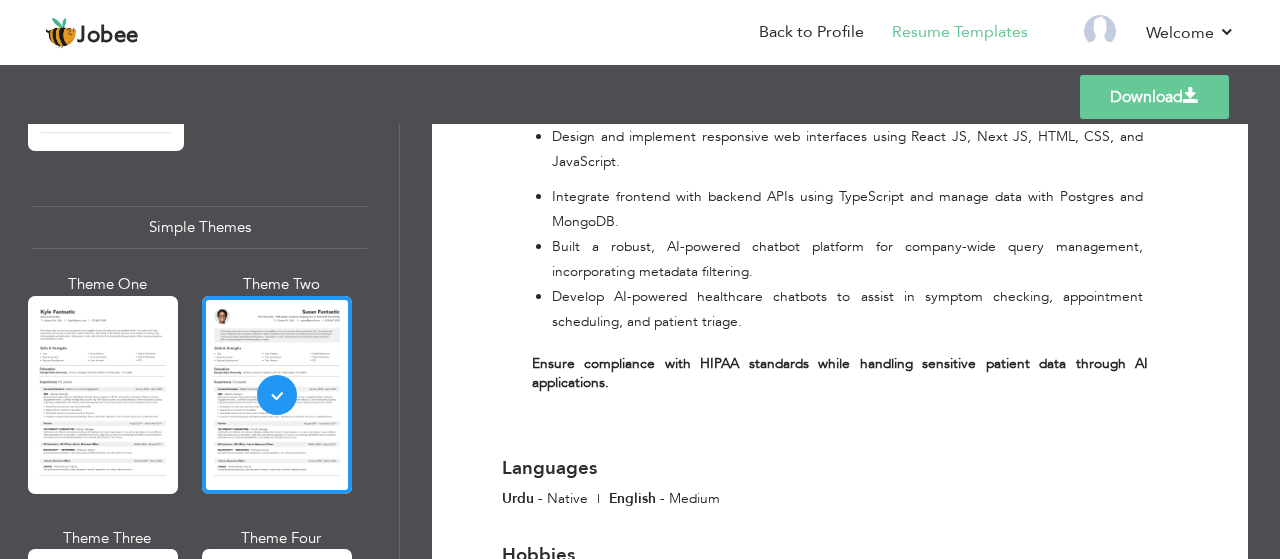 scroll, scrollTop: 1100, scrollLeft: 0, axis: vertical 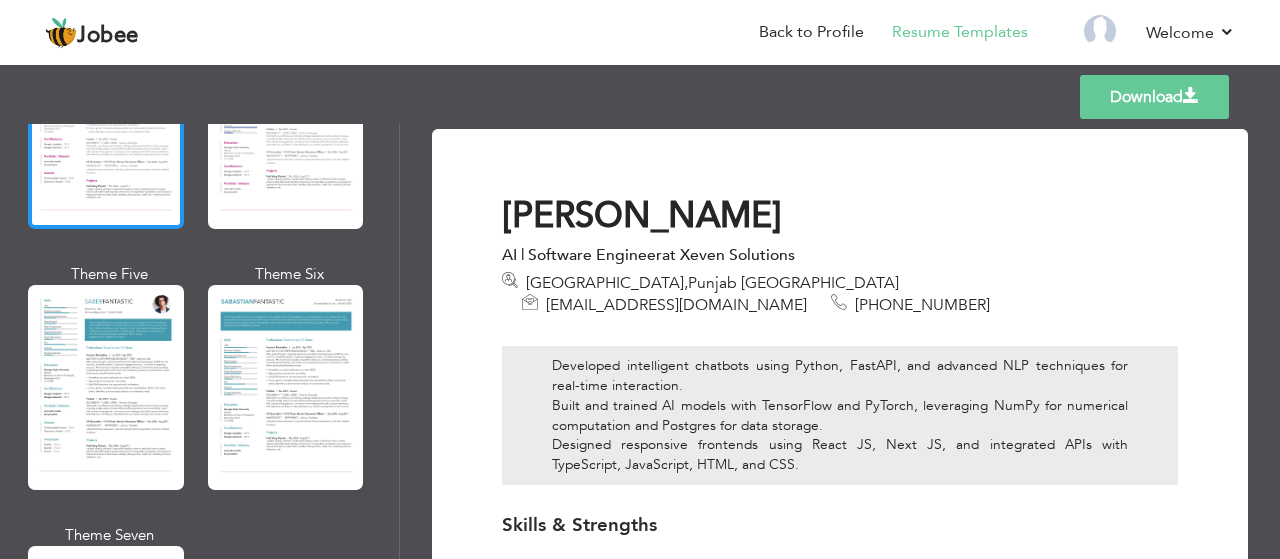 click at bounding box center [106, 126] 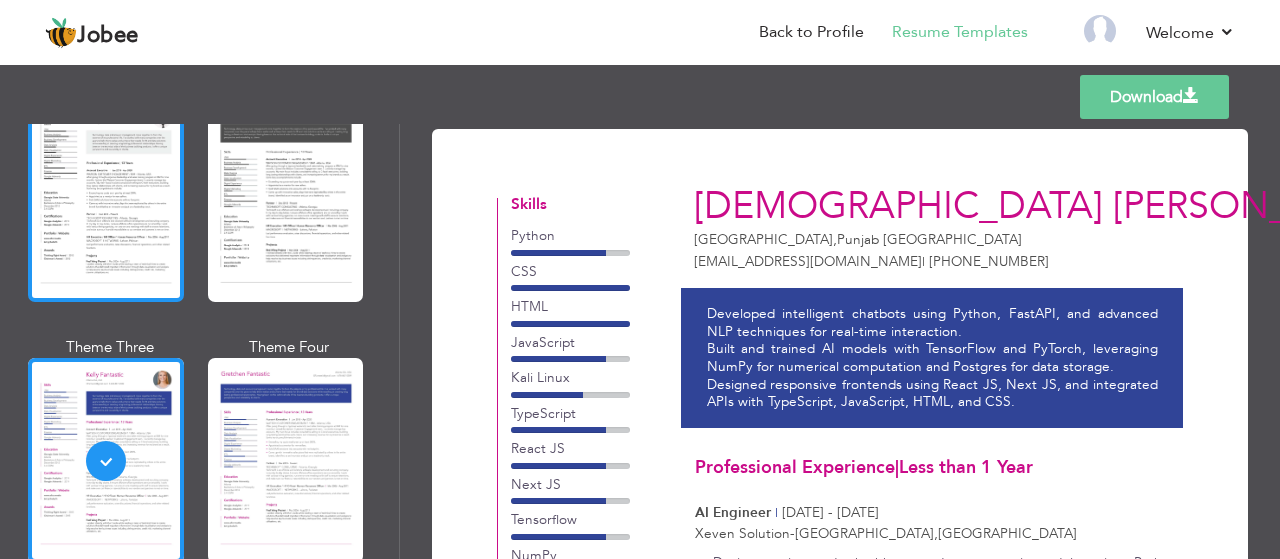 scroll, scrollTop: 2442, scrollLeft: 0, axis: vertical 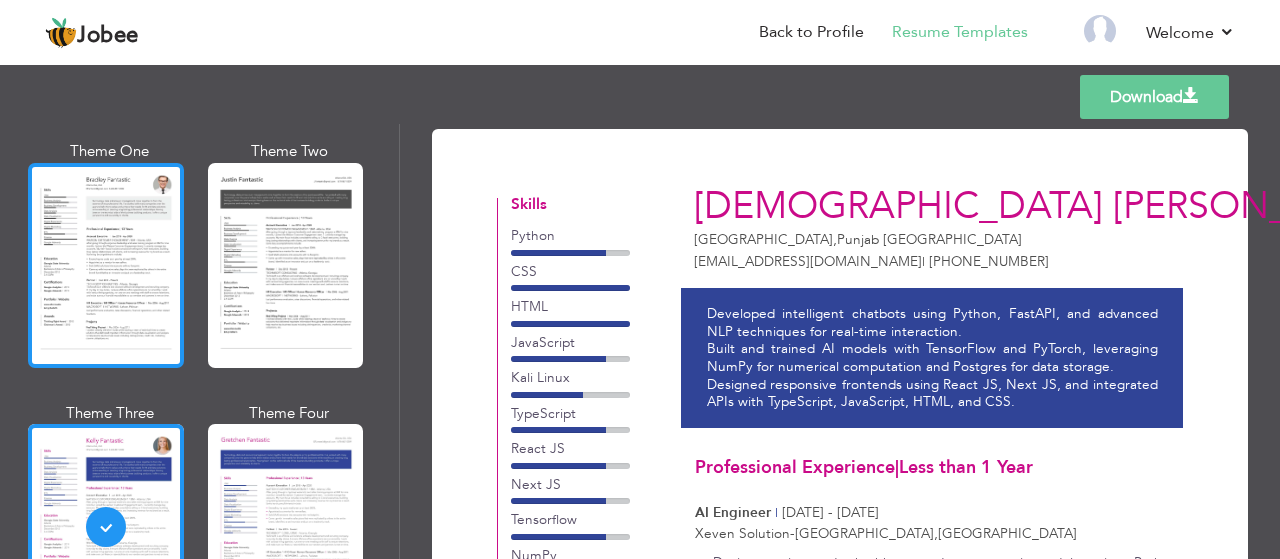 click at bounding box center [106, 265] 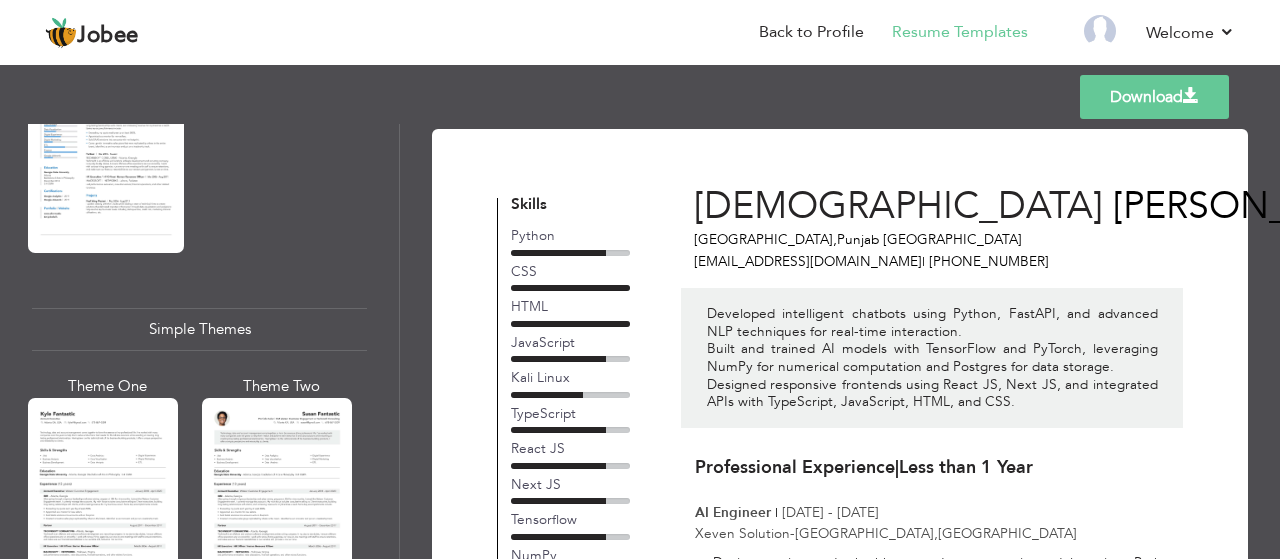 scroll, scrollTop: 3442, scrollLeft: 0, axis: vertical 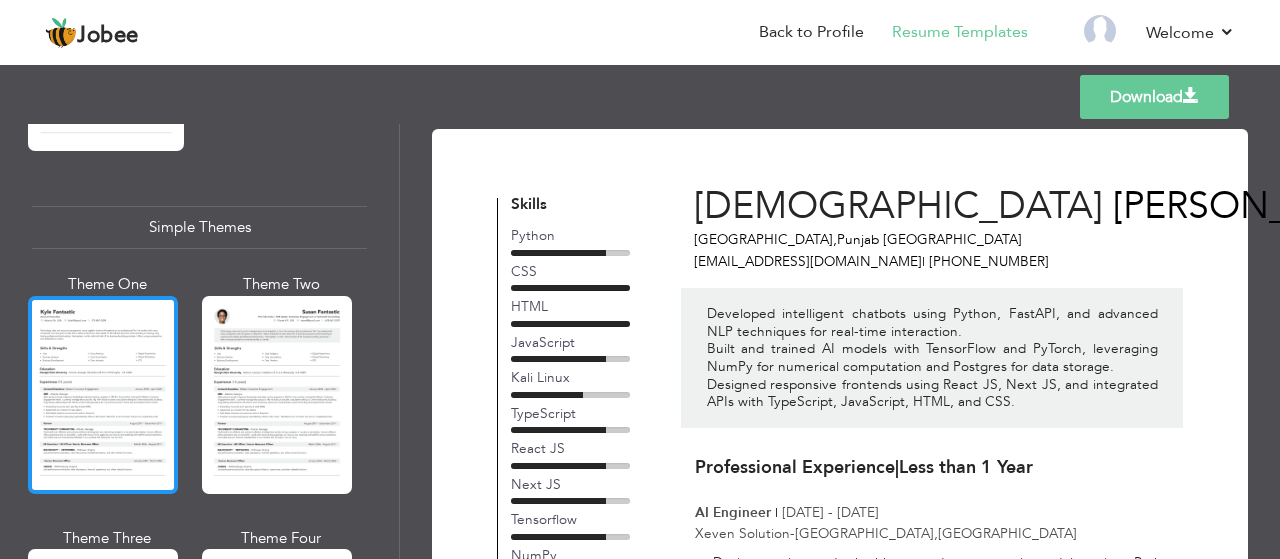 click at bounding box center (103, 395) 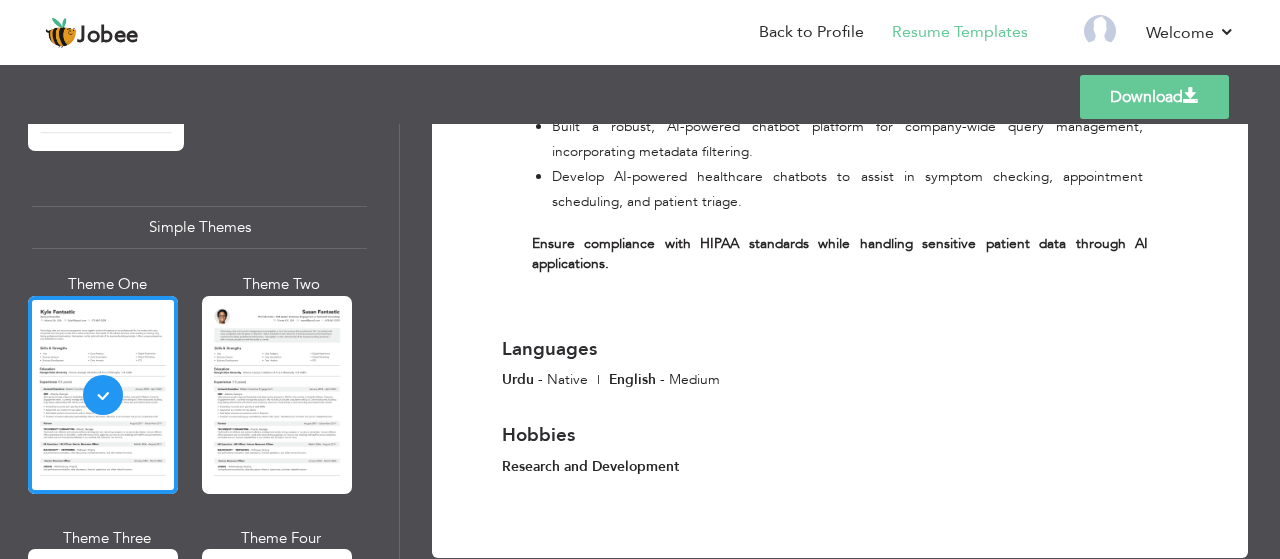 scroll, scrollTop: 1159, scrollLeft: 0, axis: vertical 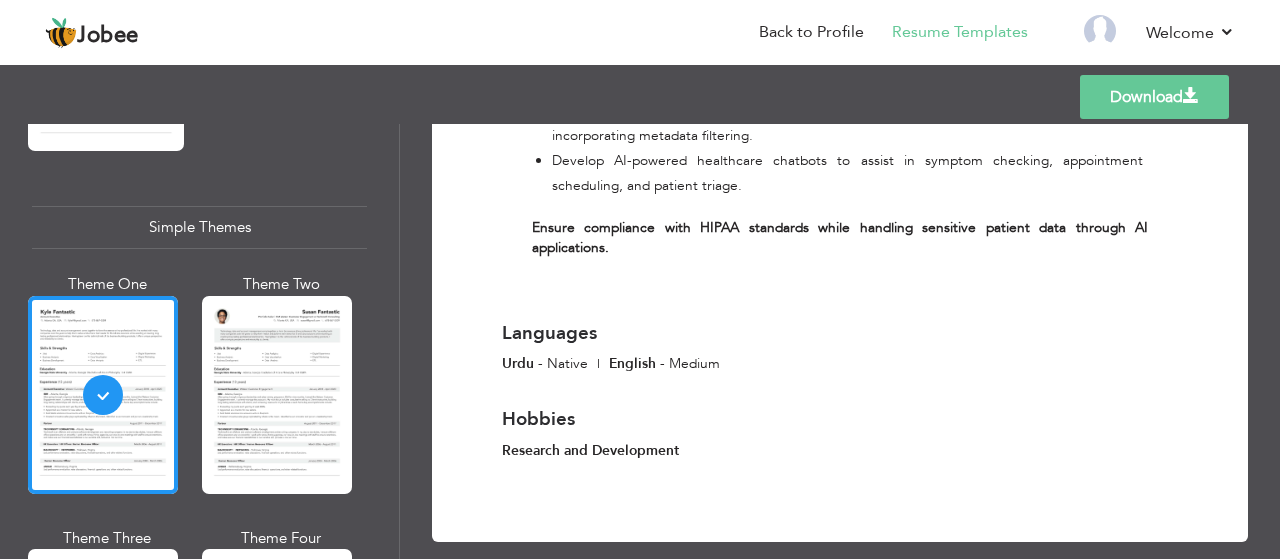 click on "Download" at bounding box center [1154, 97] 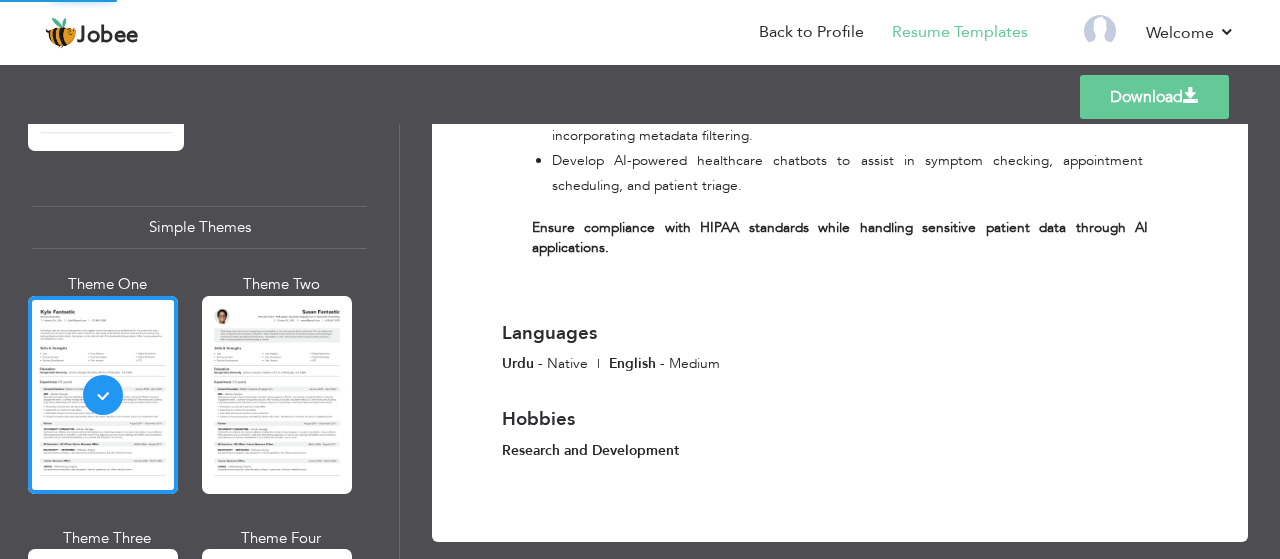 click at bounding box center [1191, 96] 